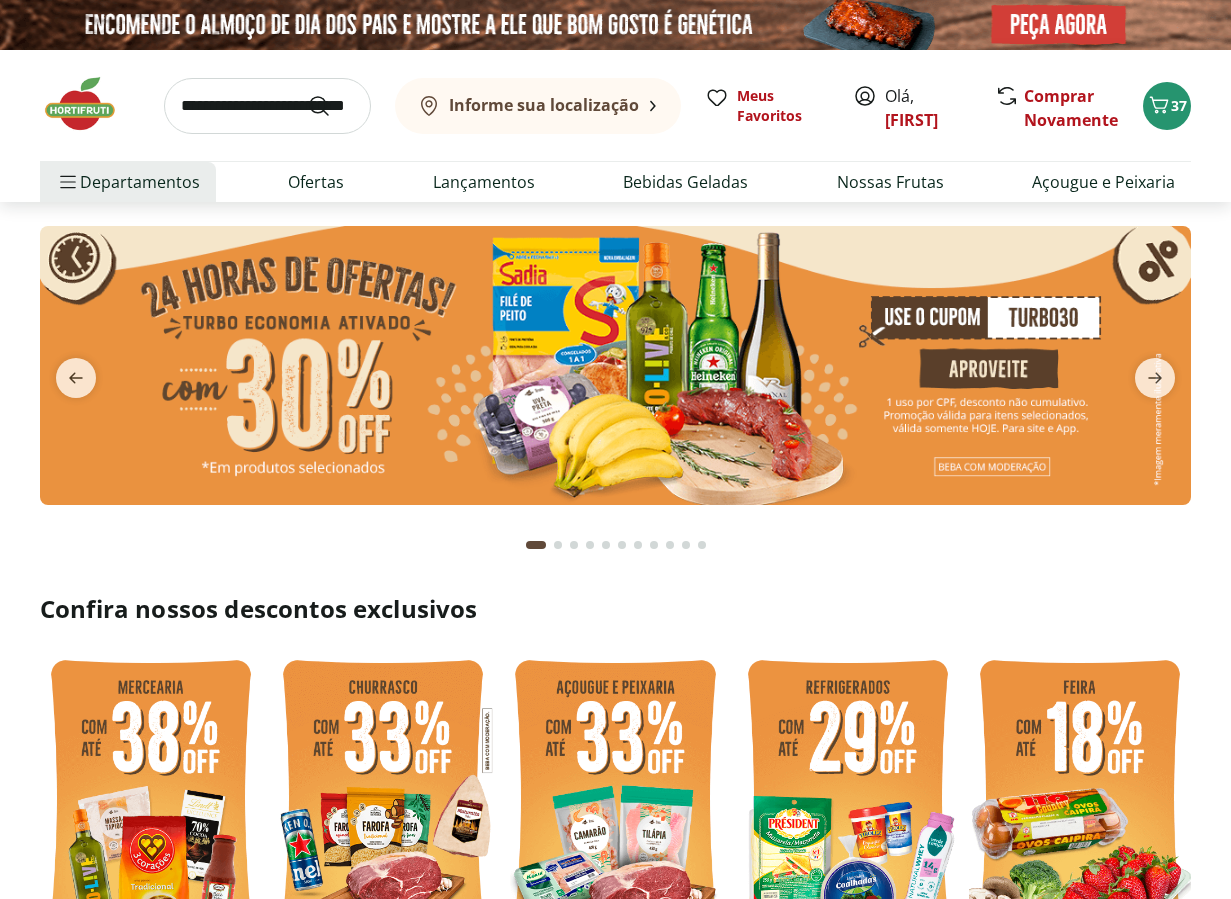 scroll, scrollTop: 0, scrollLeft: 0, axis: both 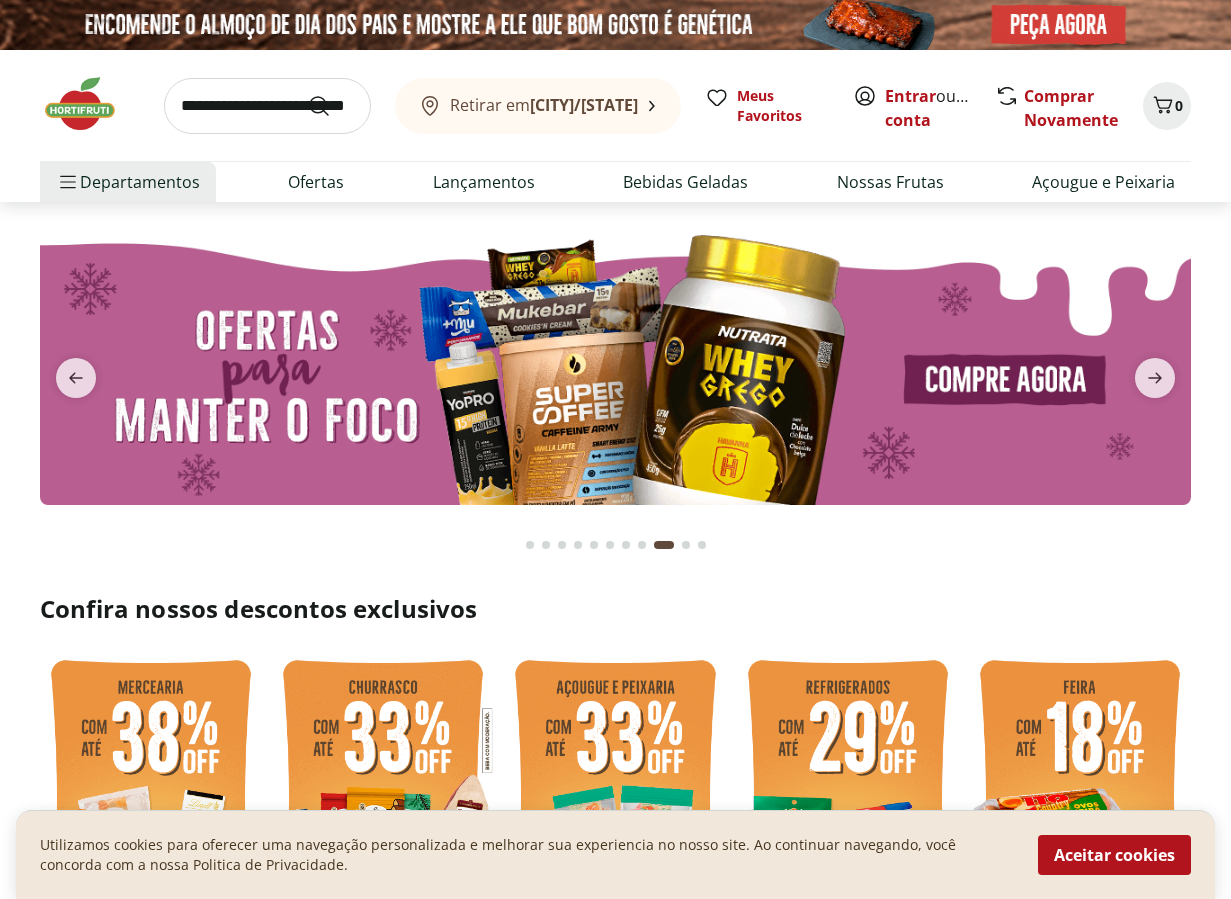 click at bounding box center [267, 106] 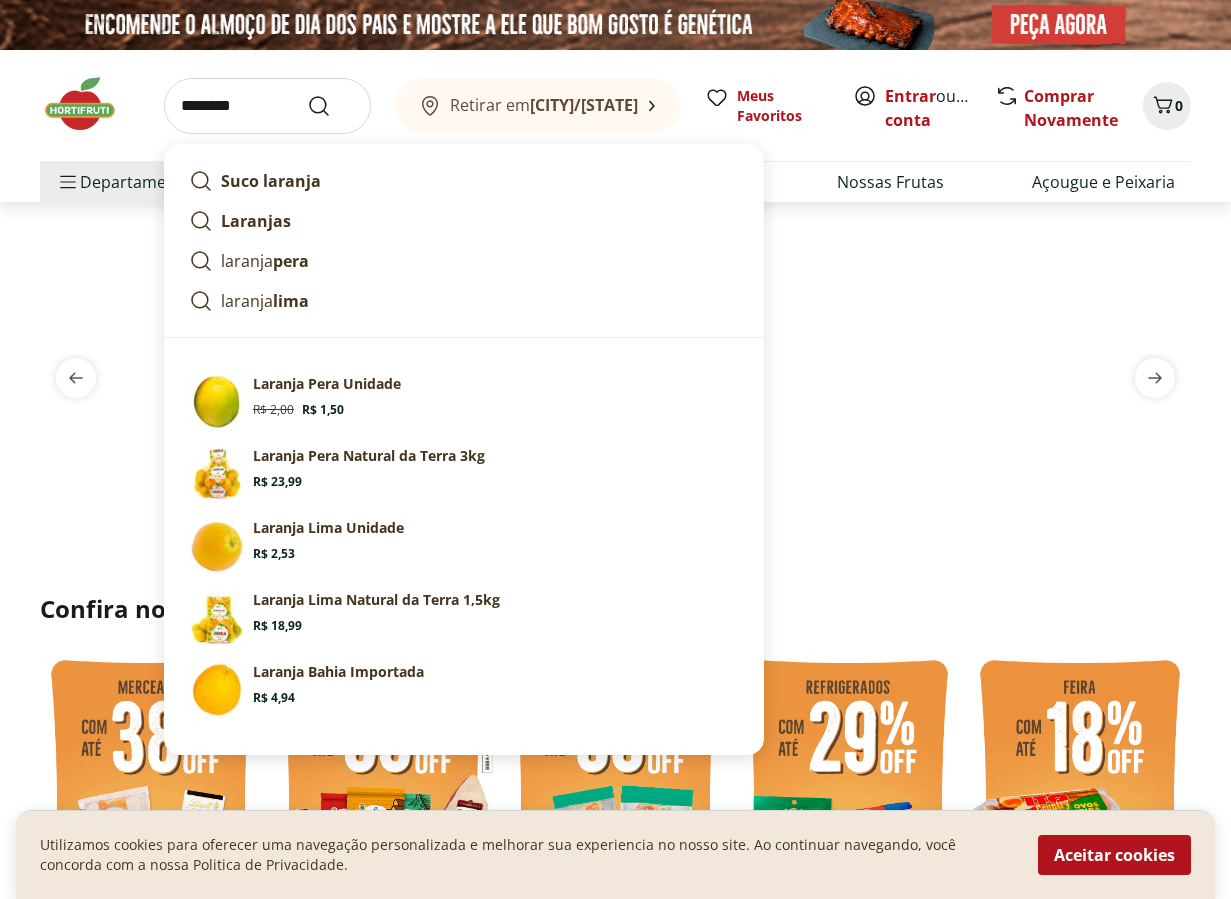 type on "*******" 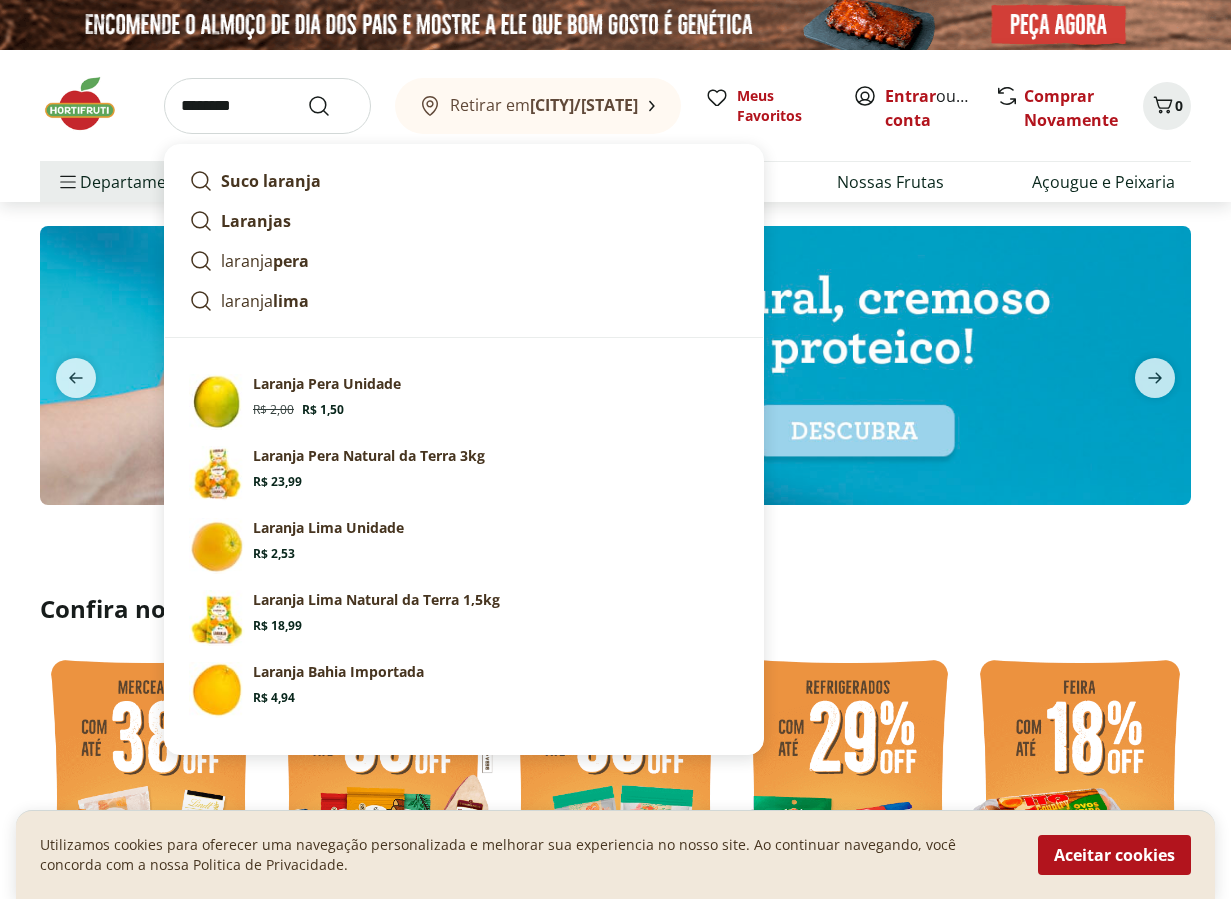 click at bounding box center (331, 106) 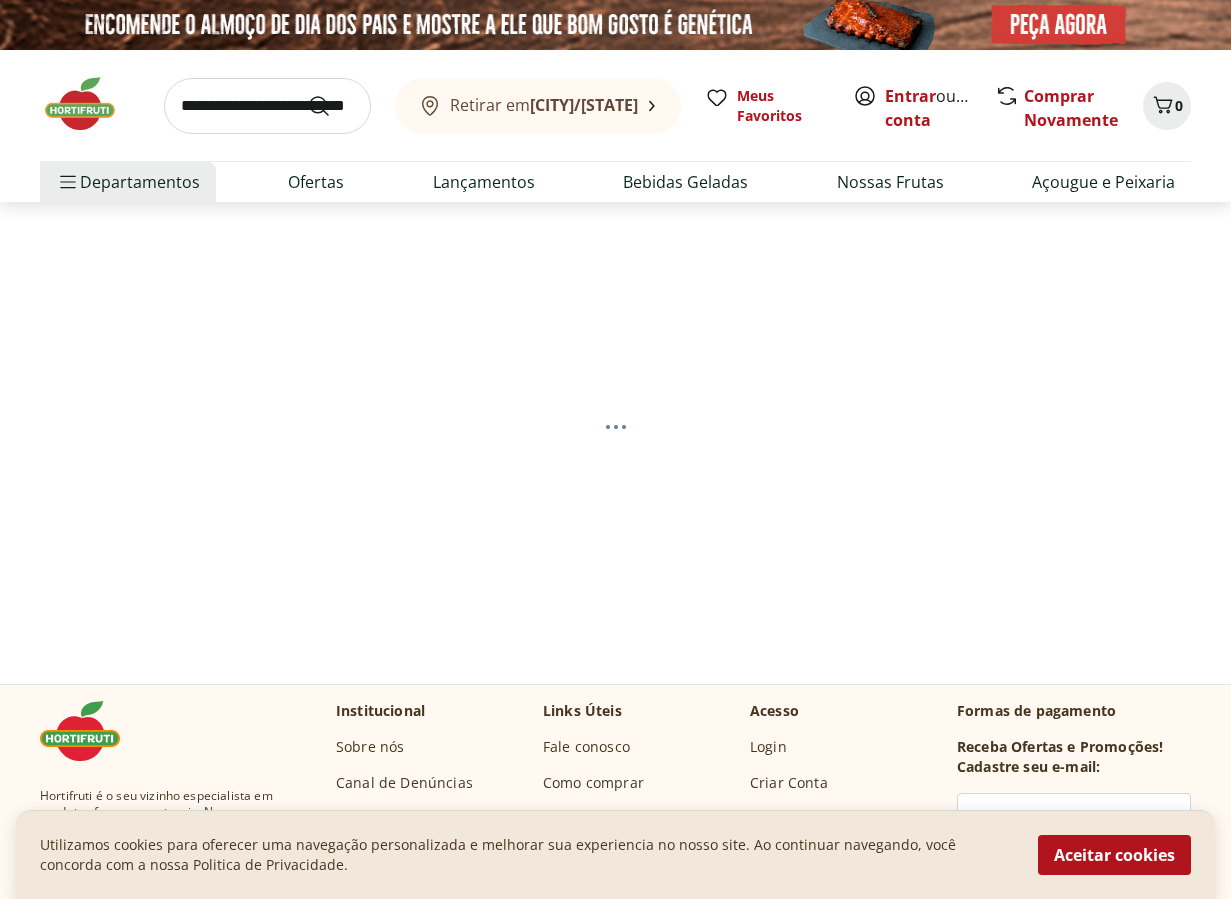 select on "**********" 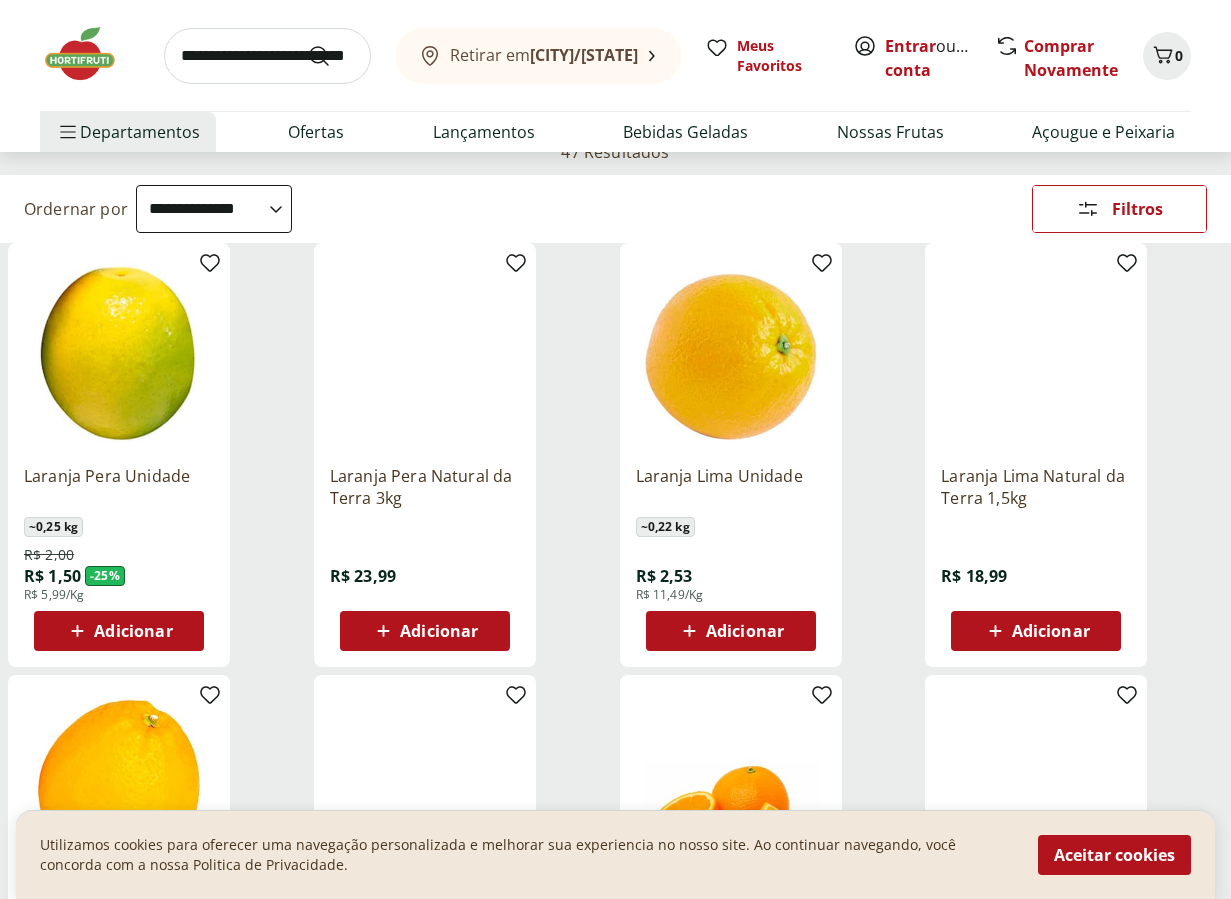 scroll, scrollTop: 157, scrollLeft: 0, axis: vertical 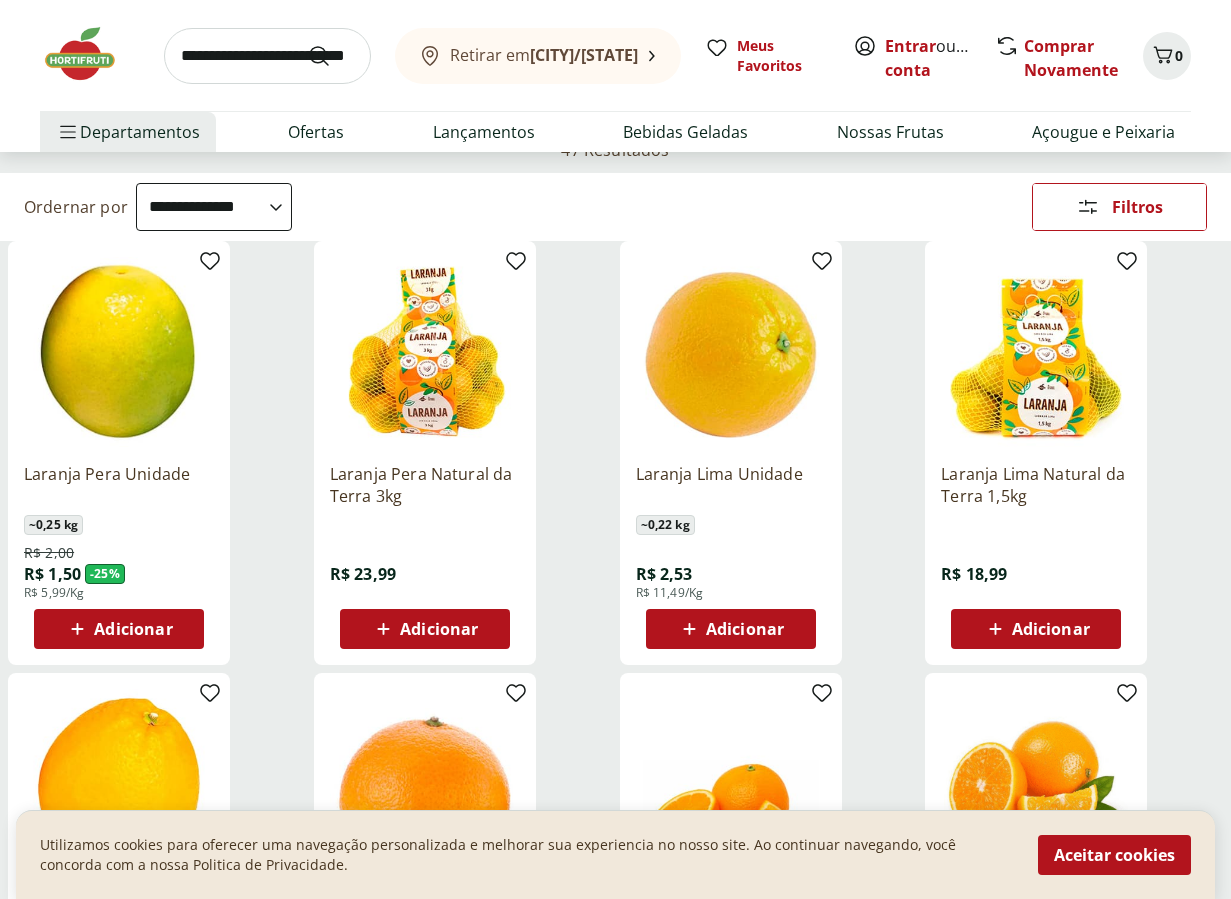 click on "Adicionar" at bounding box center [133, 629] 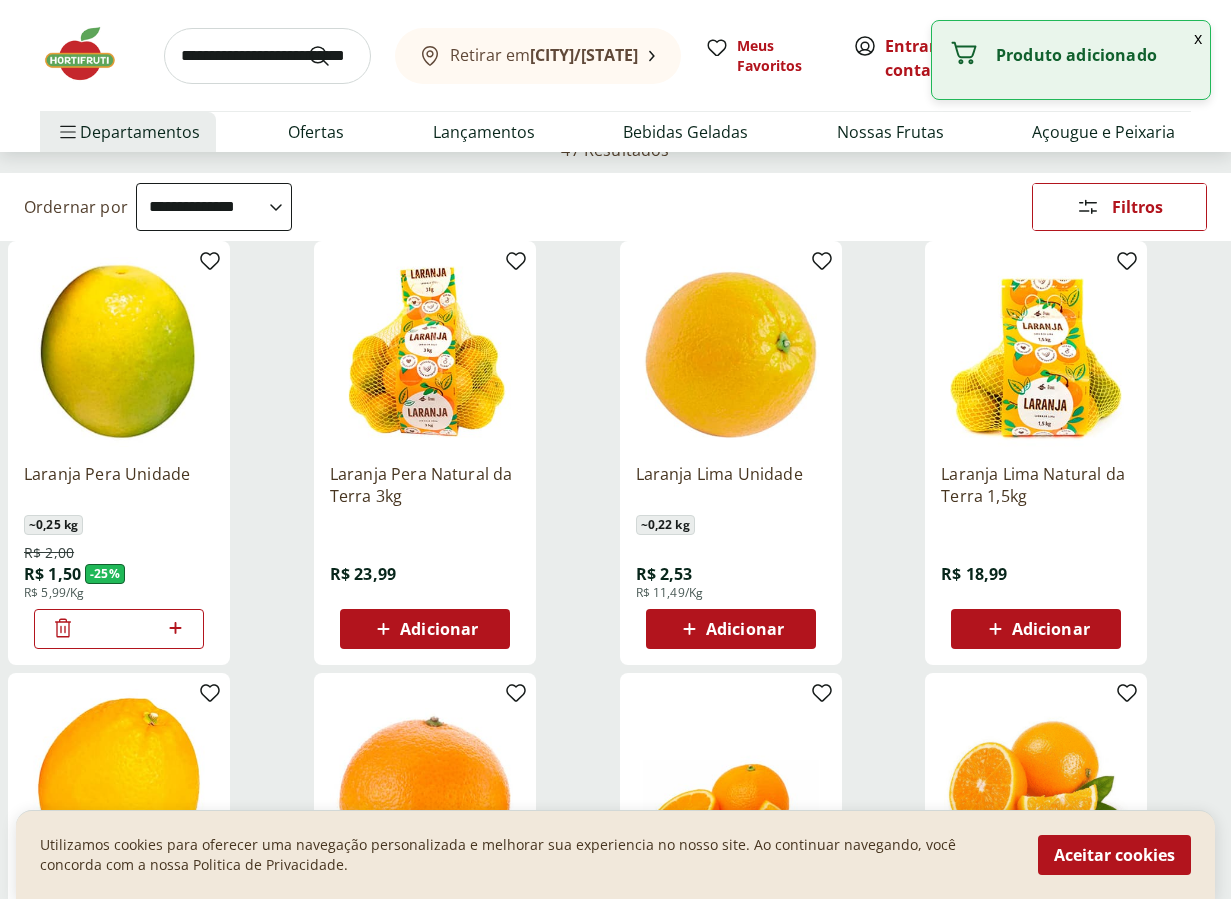 click 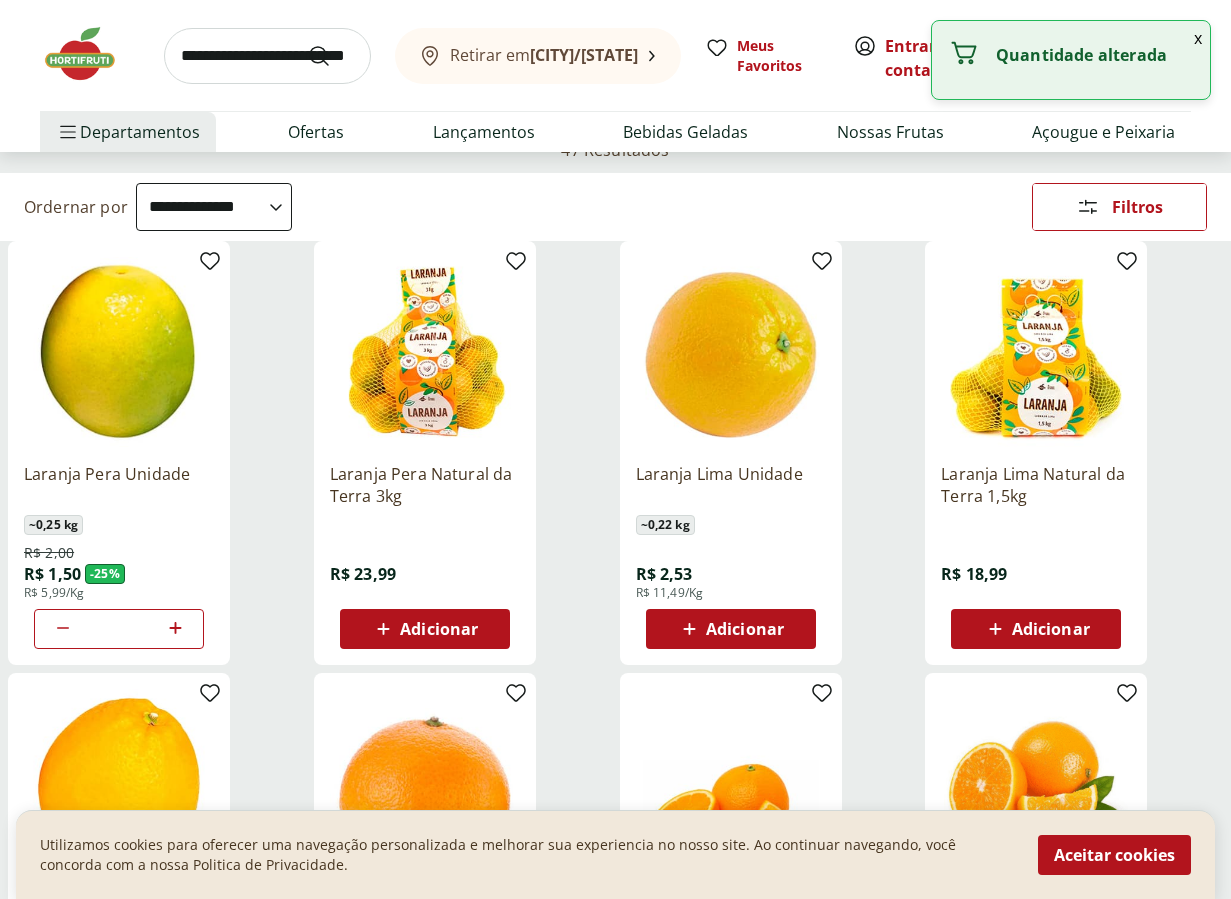 click 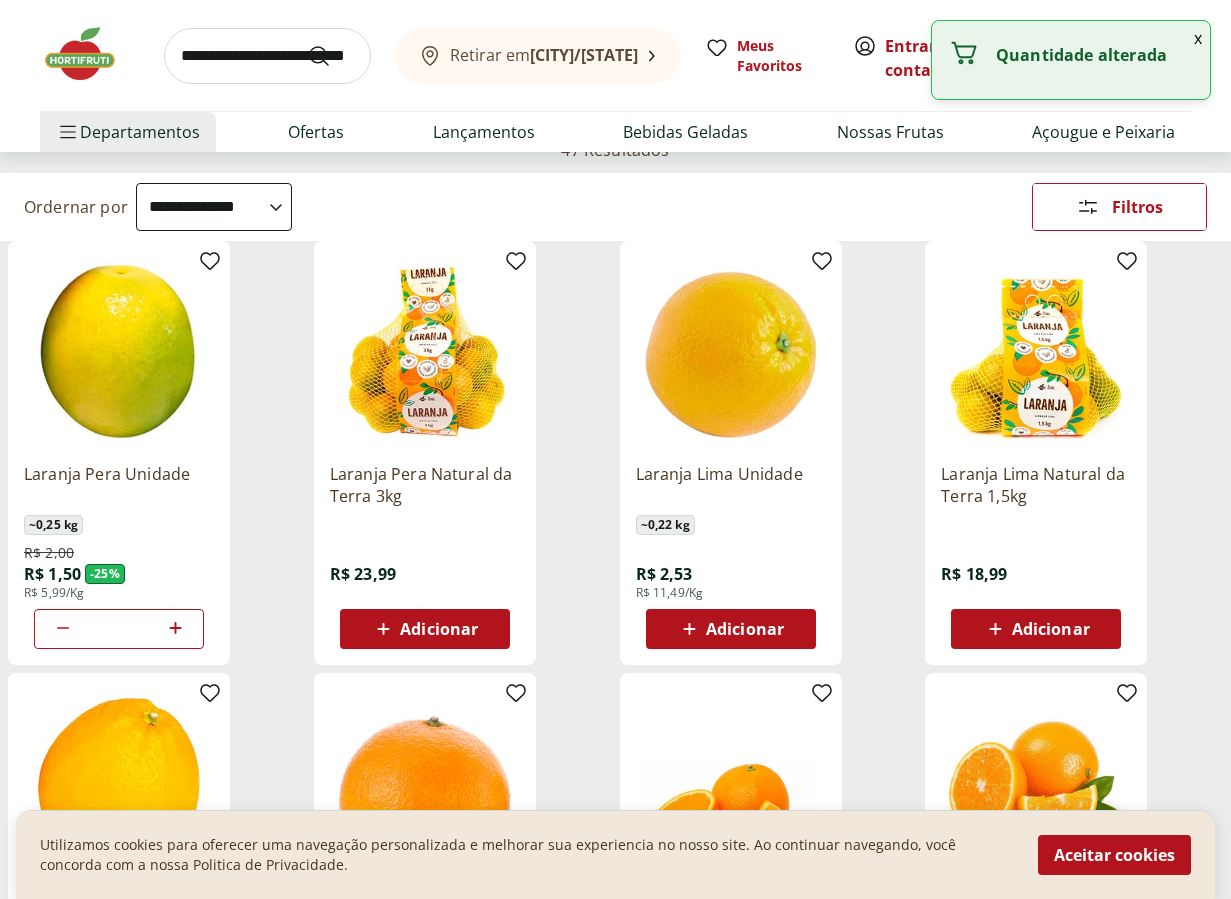 click 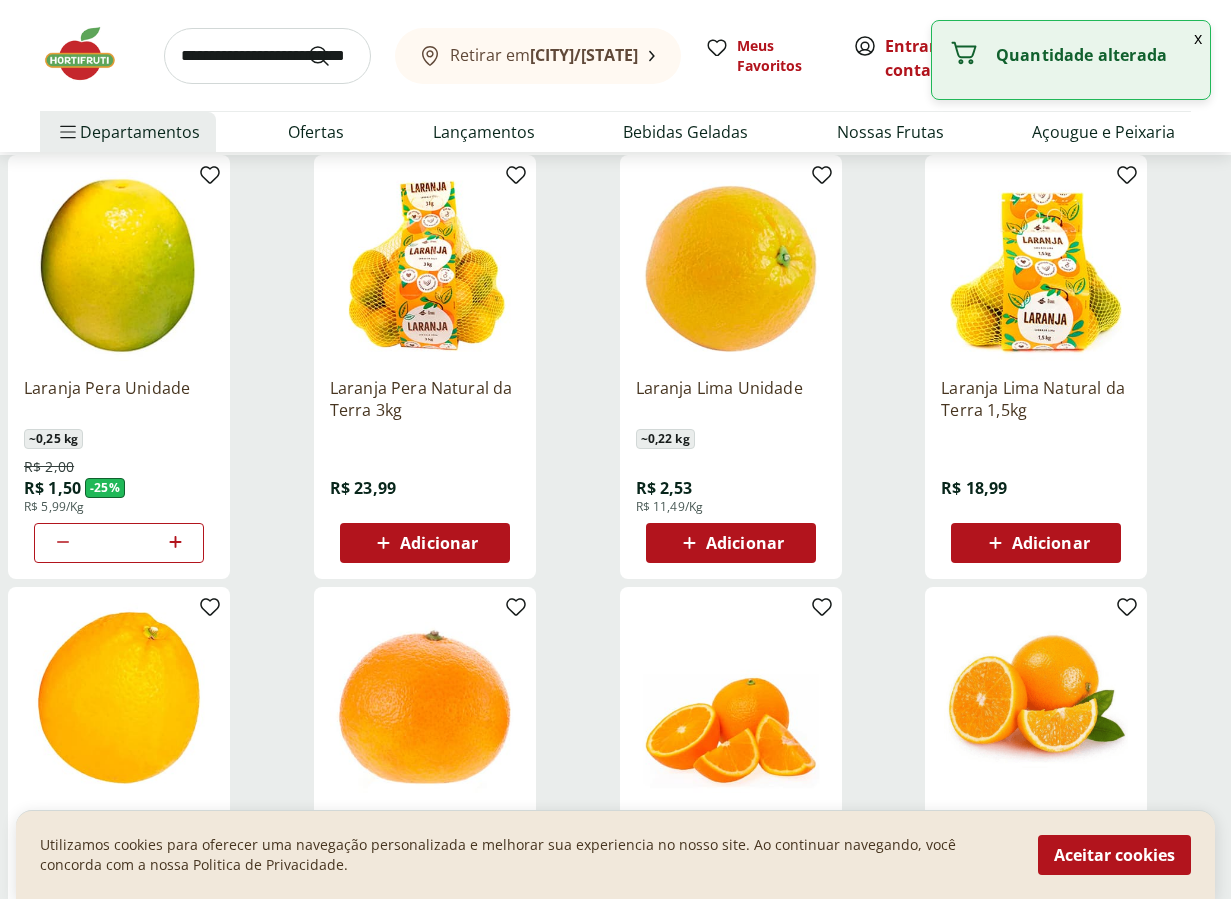 scroll, scrollTop: 245, scrollLeft: 0, axis: vertical 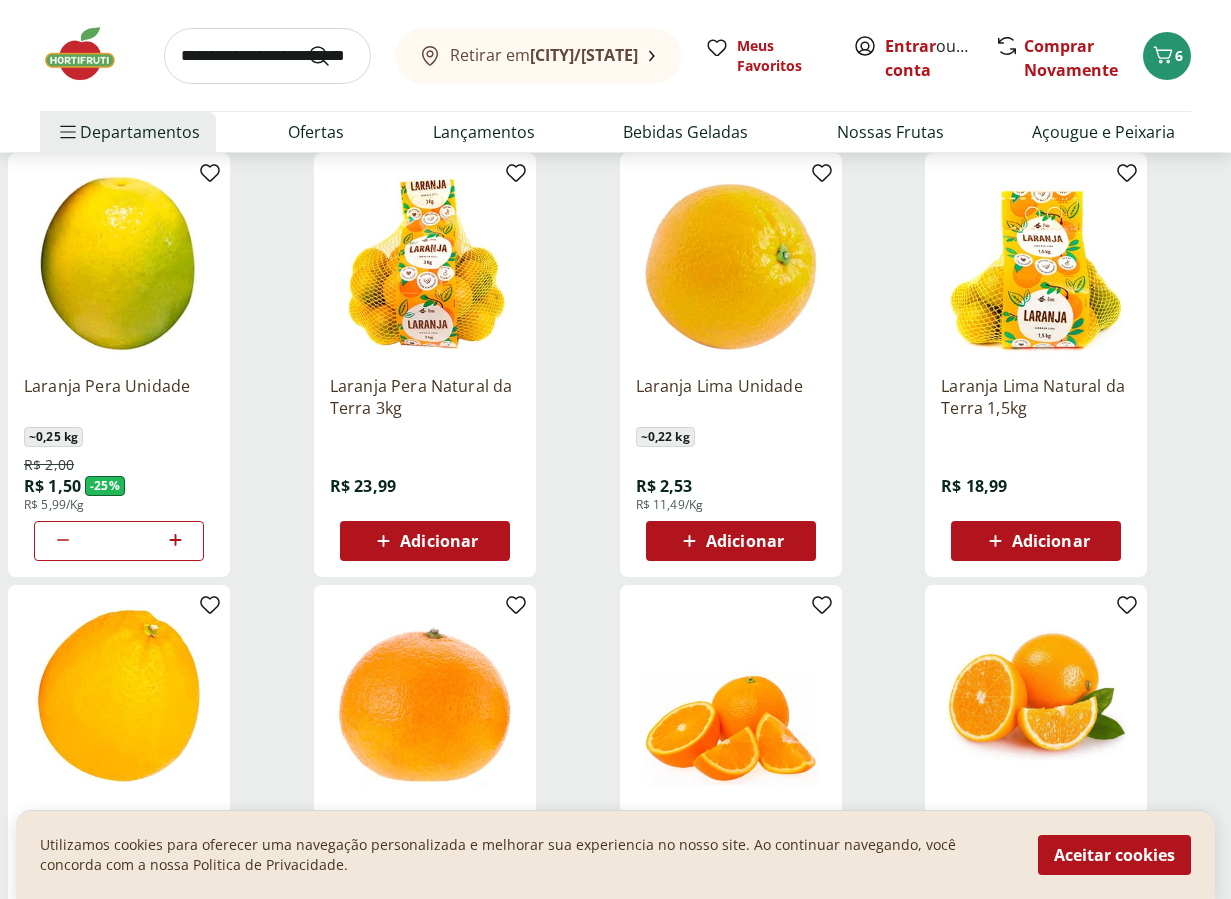 click 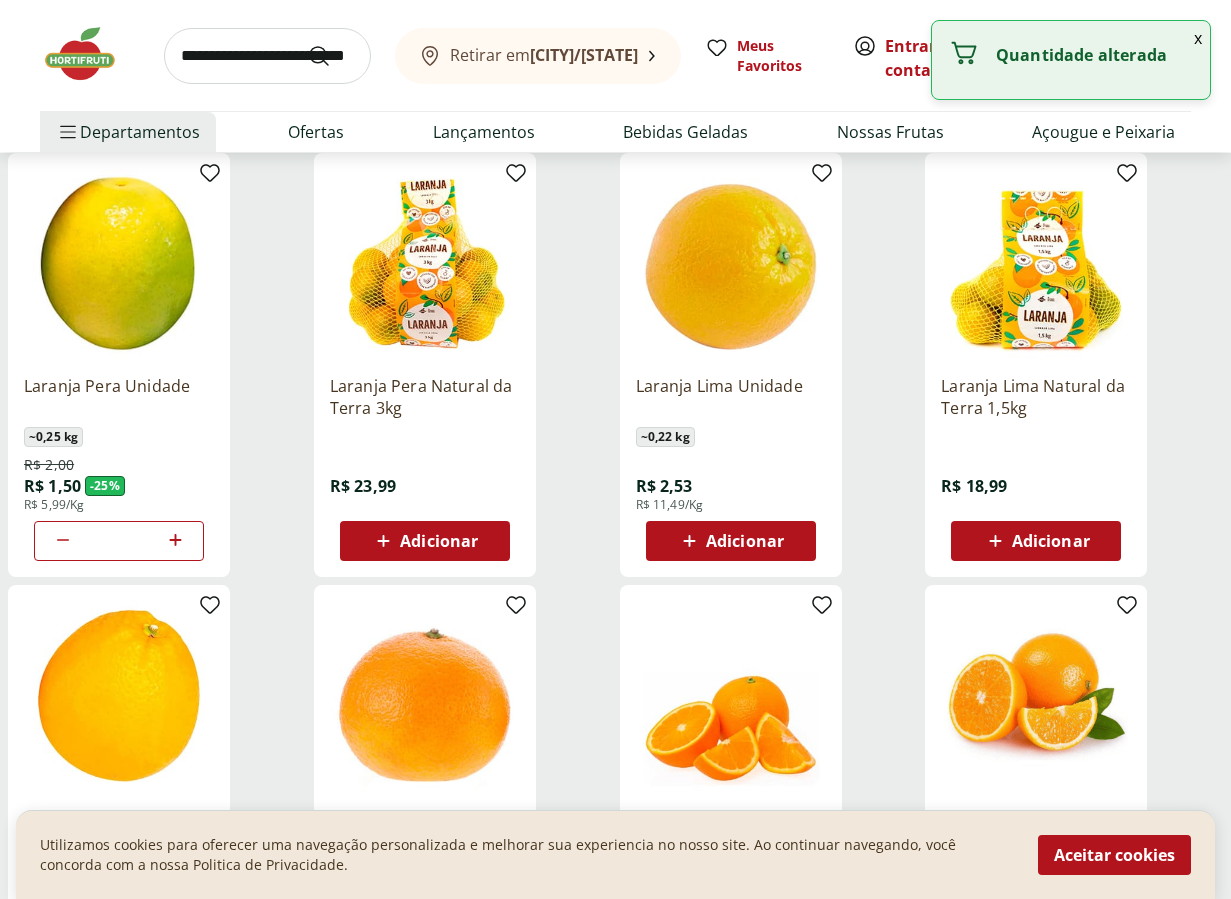click 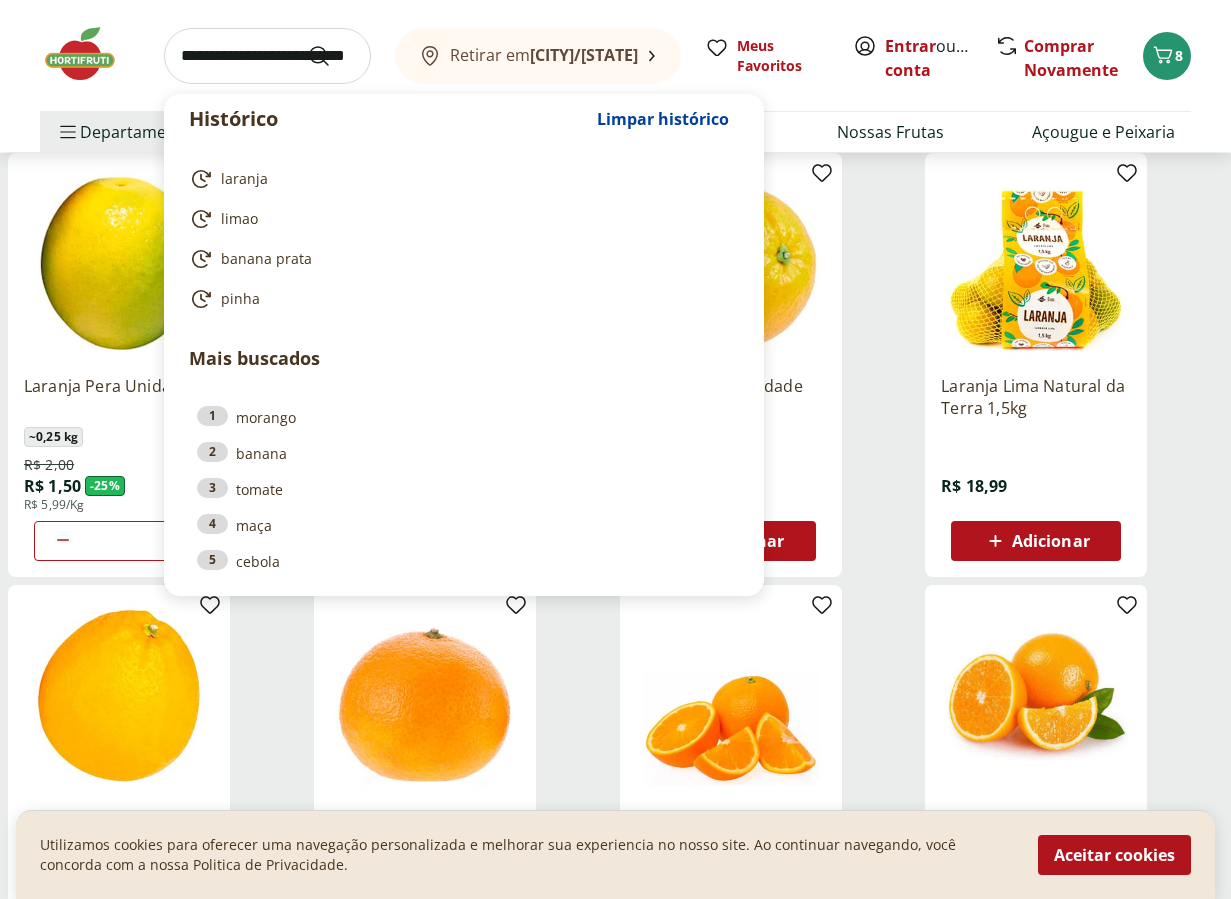 click at bounding box center (267, 56) 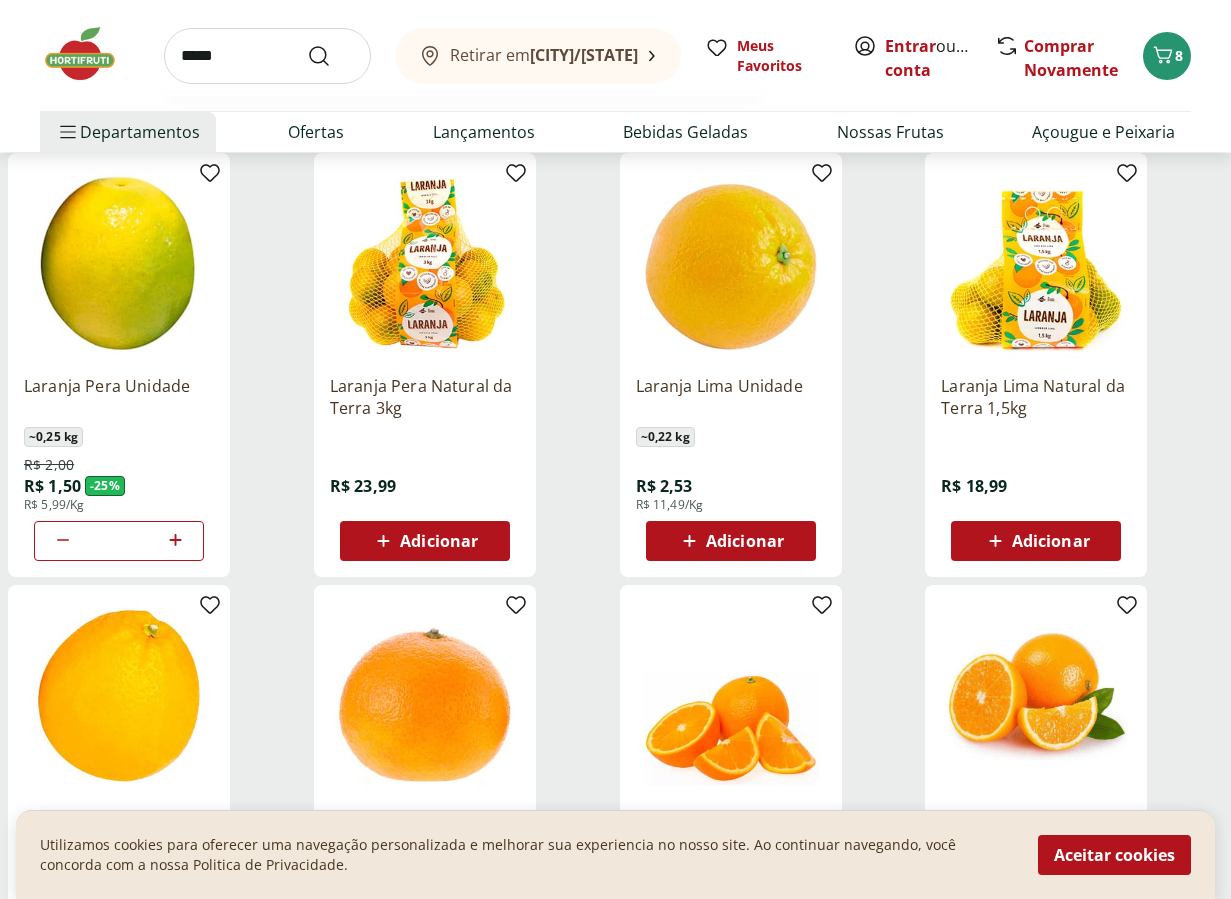 type on "*****" 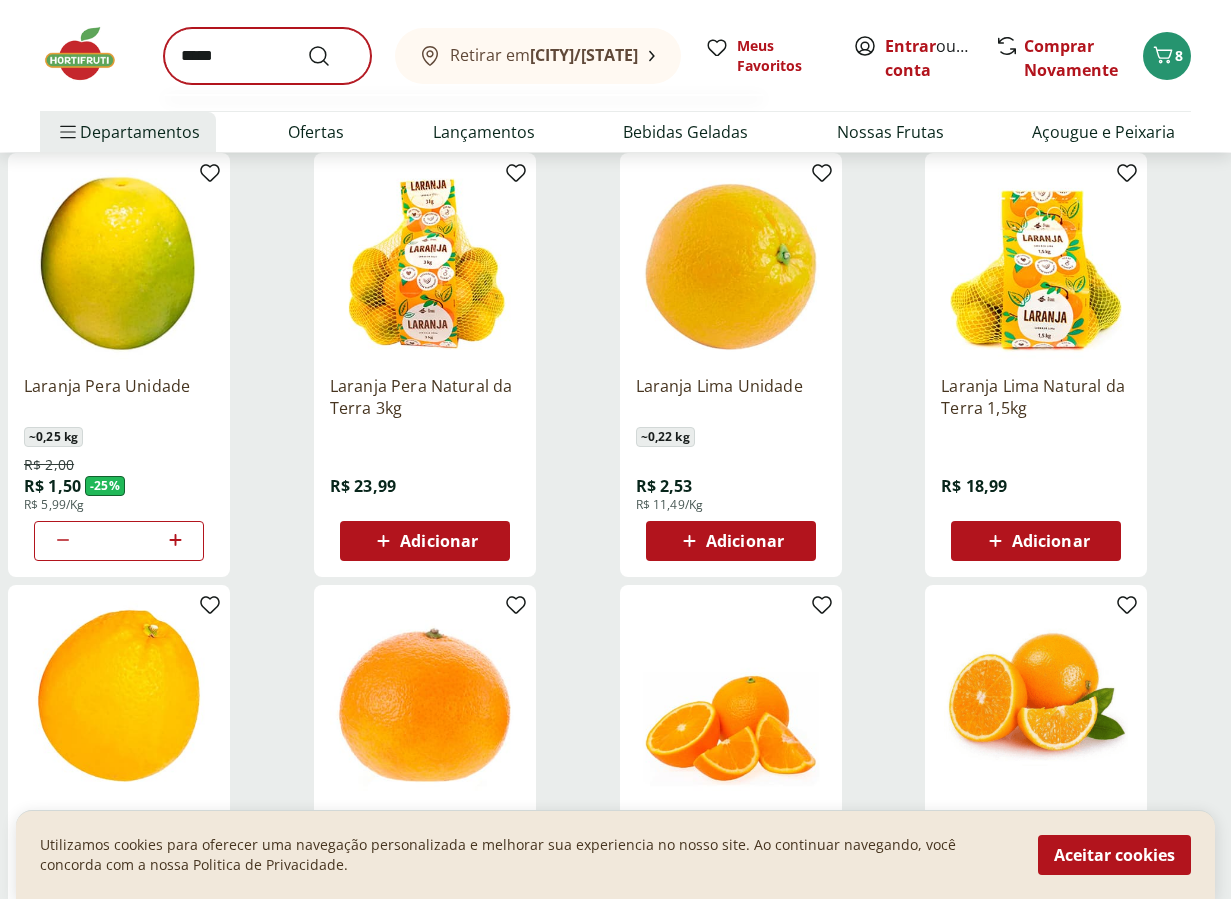 scroll, scrollTop: 0, scrollLeft: 0, axis: both 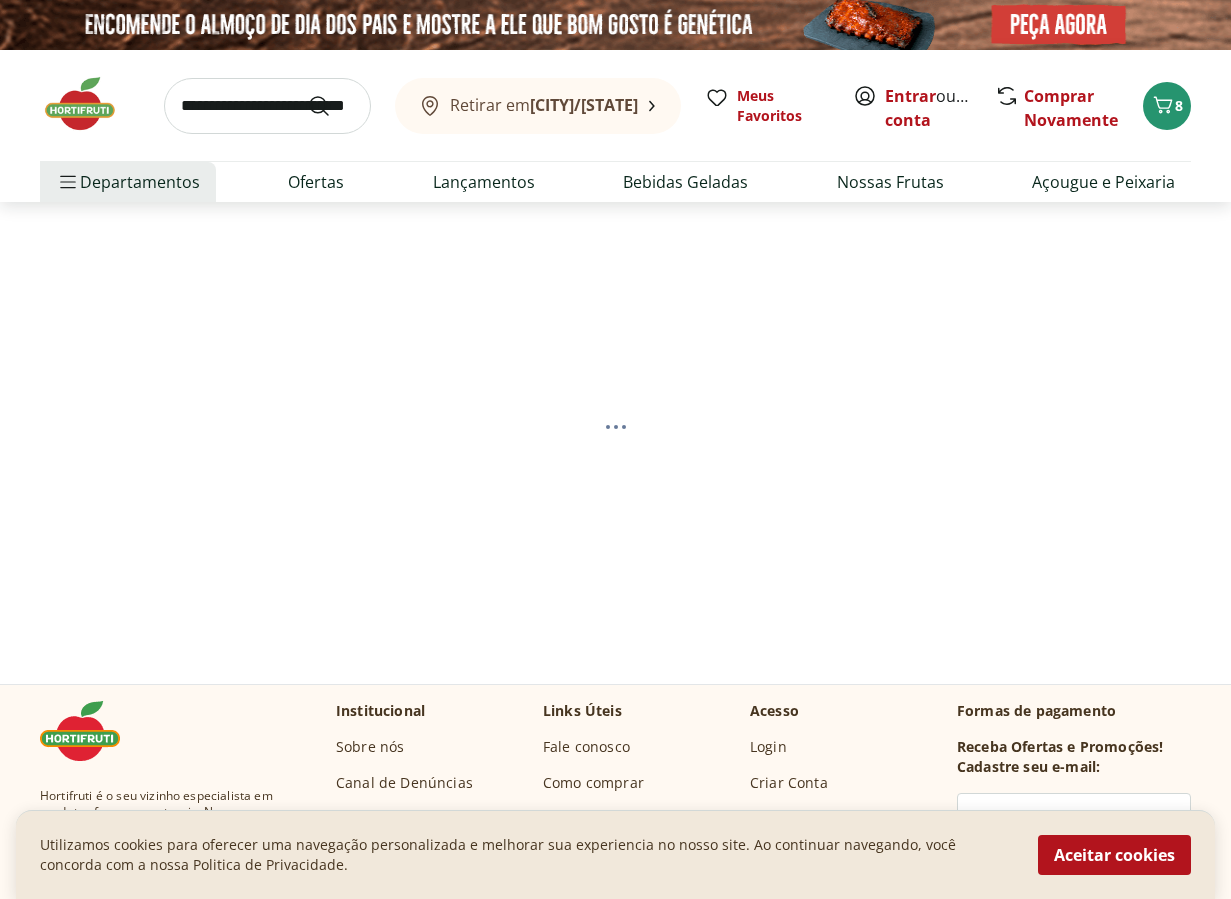 select on "**********" 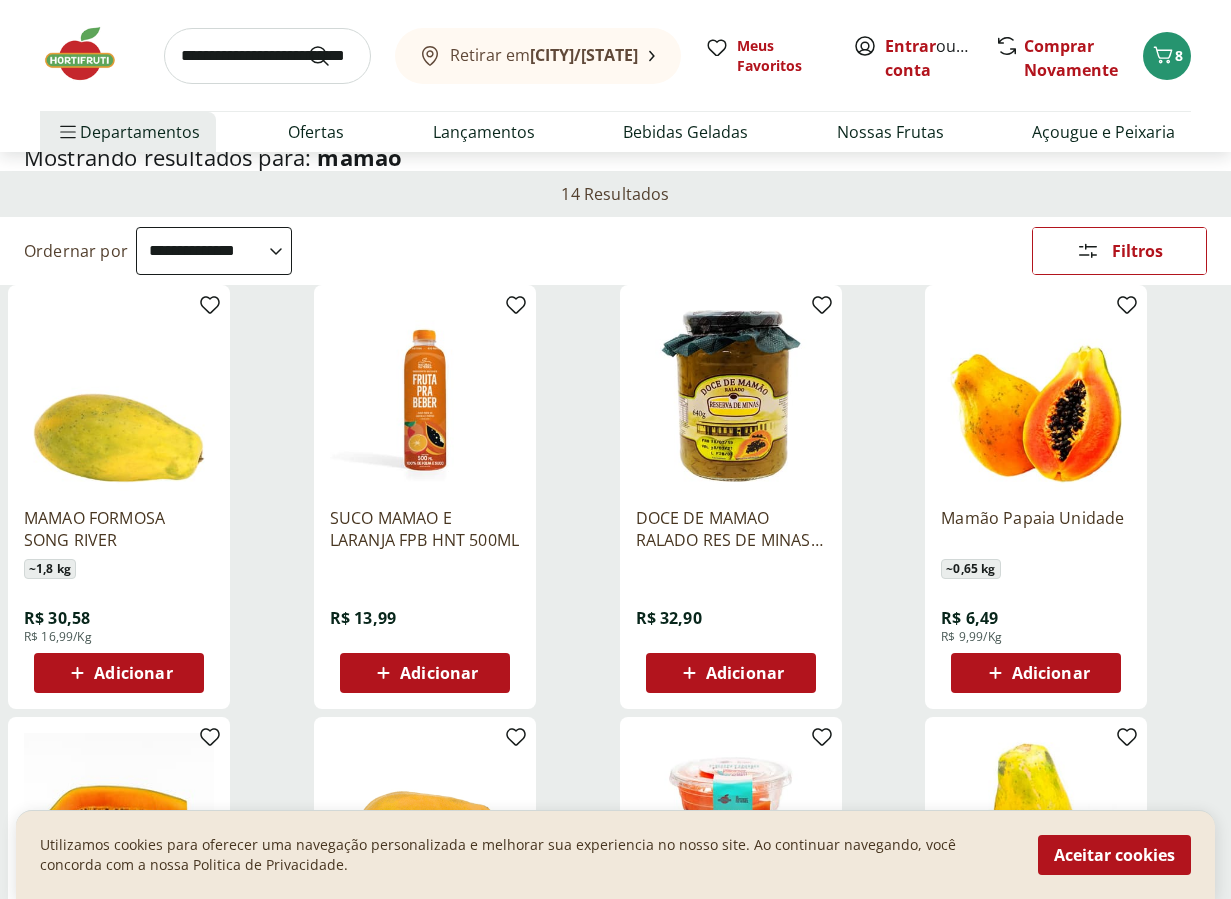 scroll, scrollTop: 120, scrollLeft: 0, axis: vertical 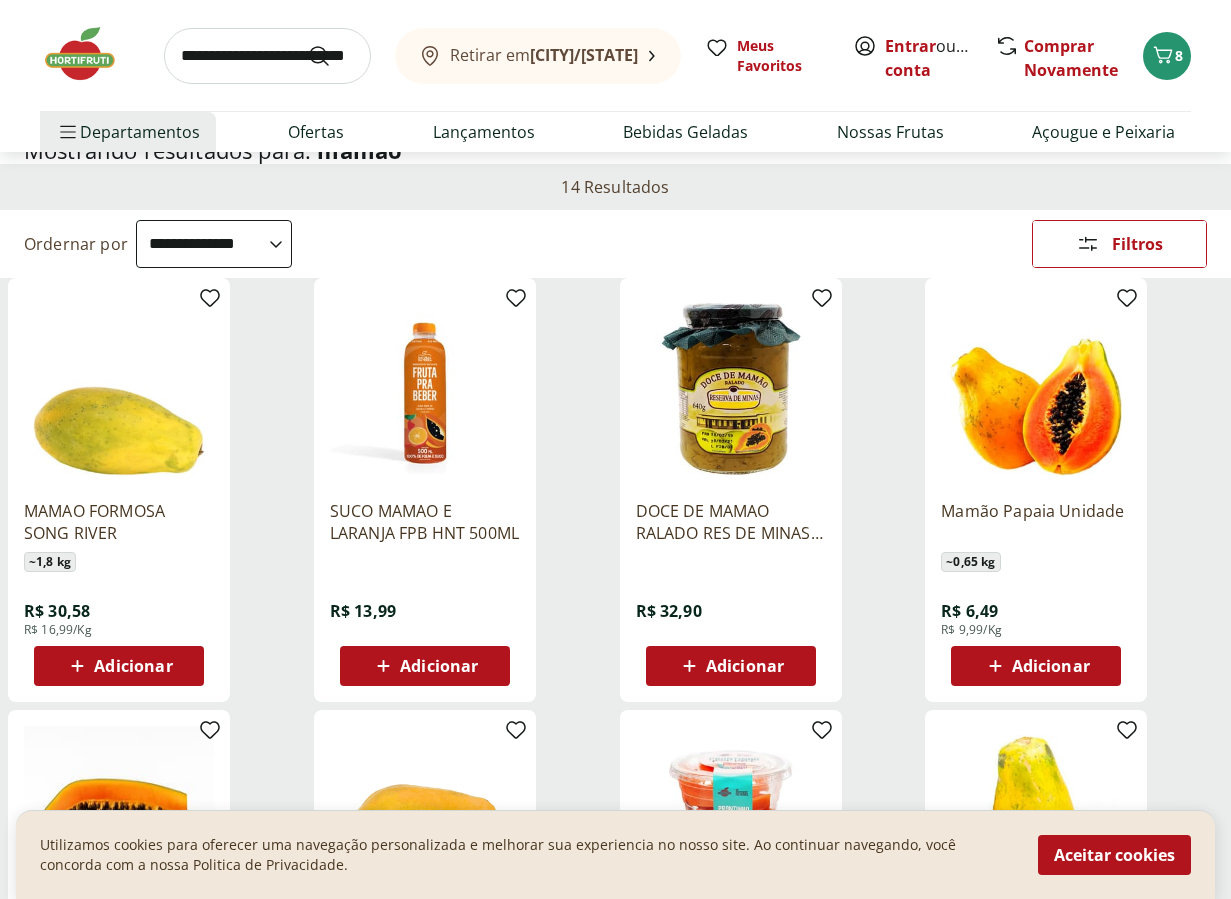 click 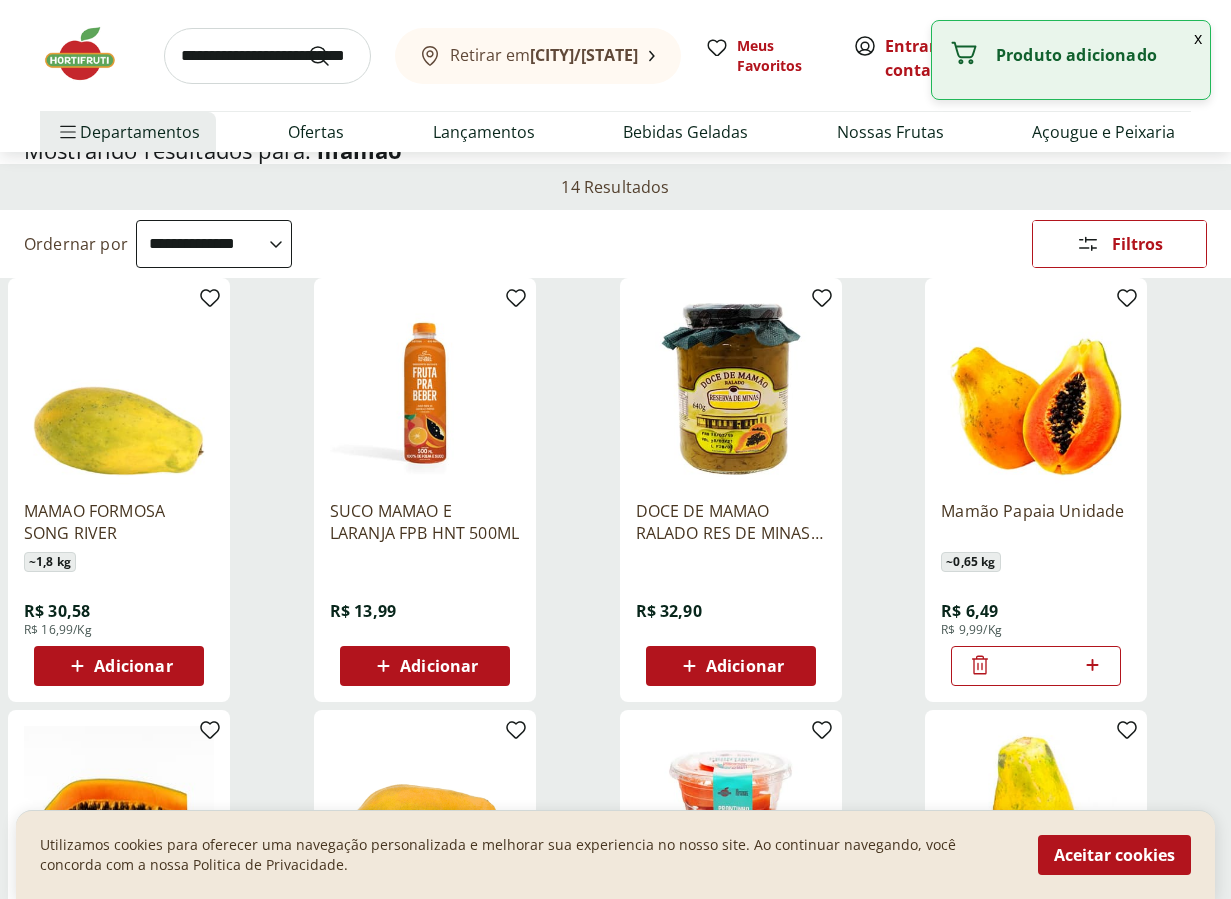 click 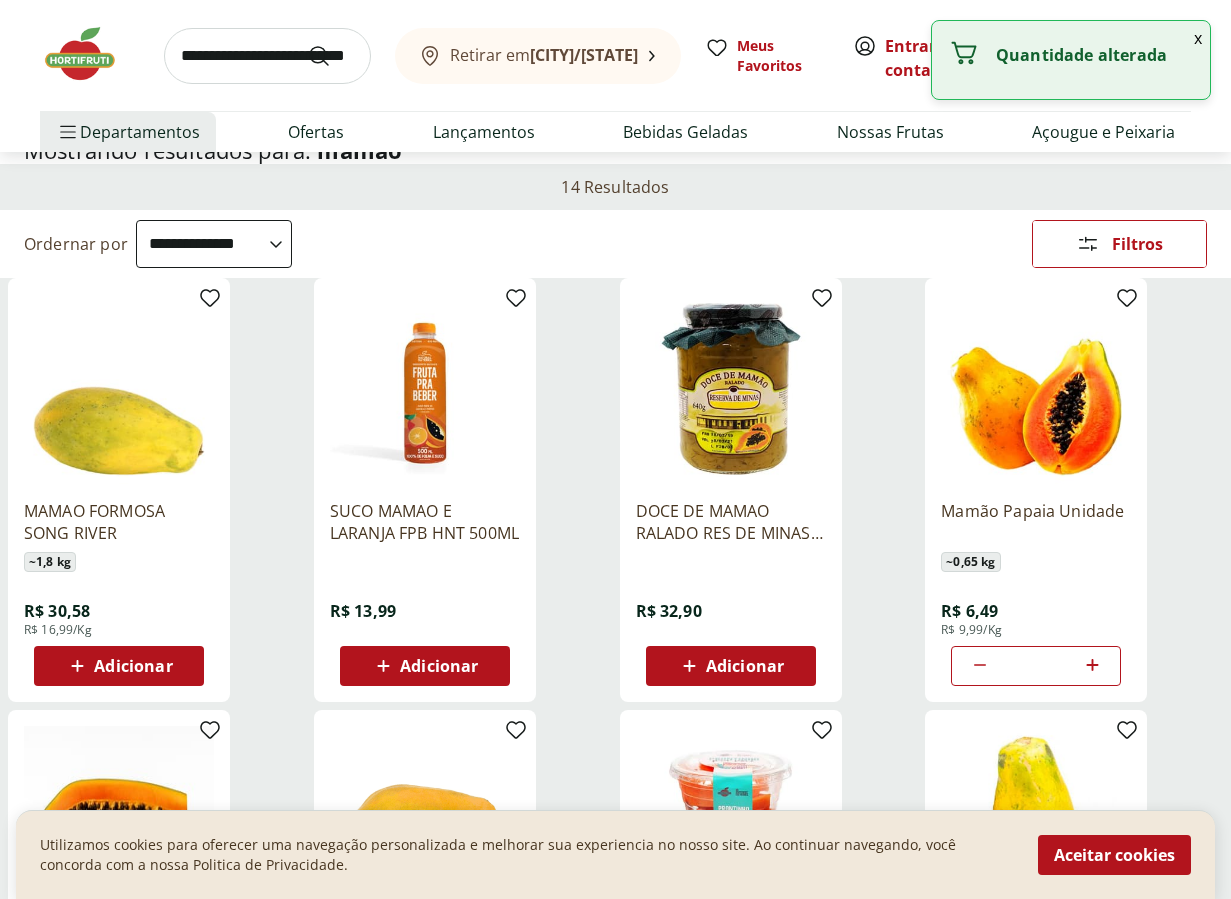 click 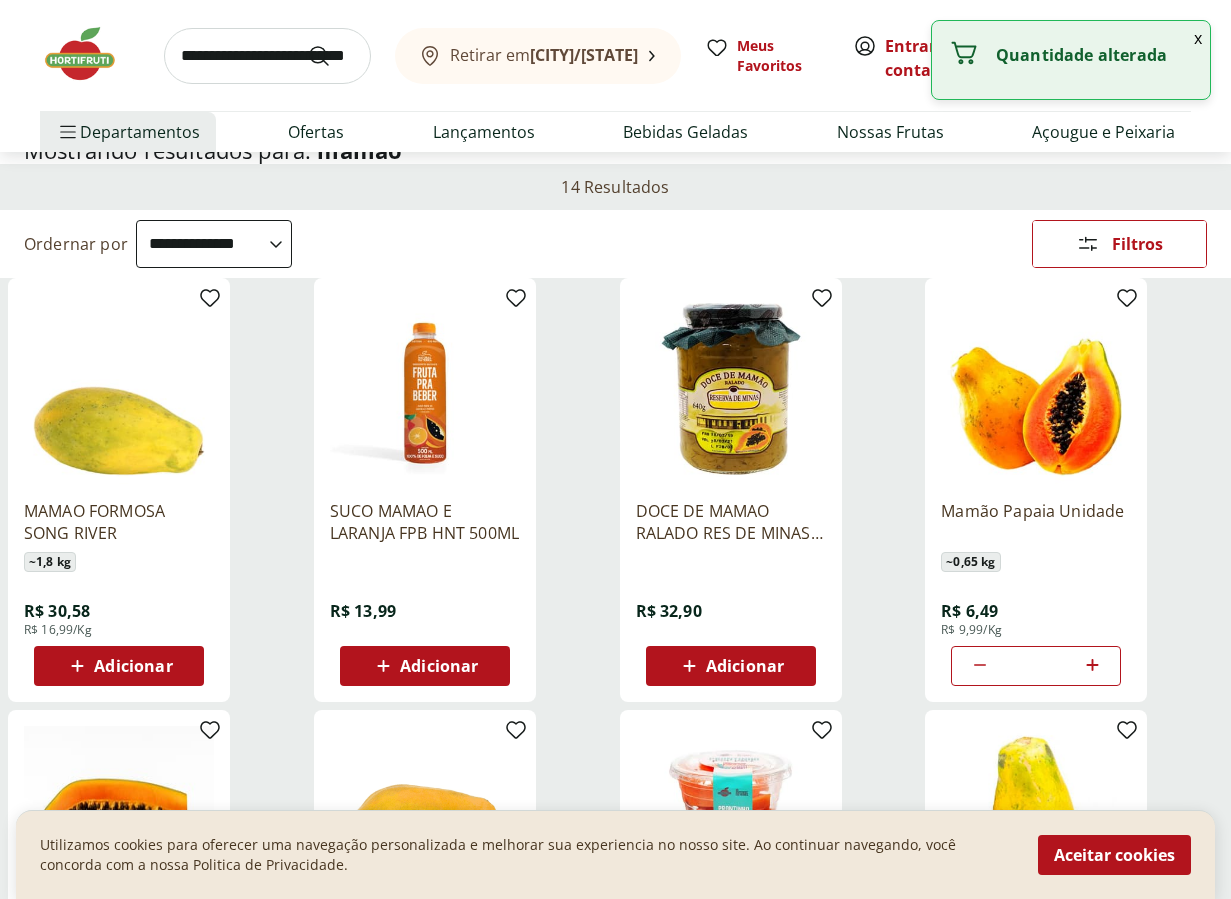 click 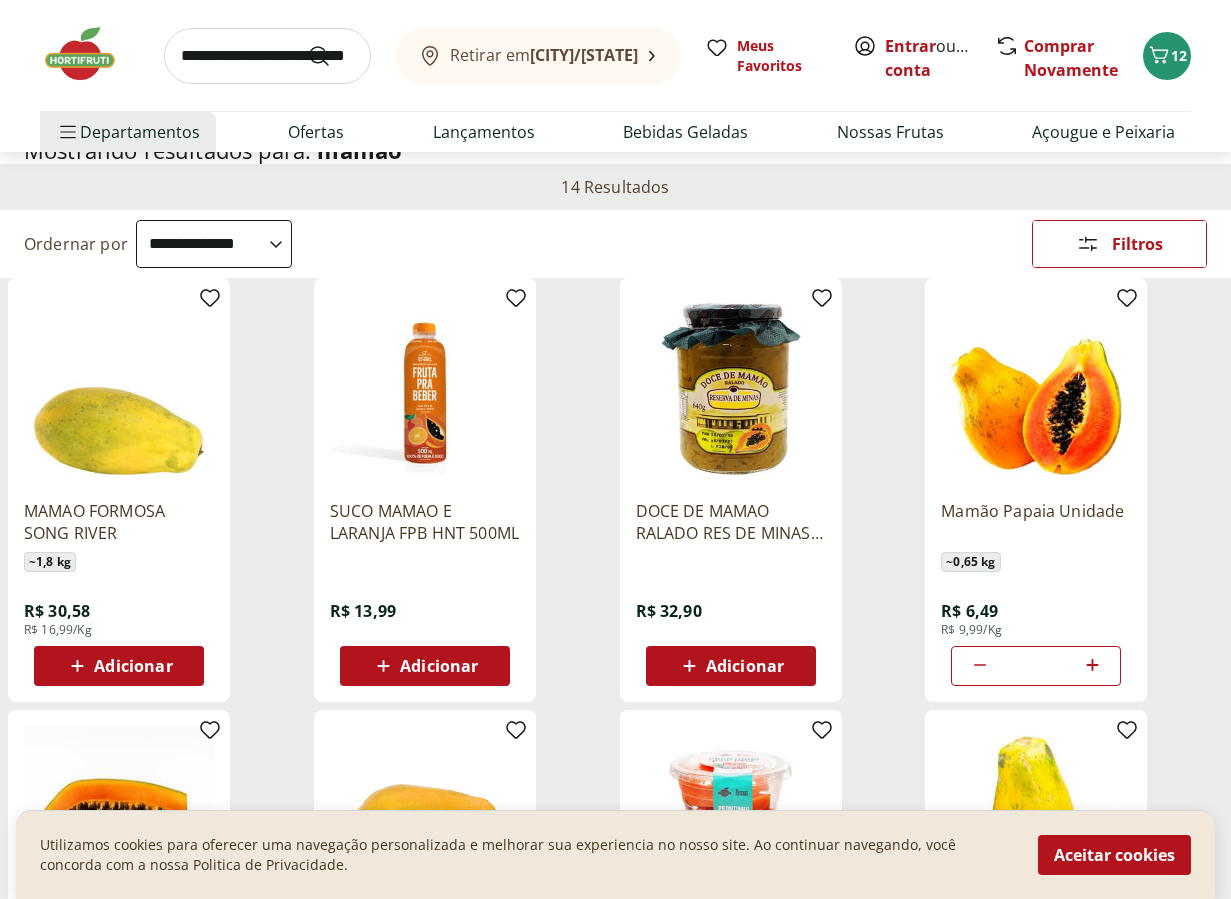 click 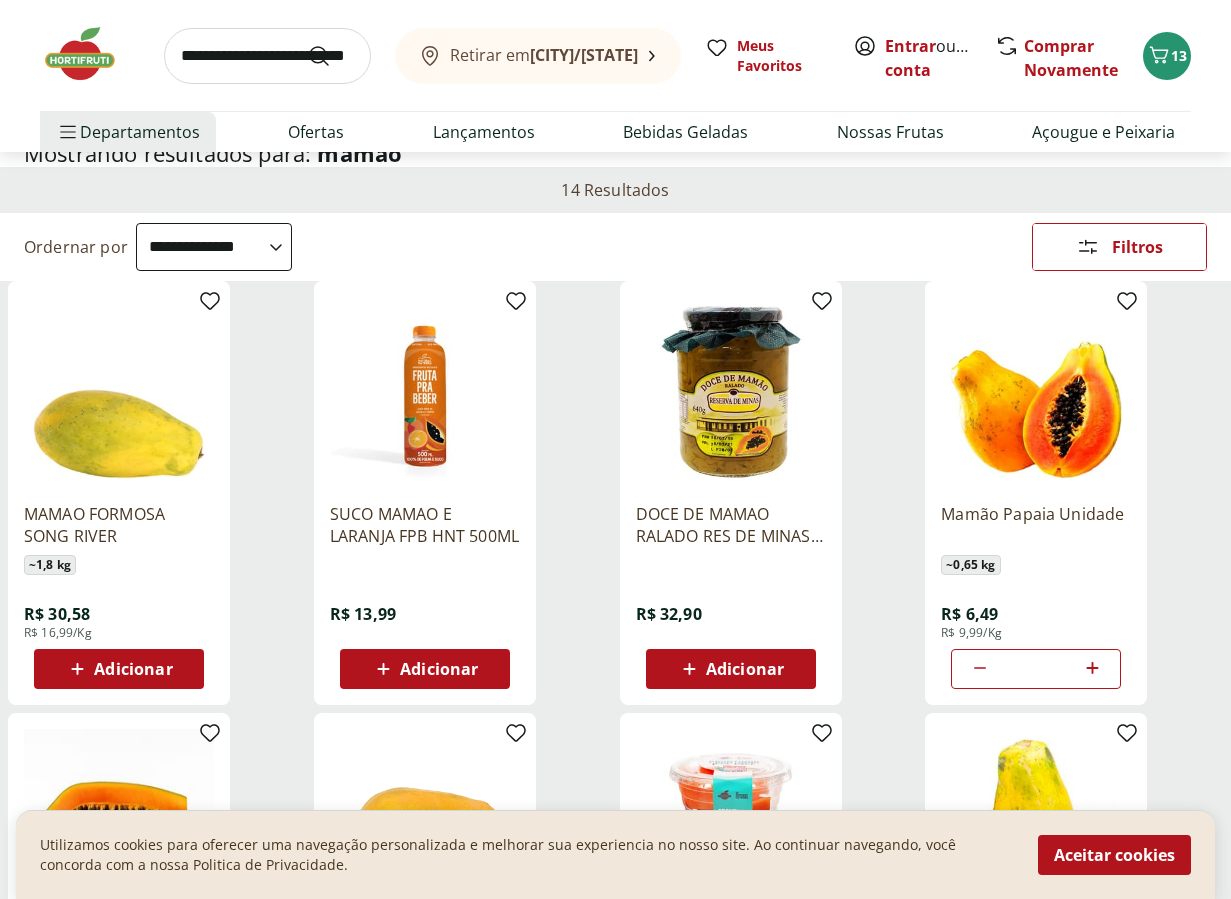 scroll, scrollTop: 0, scrollLeft: 0, axis: both 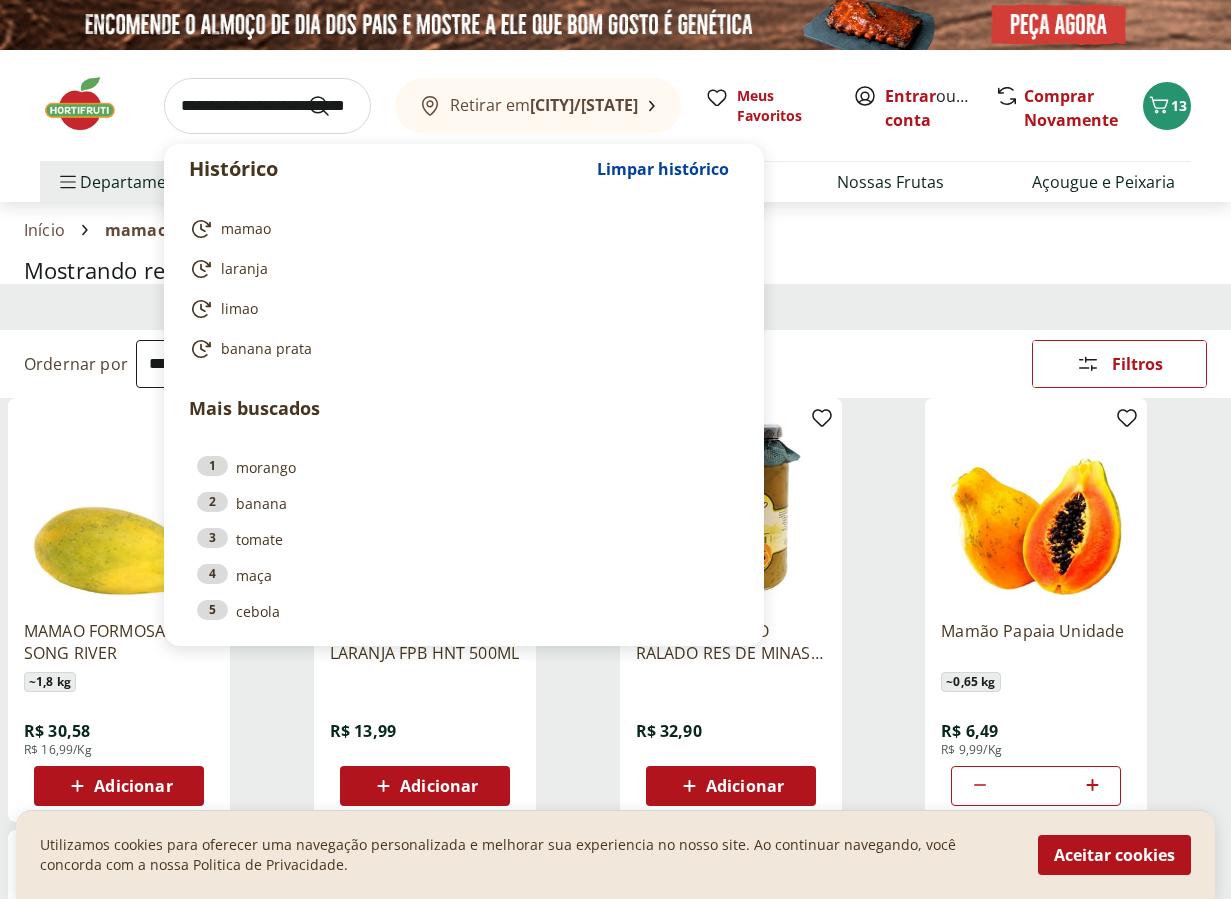click at bounding box center (267, 106) 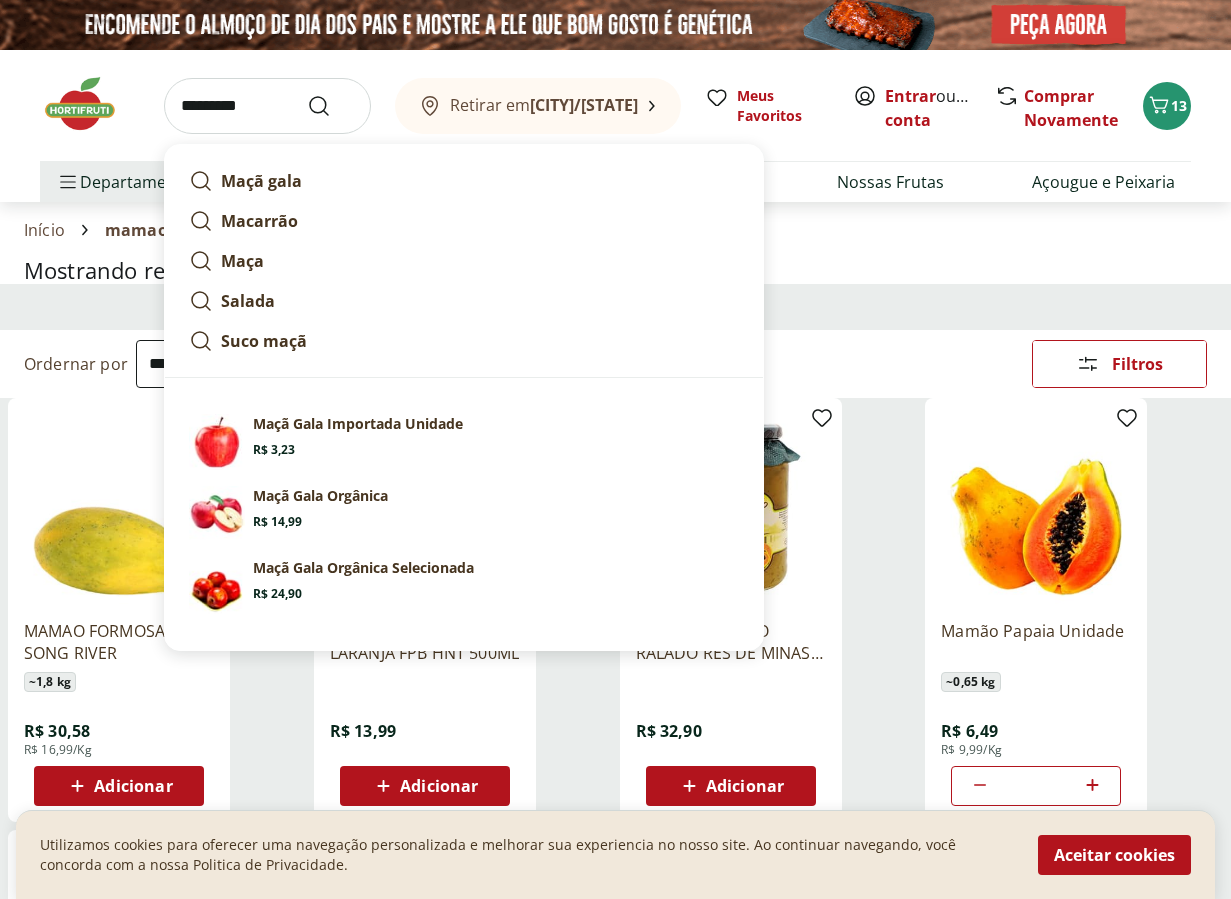 type on "*********" 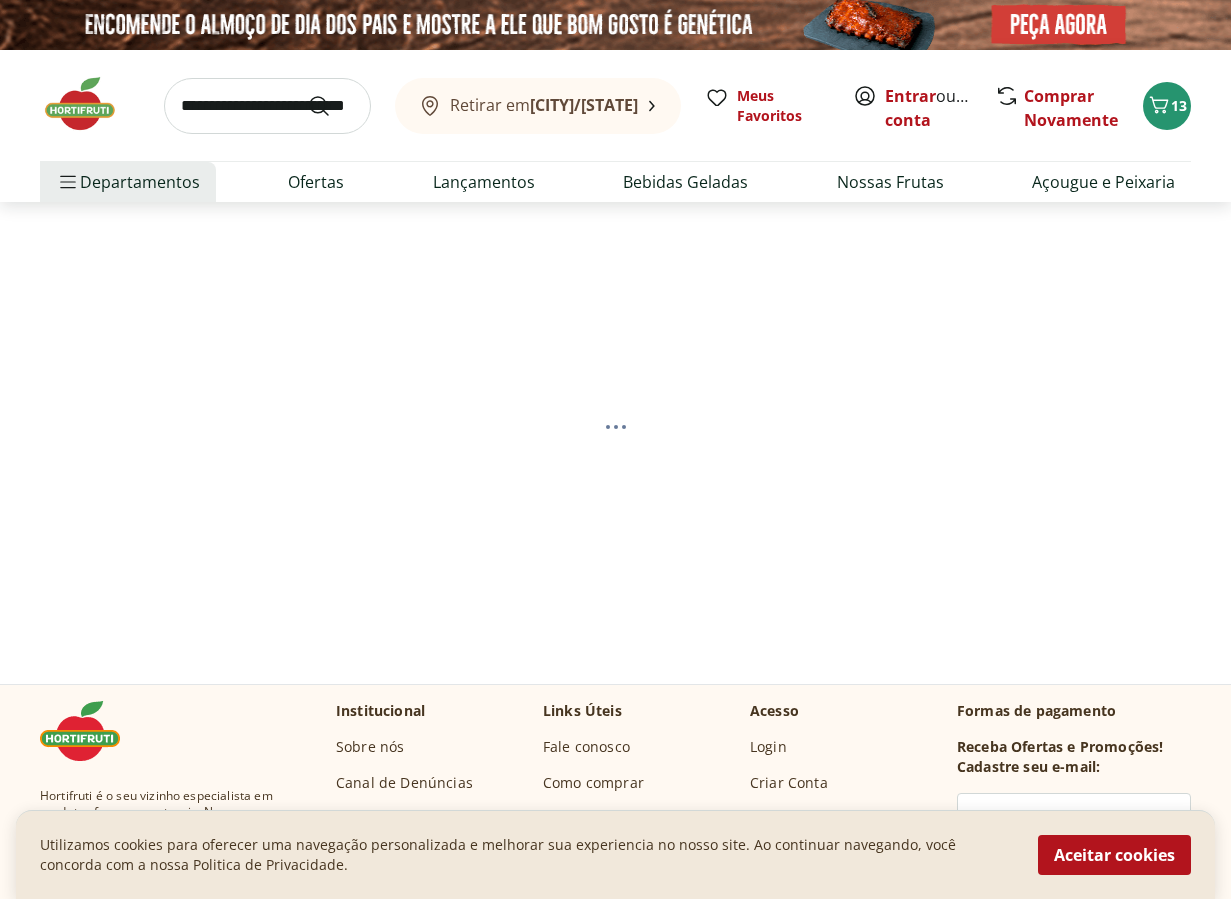 select on "**********" 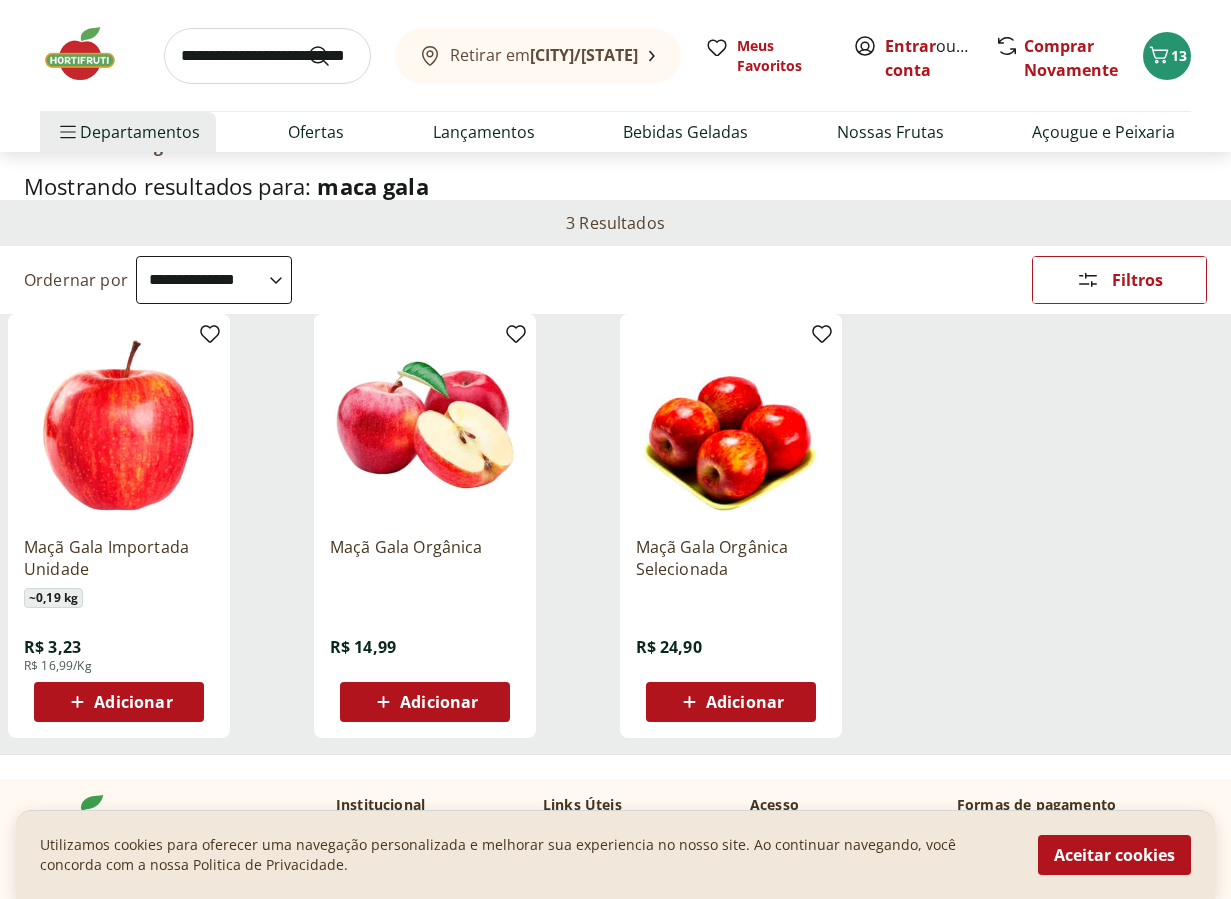 scroll, scrollTop: 85, scrollLeft: 0, axis: vertical 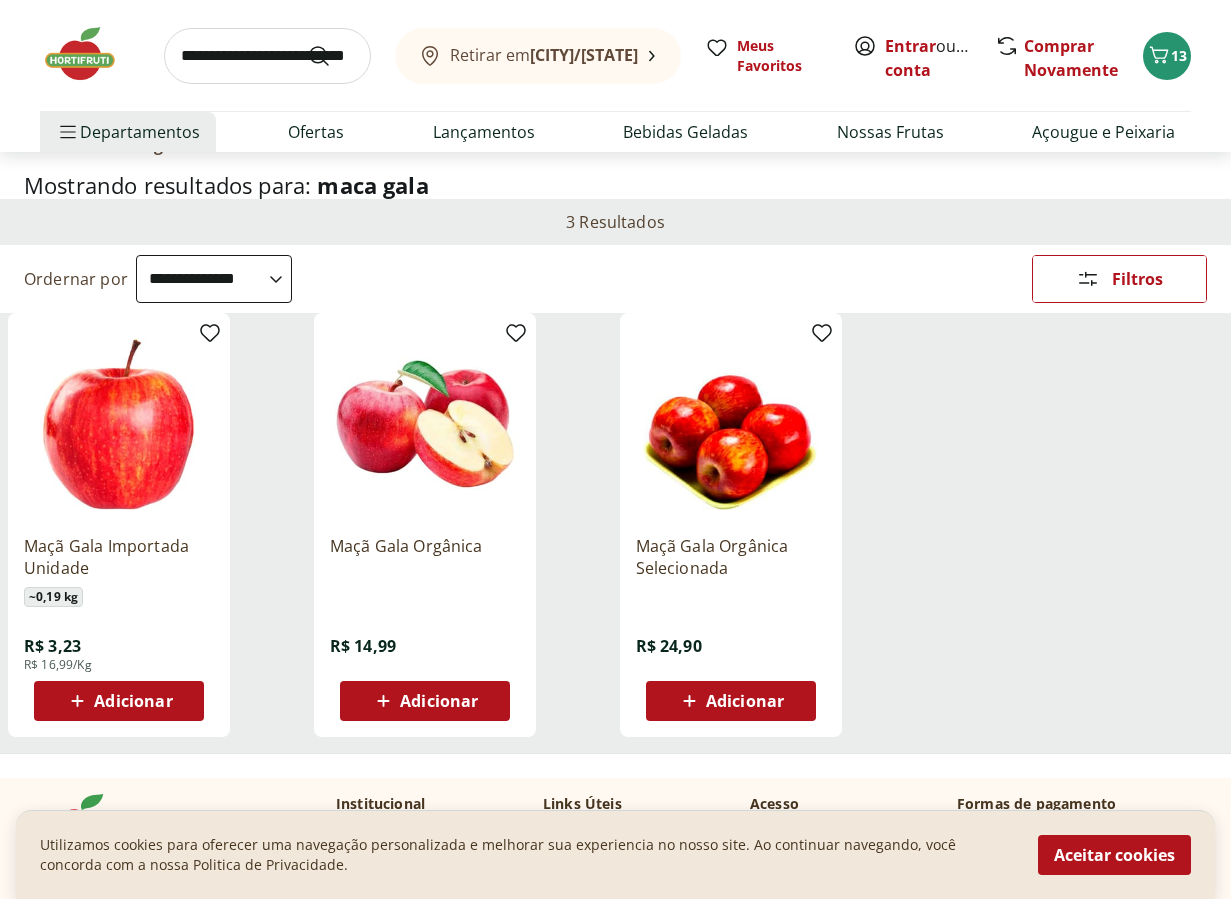 click at bounding box center (267, 56) 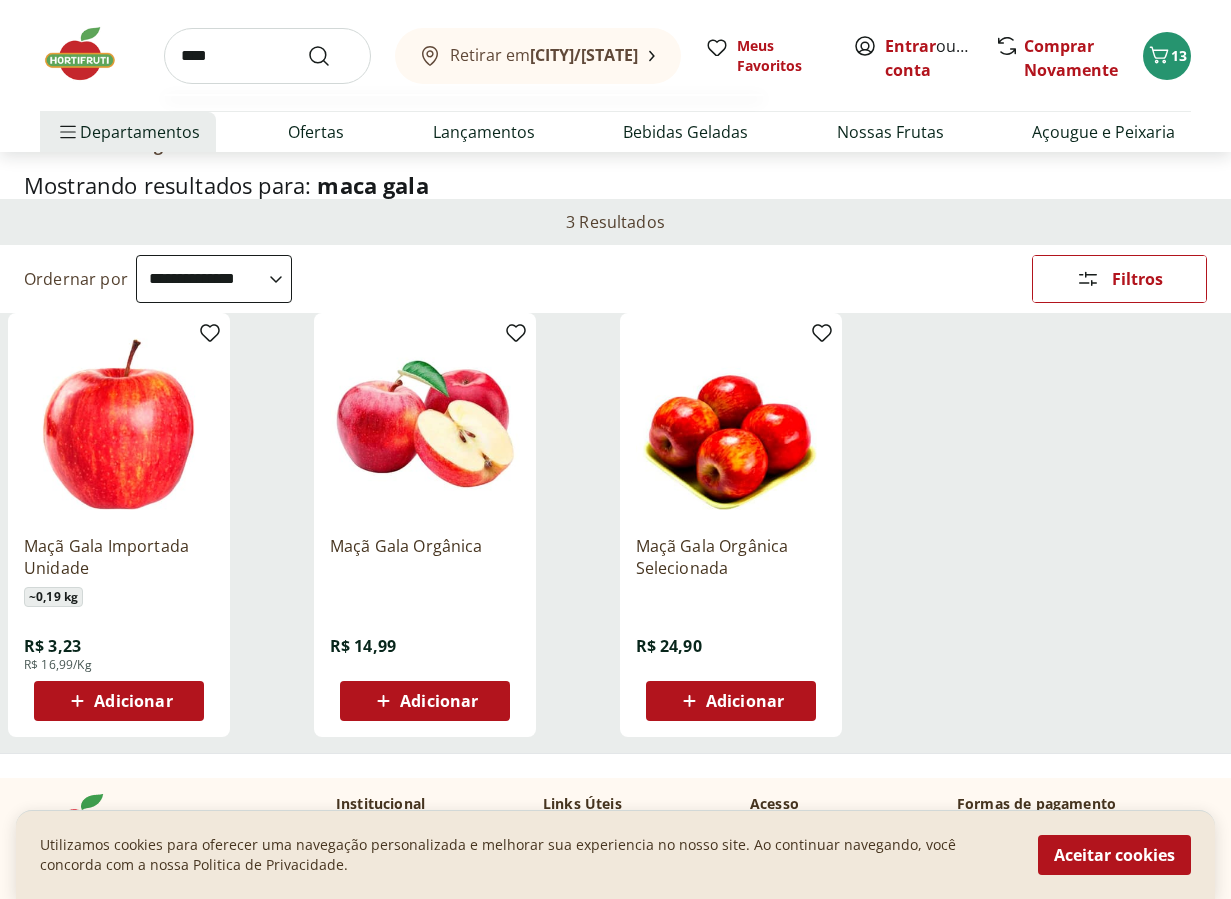 type on "****" 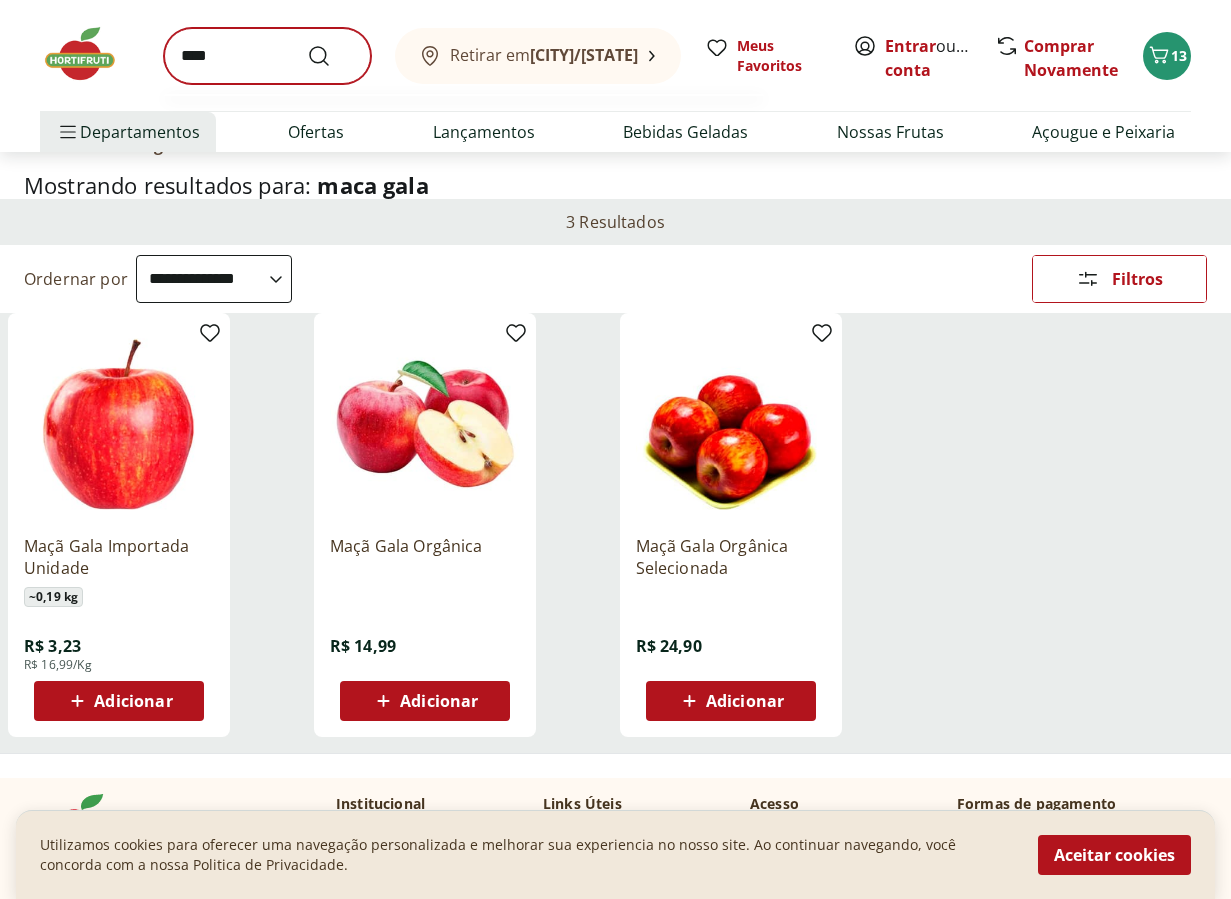 scroll, scrollTop: 0, scrollLeft: 0, axis: both 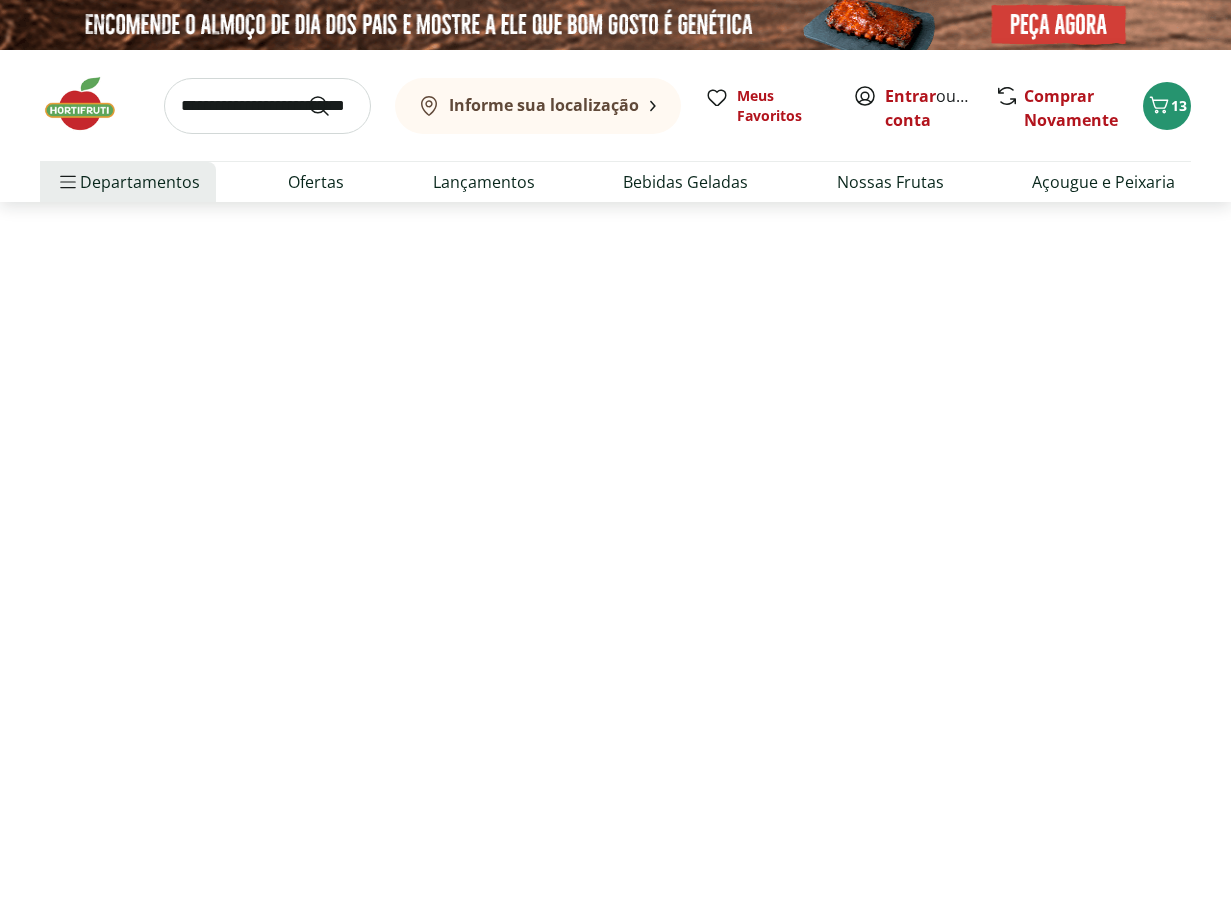 select on "**********" 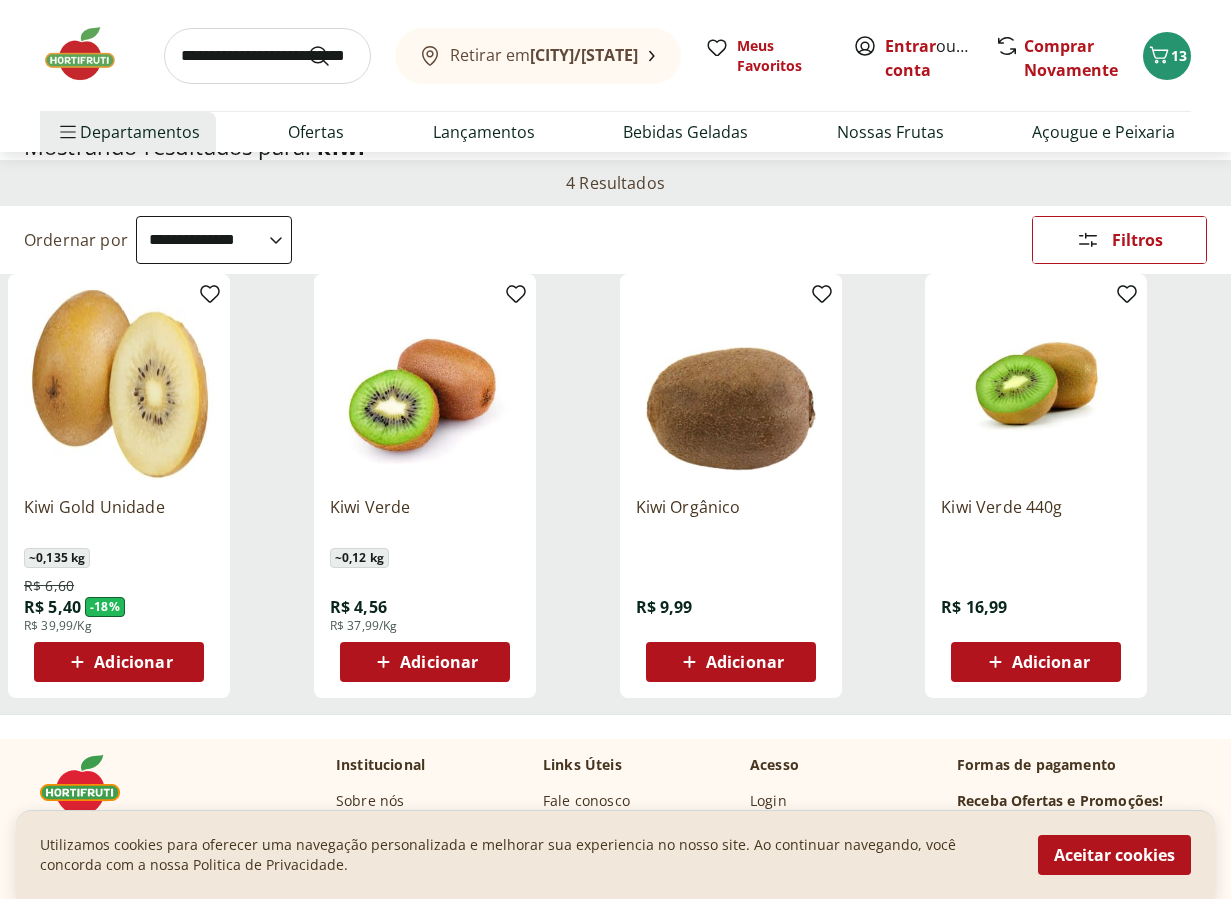 scroll, scrollTop: 132, scrollLeft: 0, axis: vertical 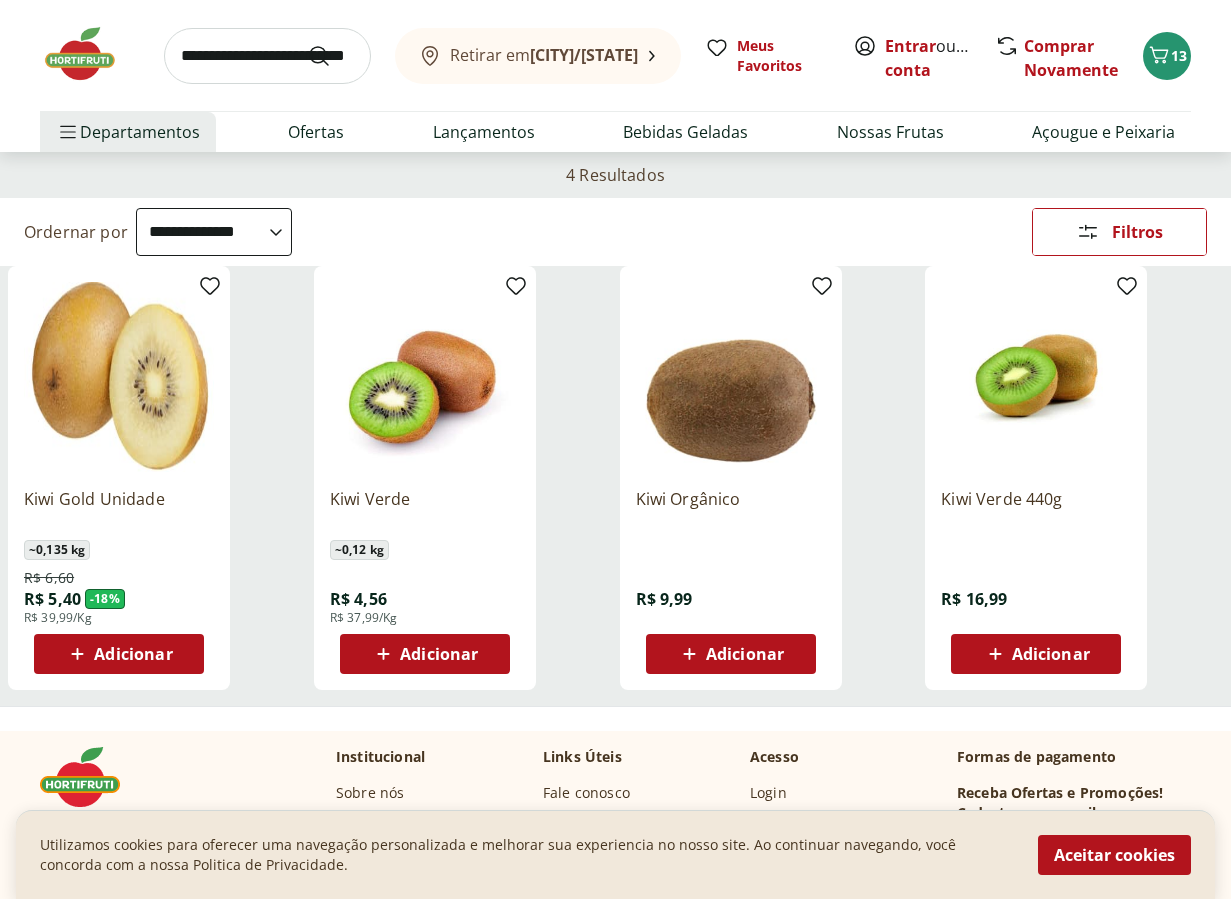 click on "Adicionar" at bounding box center (133, 654) 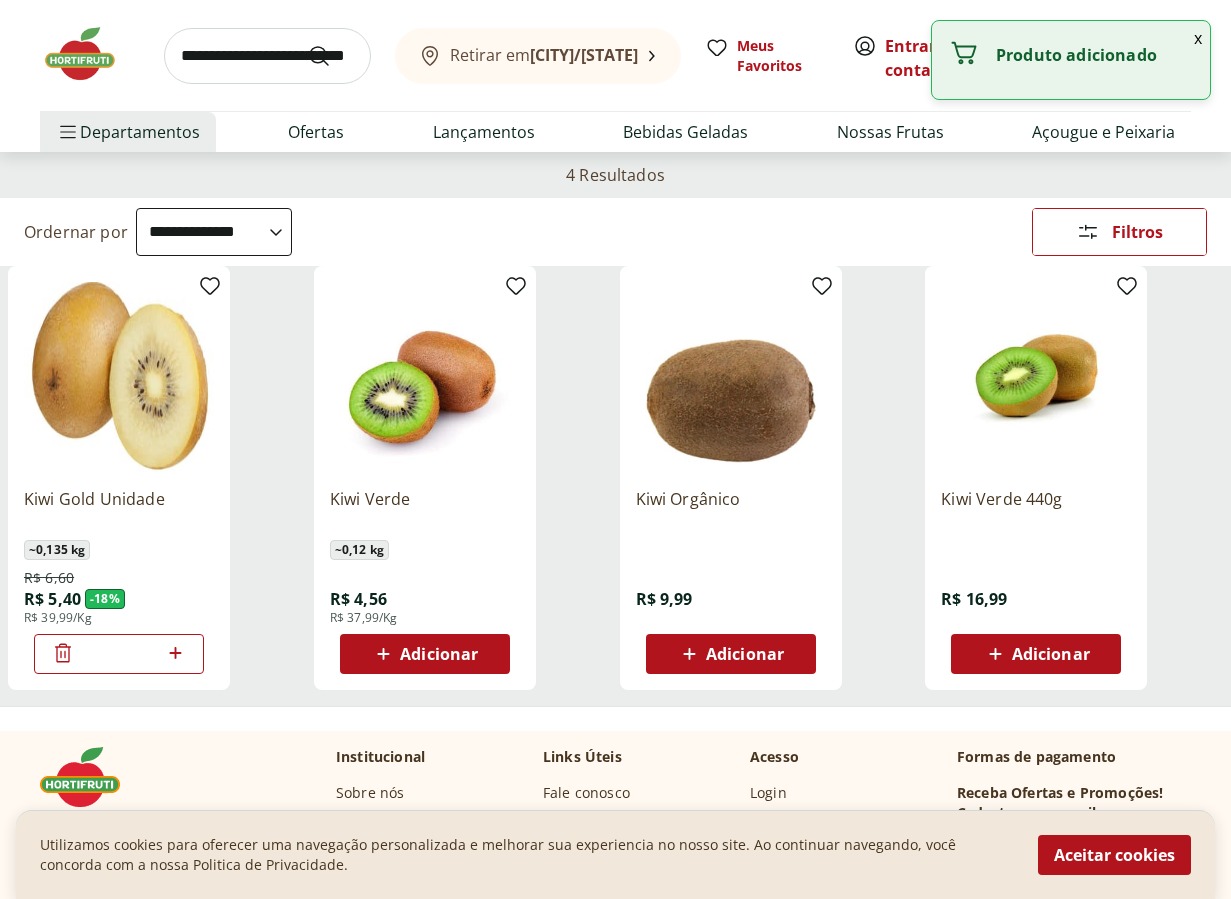 click at bounding box center (267, 56) 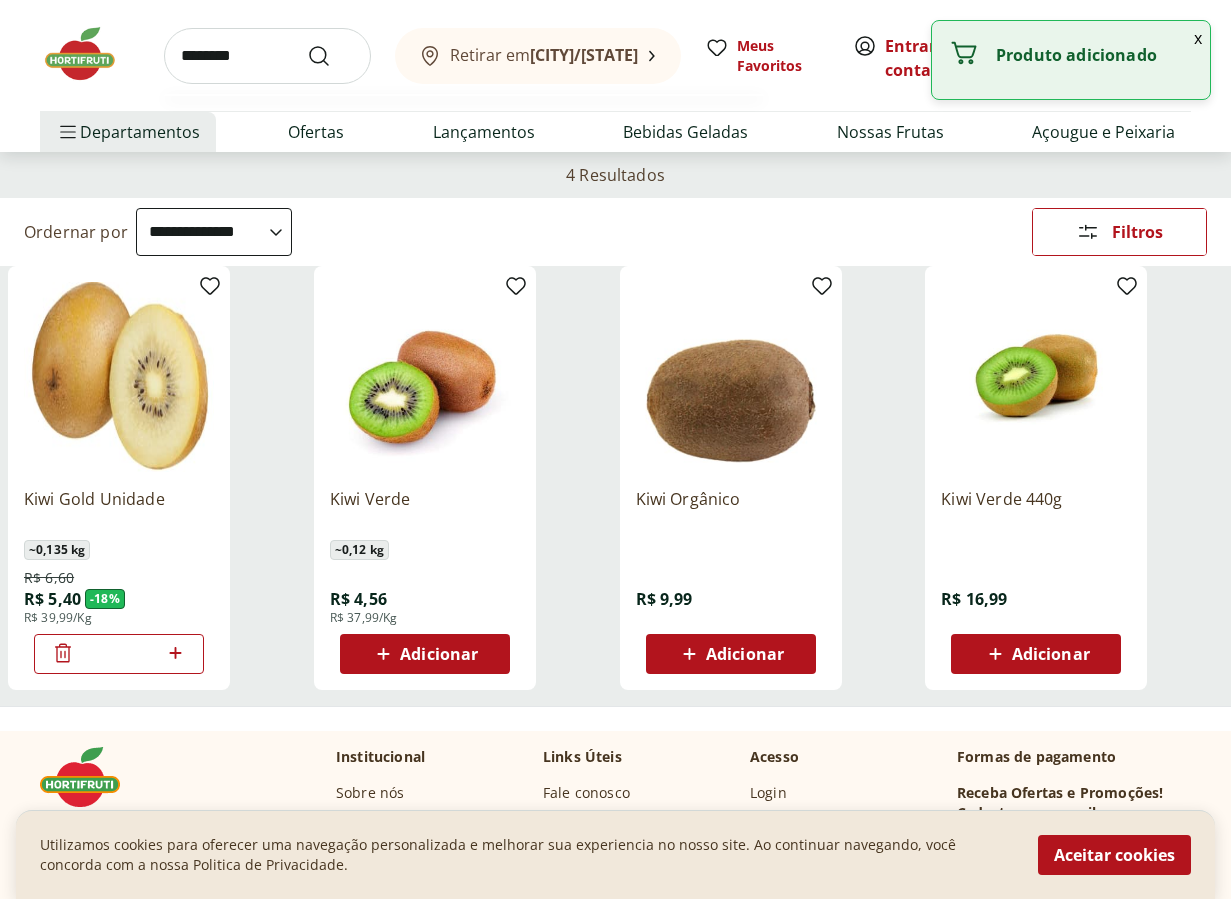 type on "********" 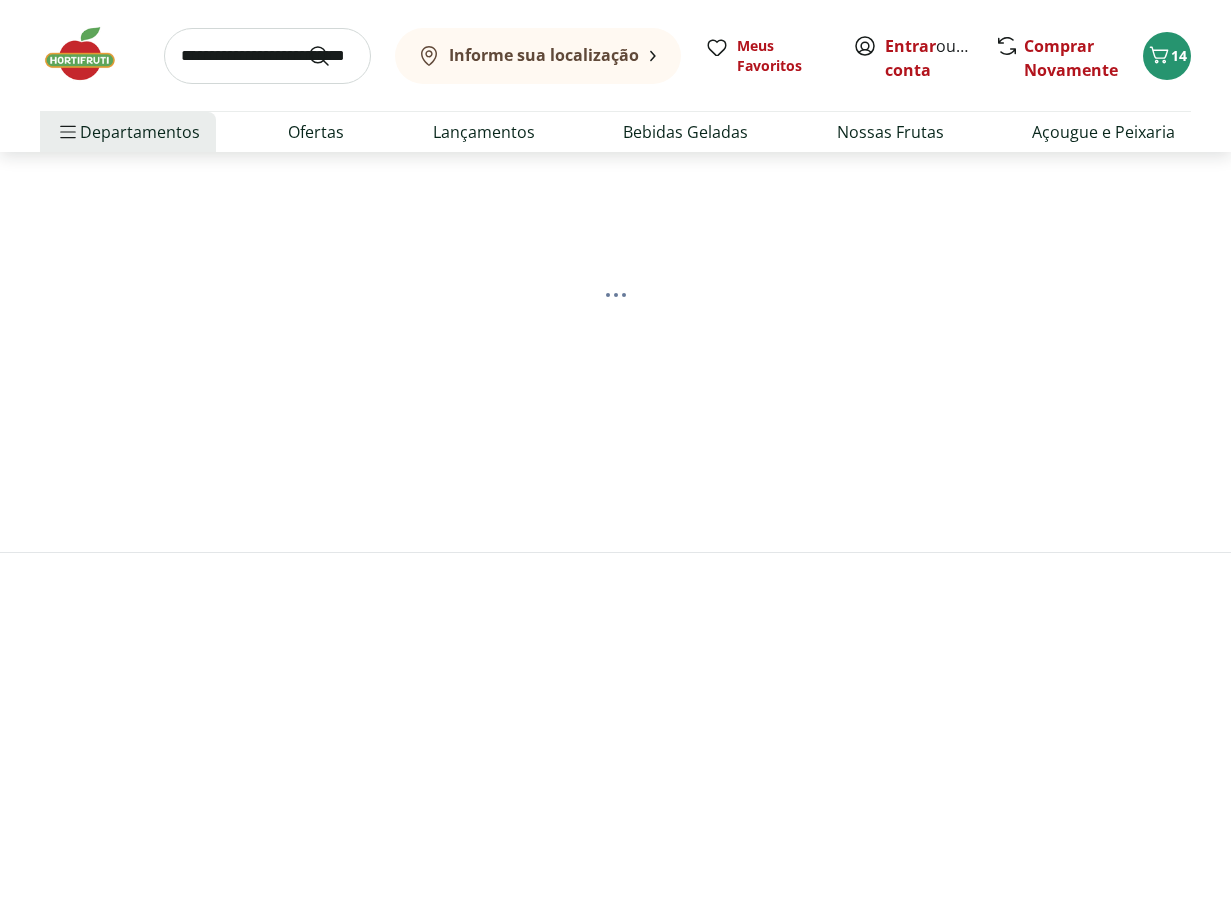 scroll, scrollTop: 0, scrollLeft: 0, axis: both 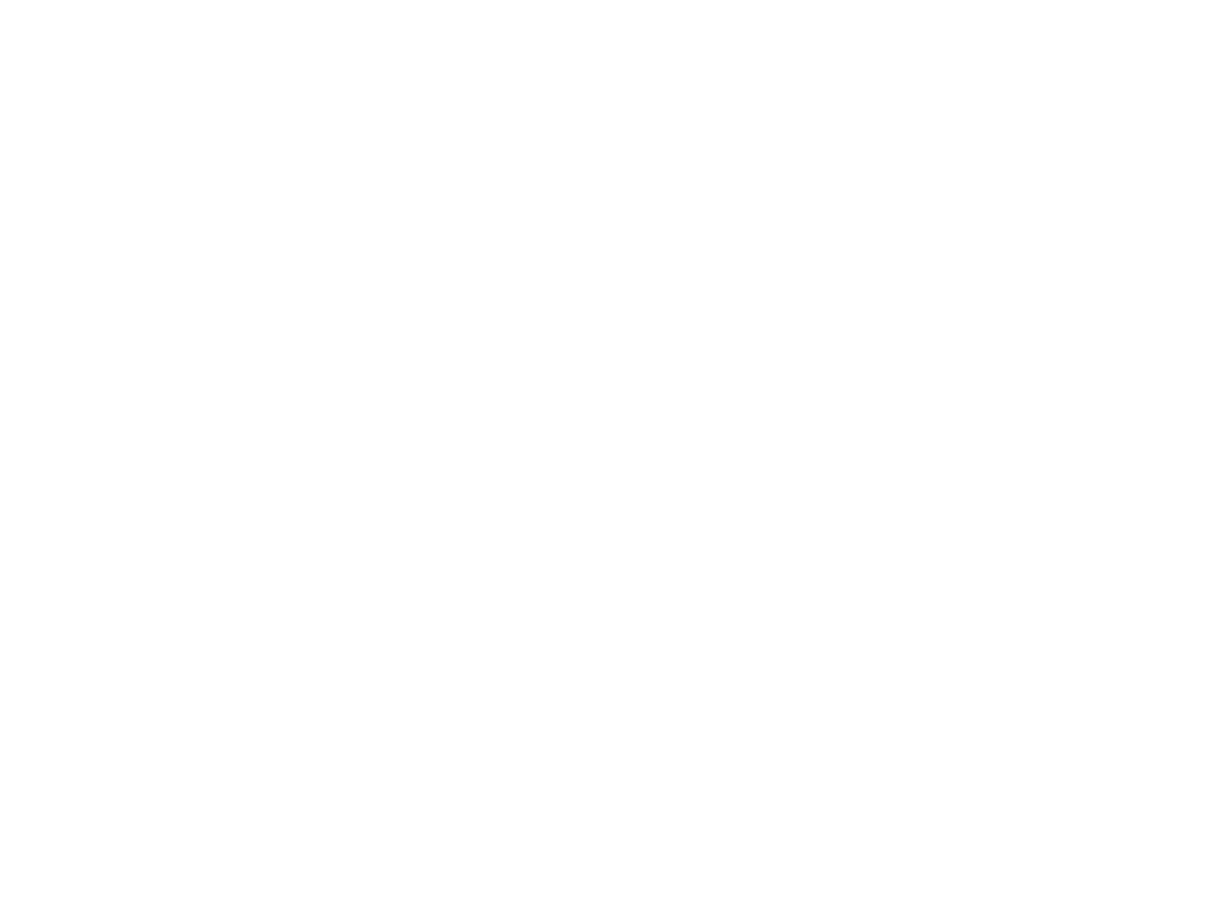 select on "**********" 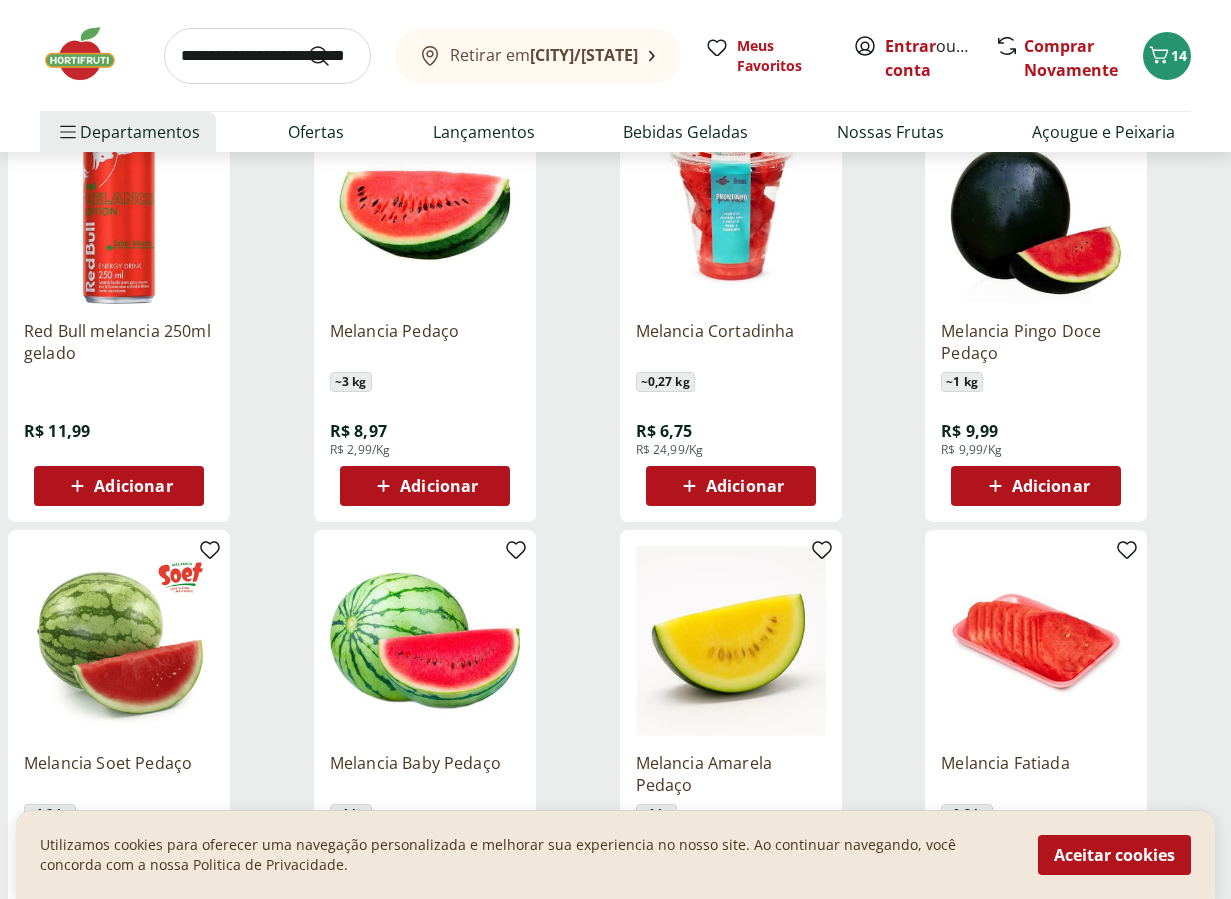 scroll, scrollTop: 283, scrollLeft: 0, axis: vertical 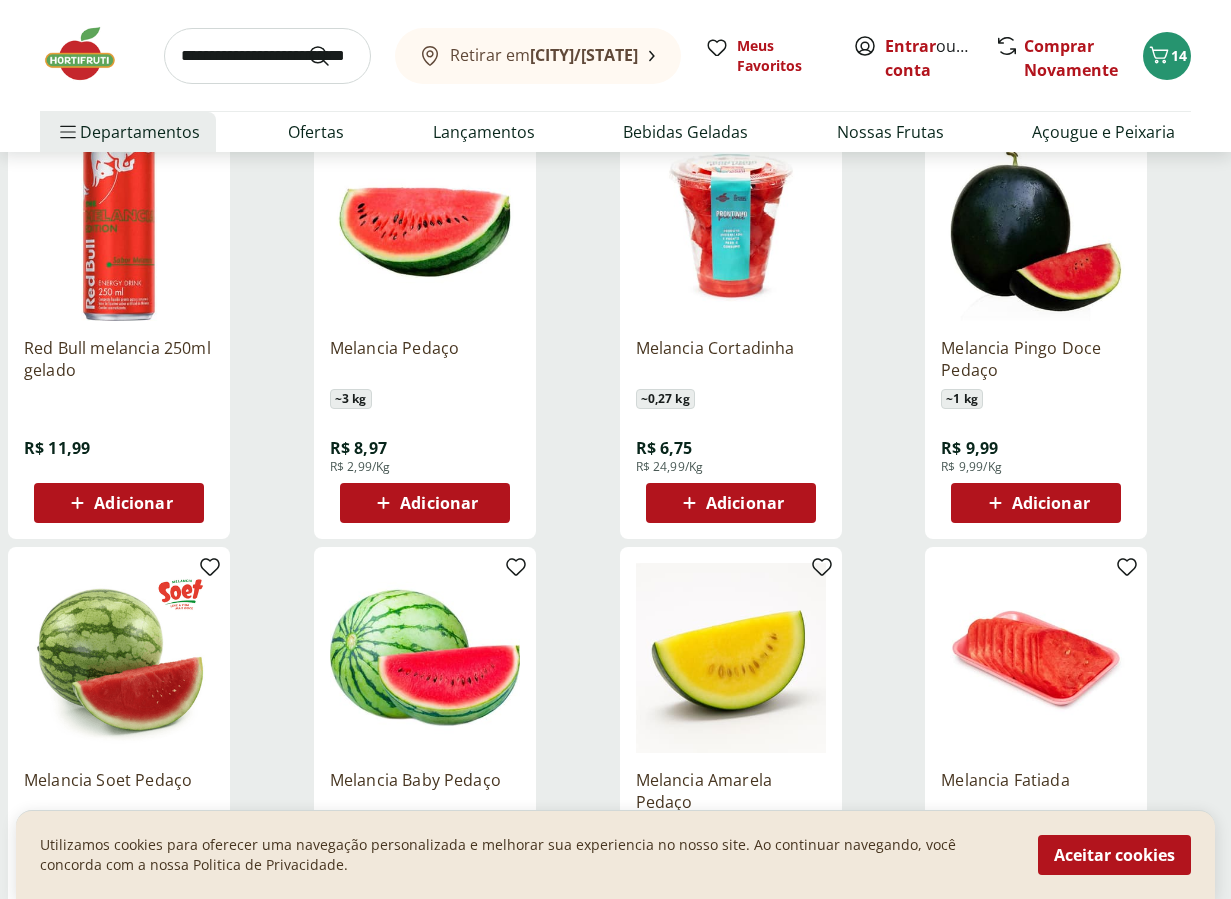 click on "Adicionar" at bounding box center [439, 503] 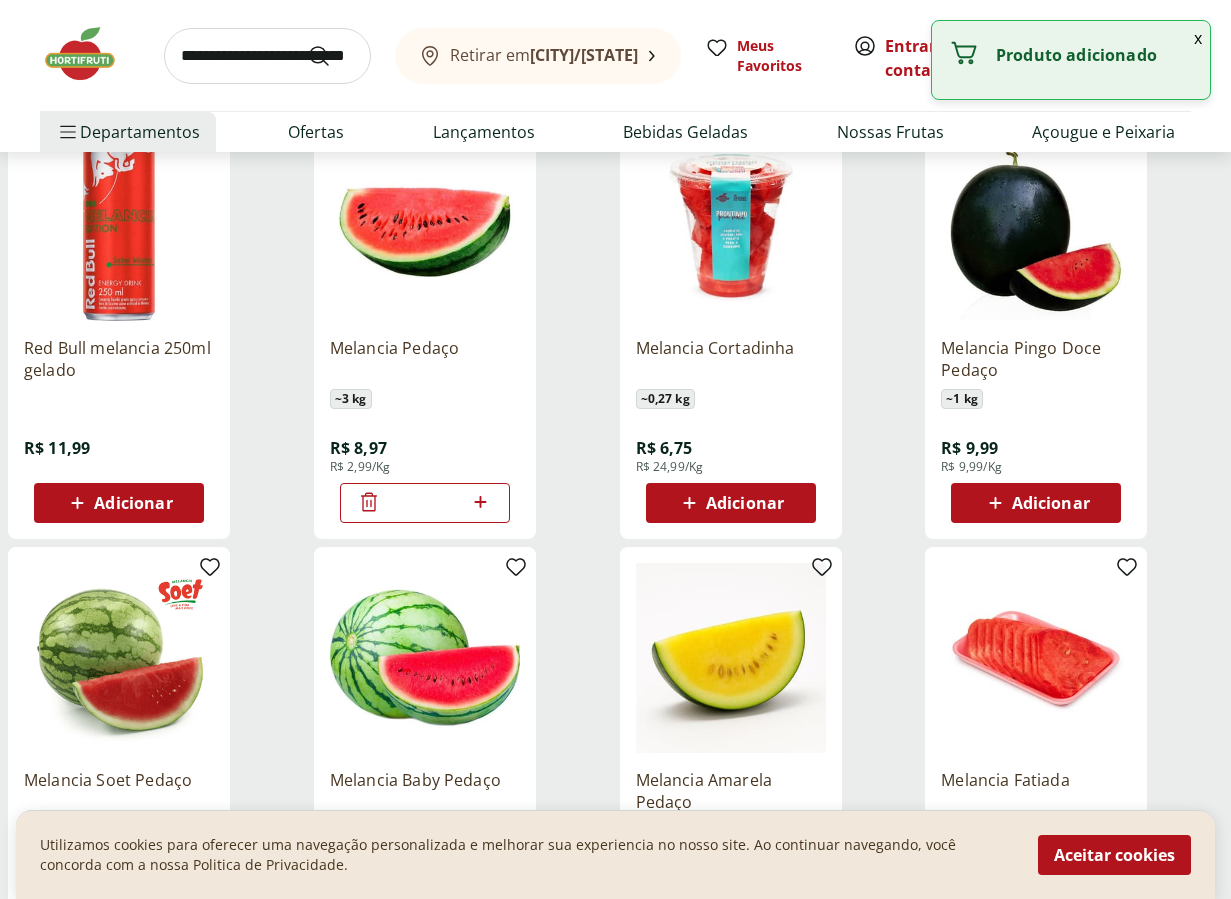 click at bounding box center [267, 56] 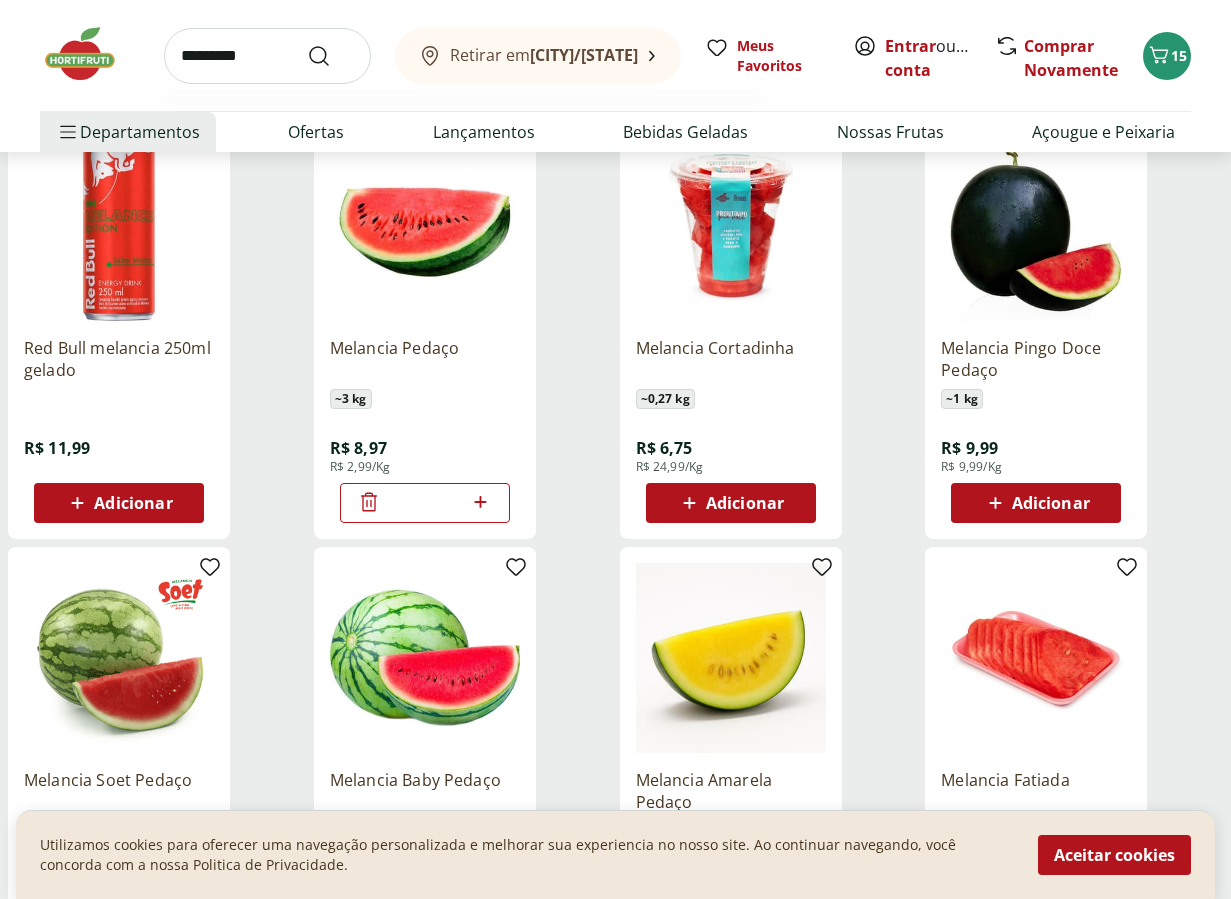 type on "*********" 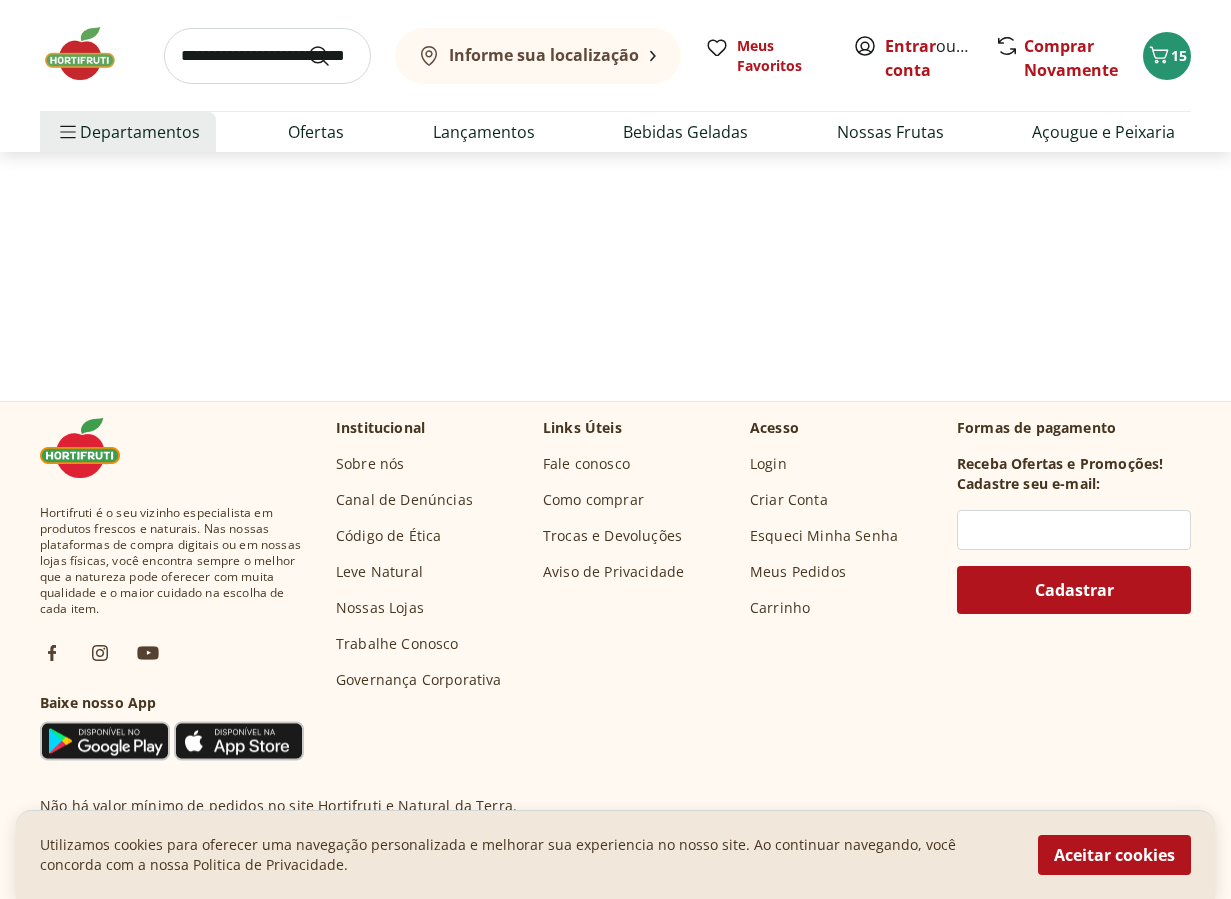 scroll, scrollTop: 0, scrollLeft: 0, axis: both 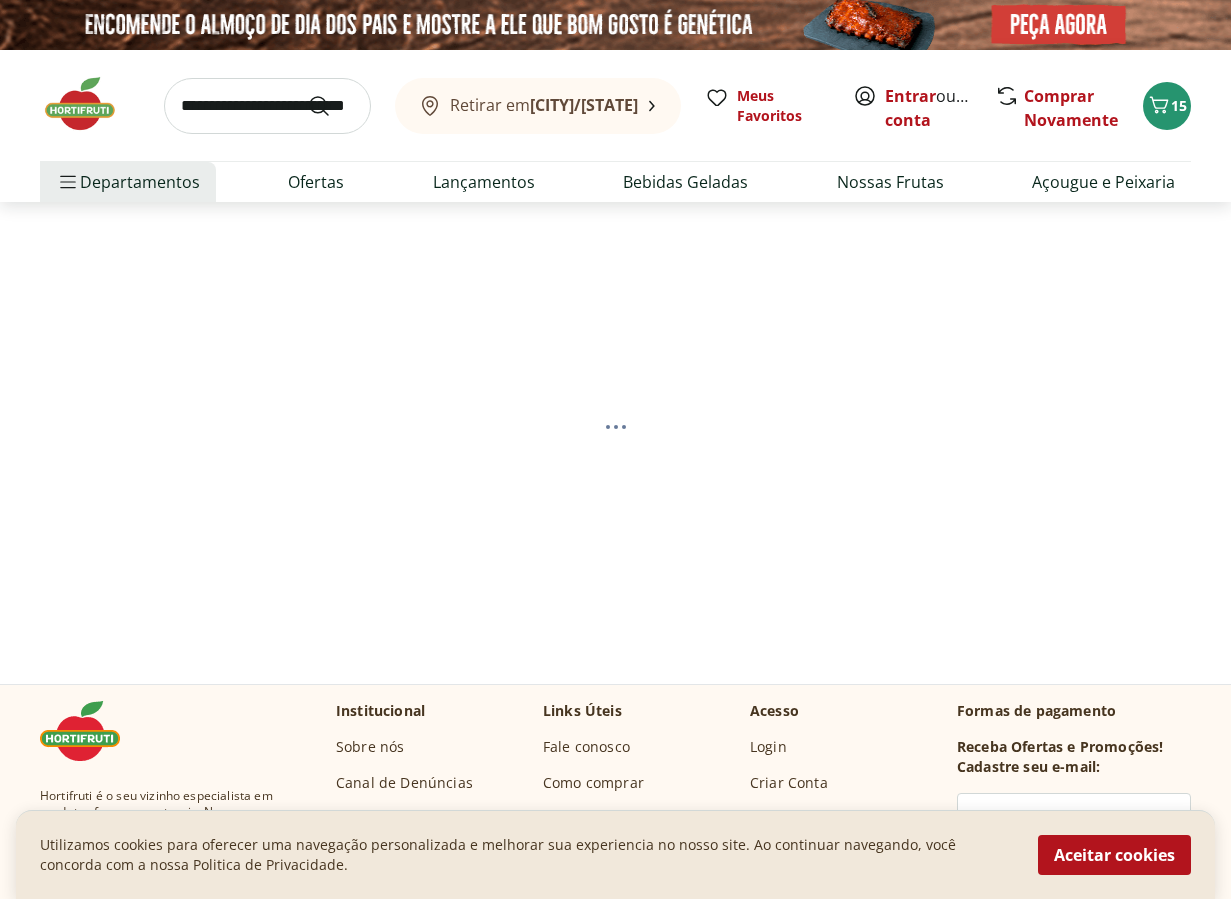 select on "**********" 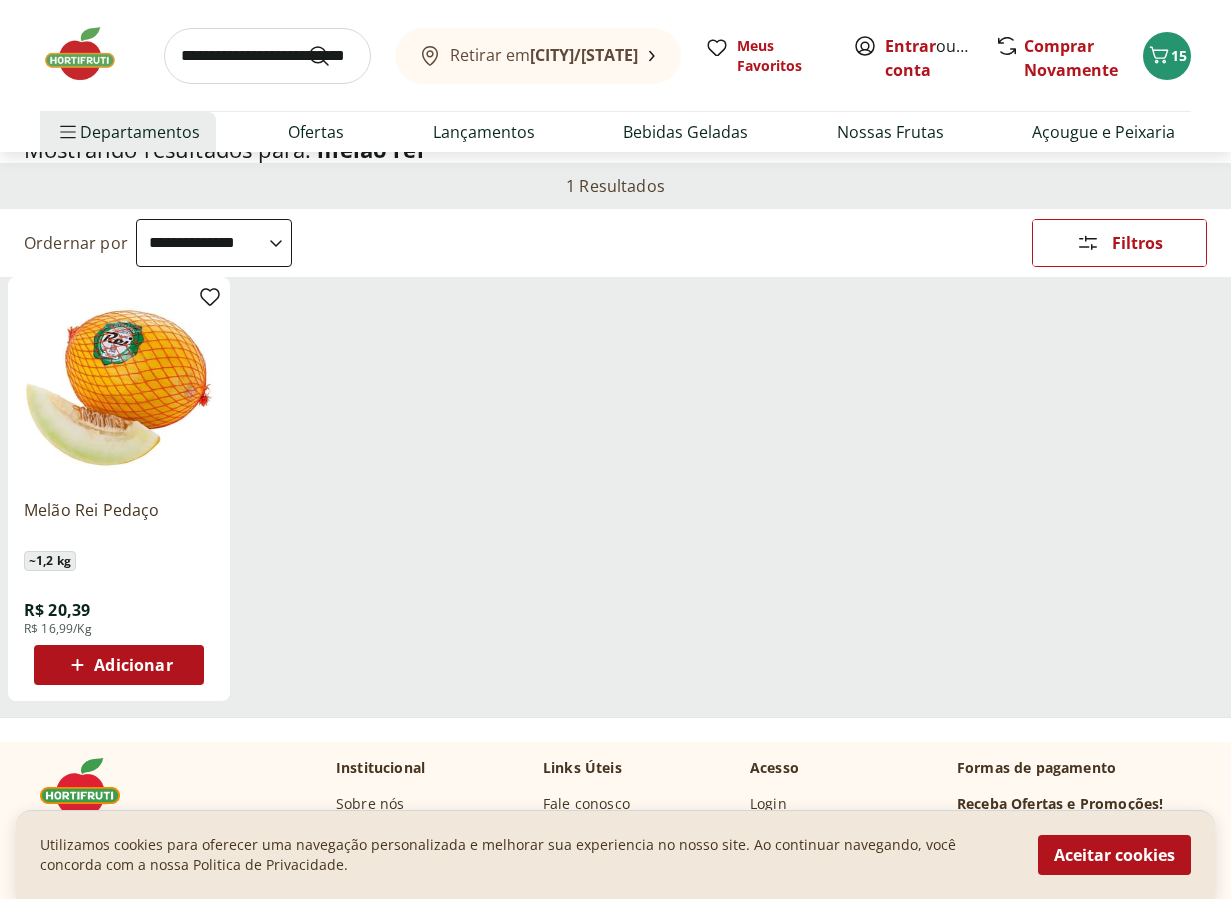 scroll, scrollTop: 117, scrollLeft: 0, axis: vertical 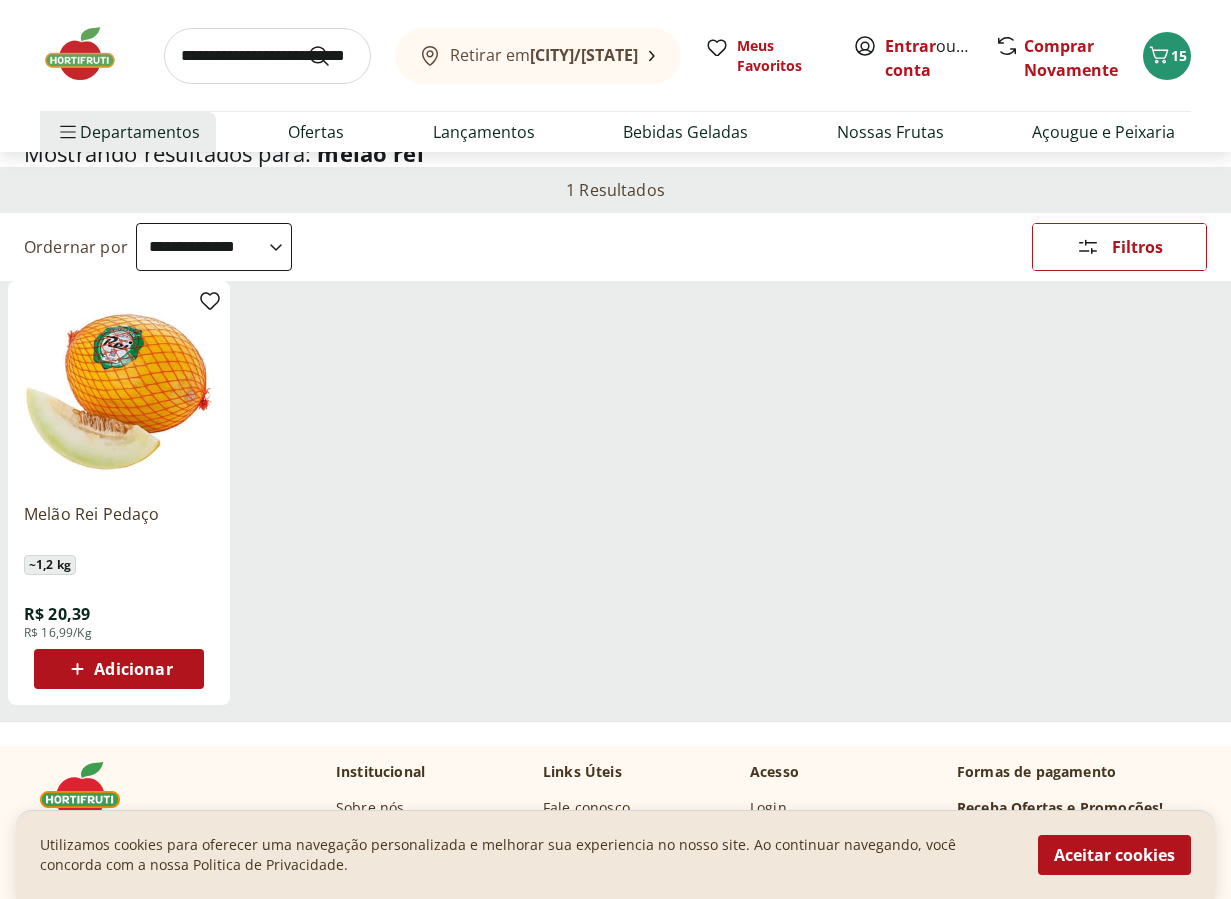 click on "Adicionar" at bounding box center (118, 669) 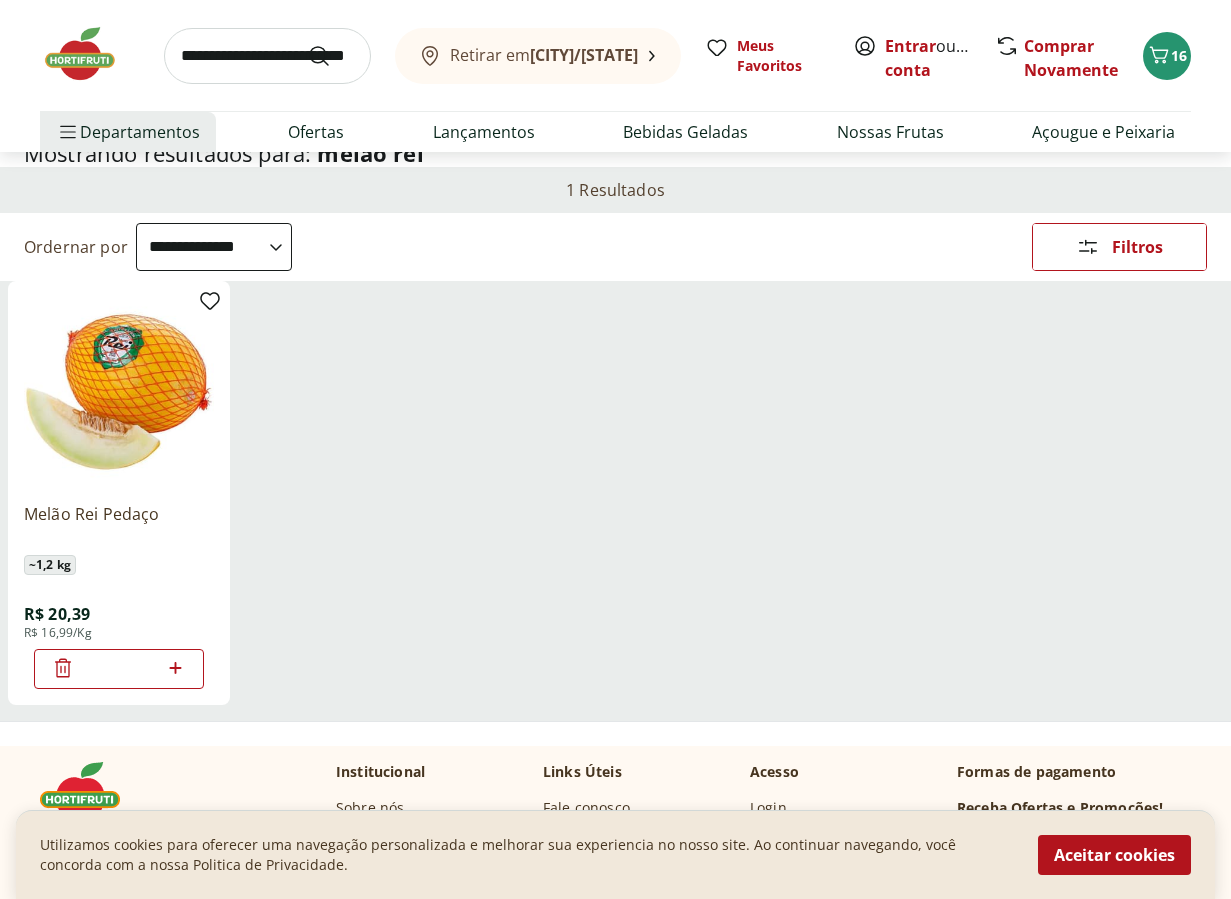 click at bounding box center (267, 56) 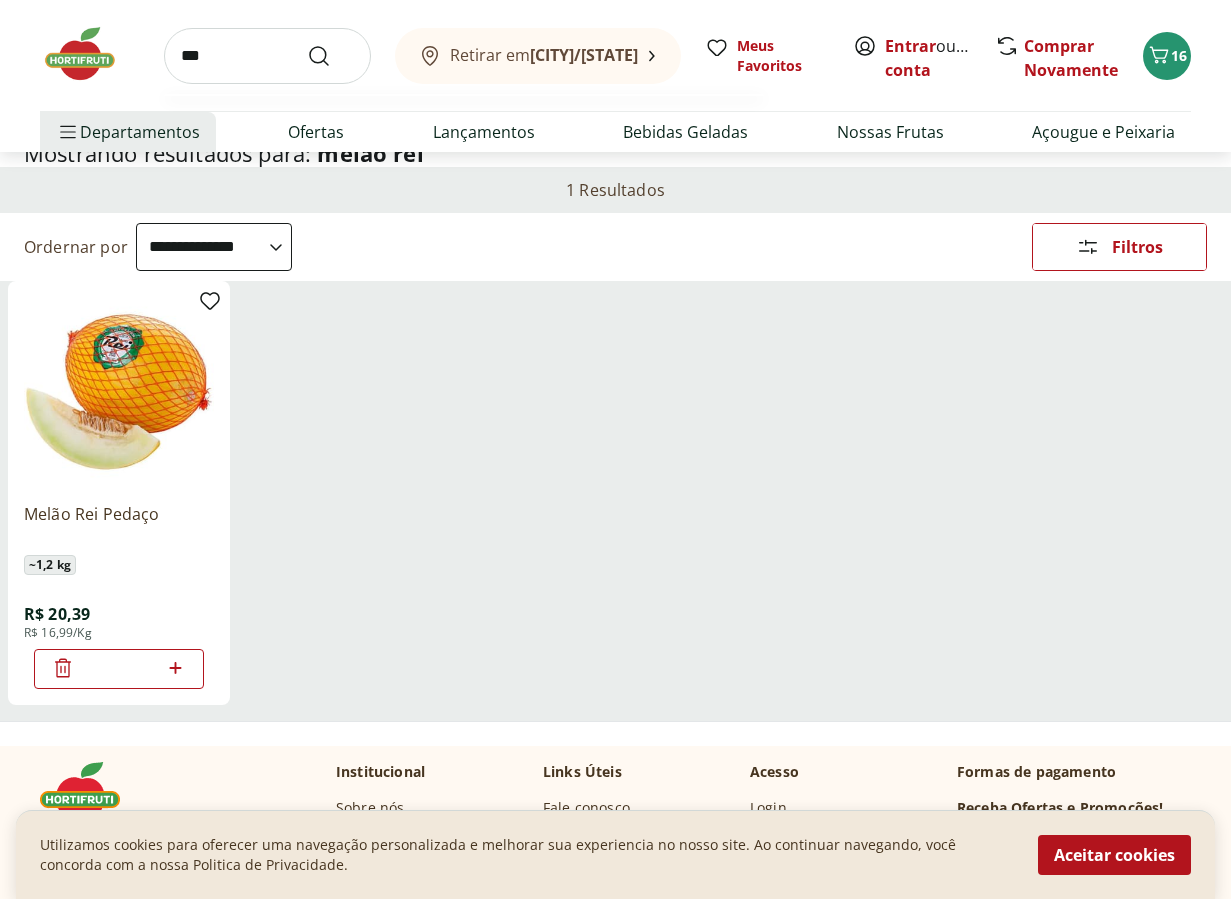 type on "***" 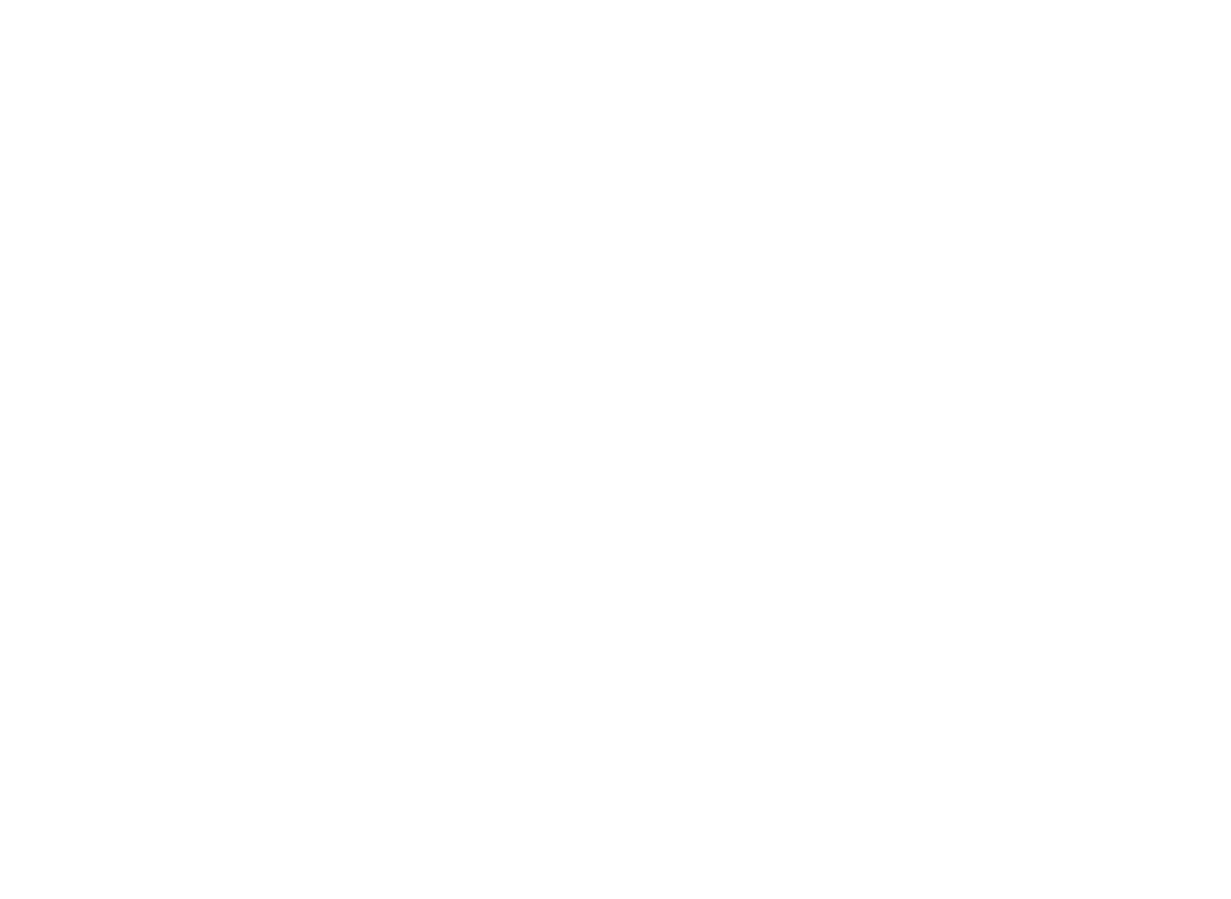 scroll, scrollTop: 0, scrollLeft: 0, axis: both 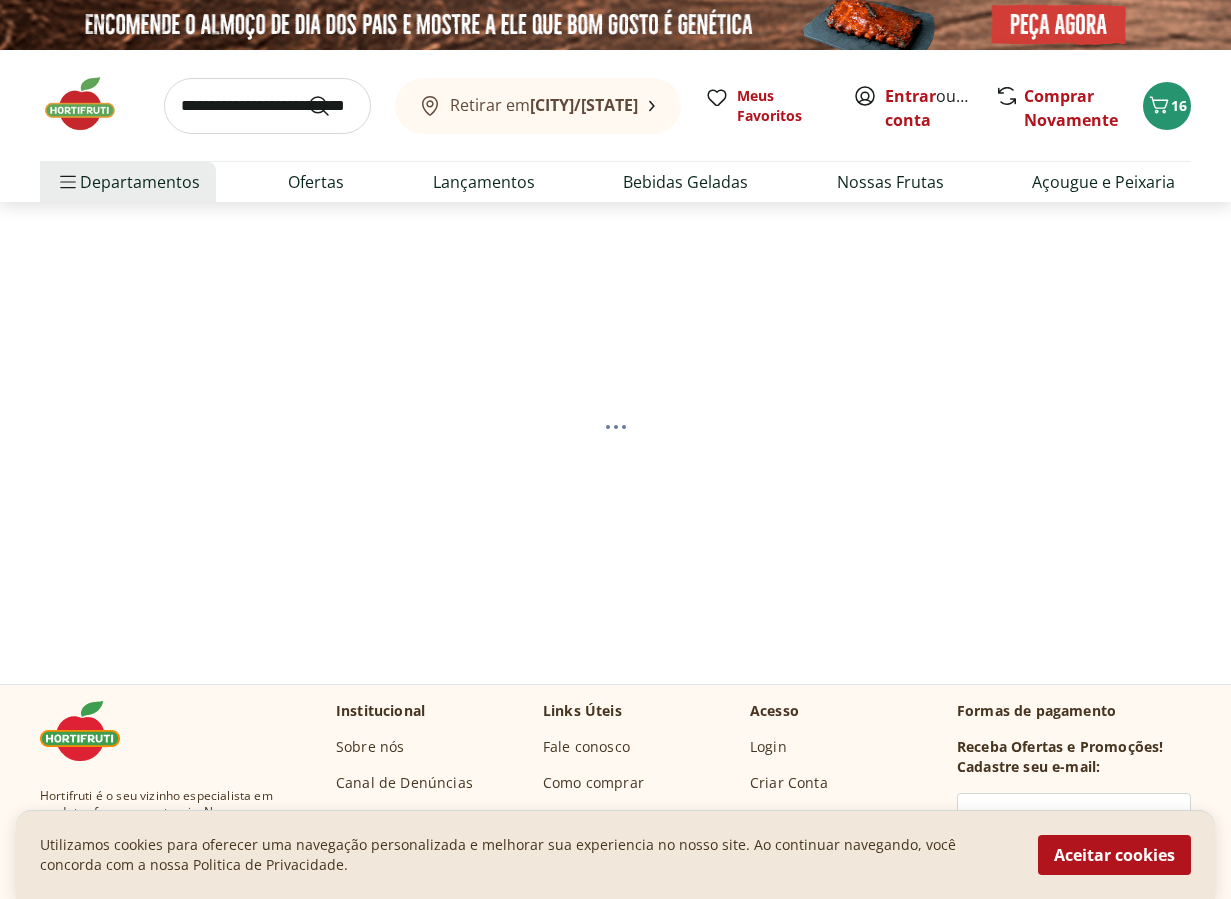 select on "**********" 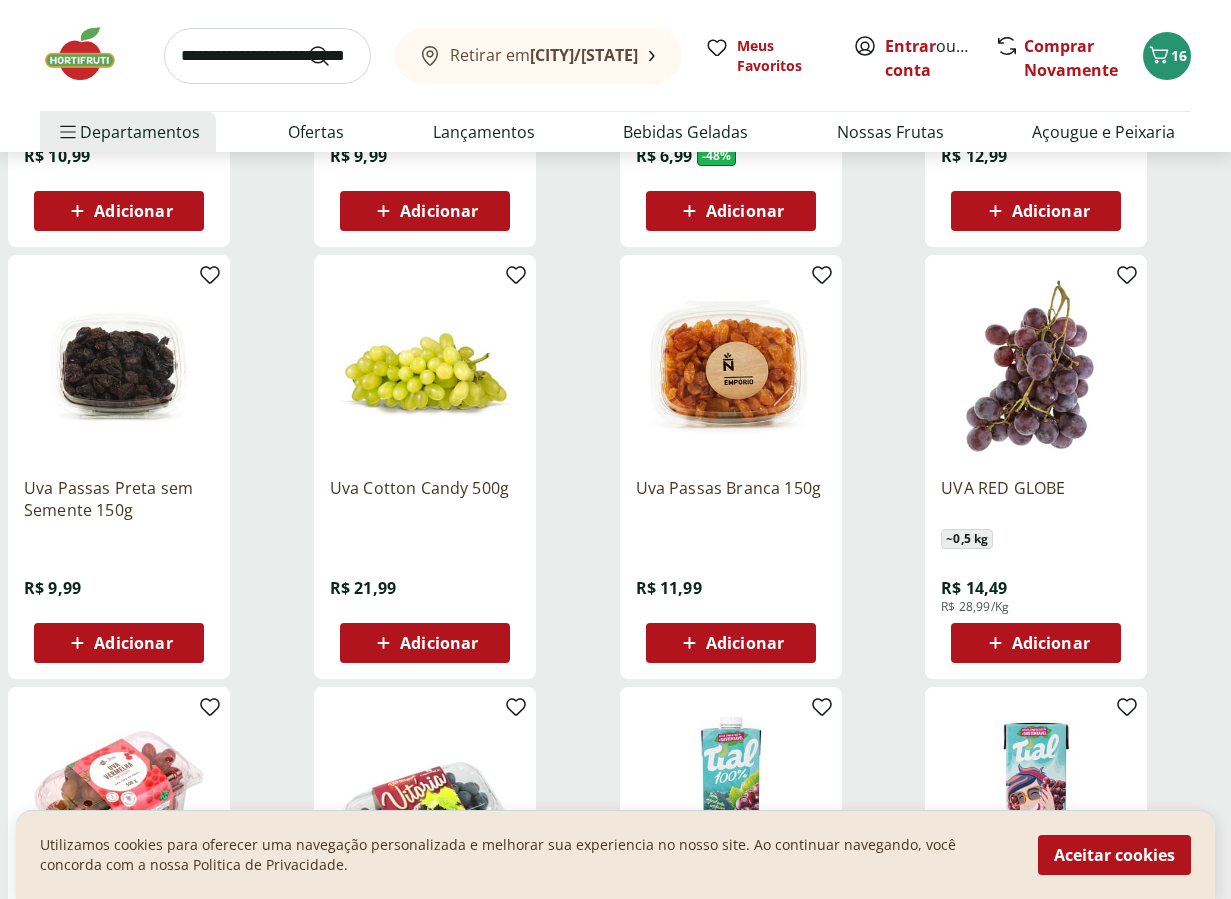 scroll, scrollTop: 580, scrollLeft: 0, axis: vertical 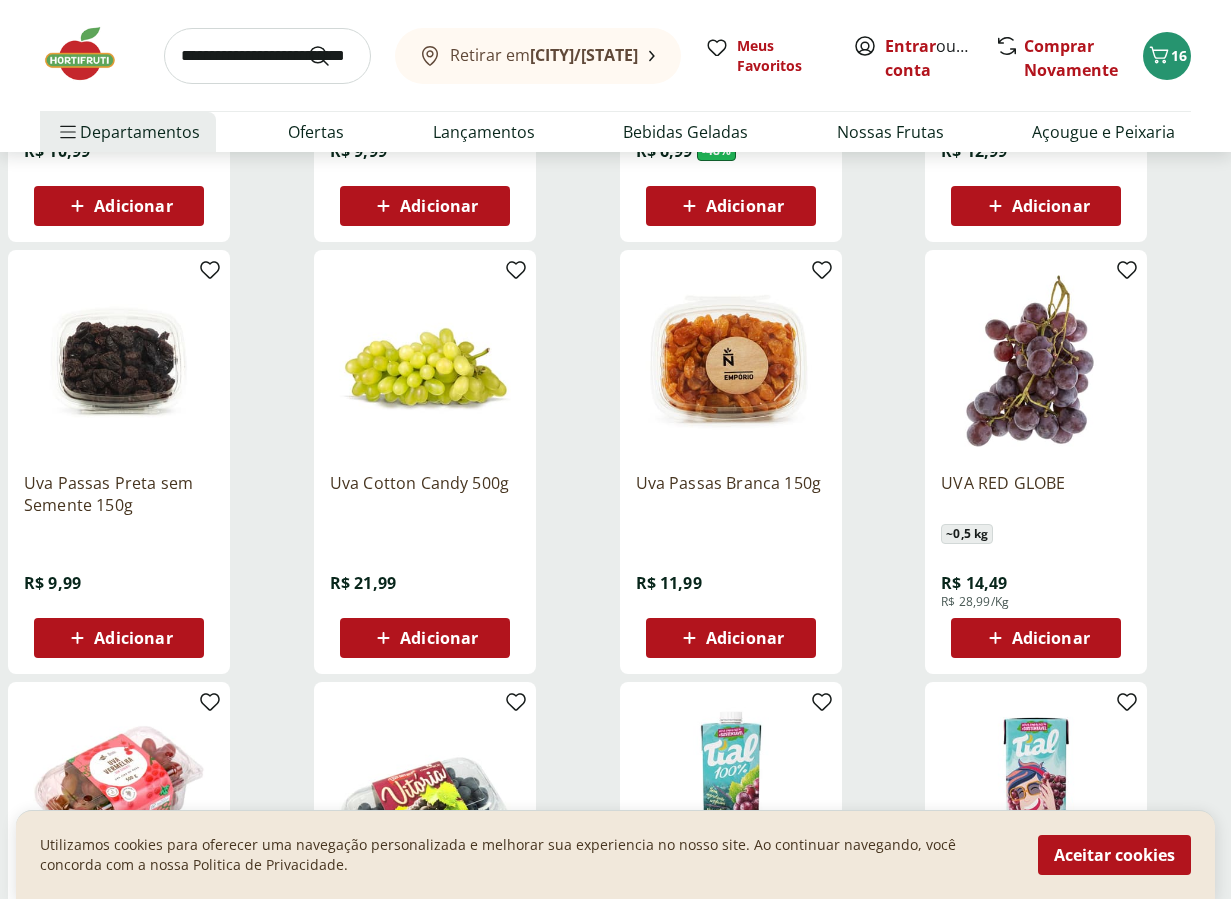 click on "Adicionar" at bounding box center [439, 638] 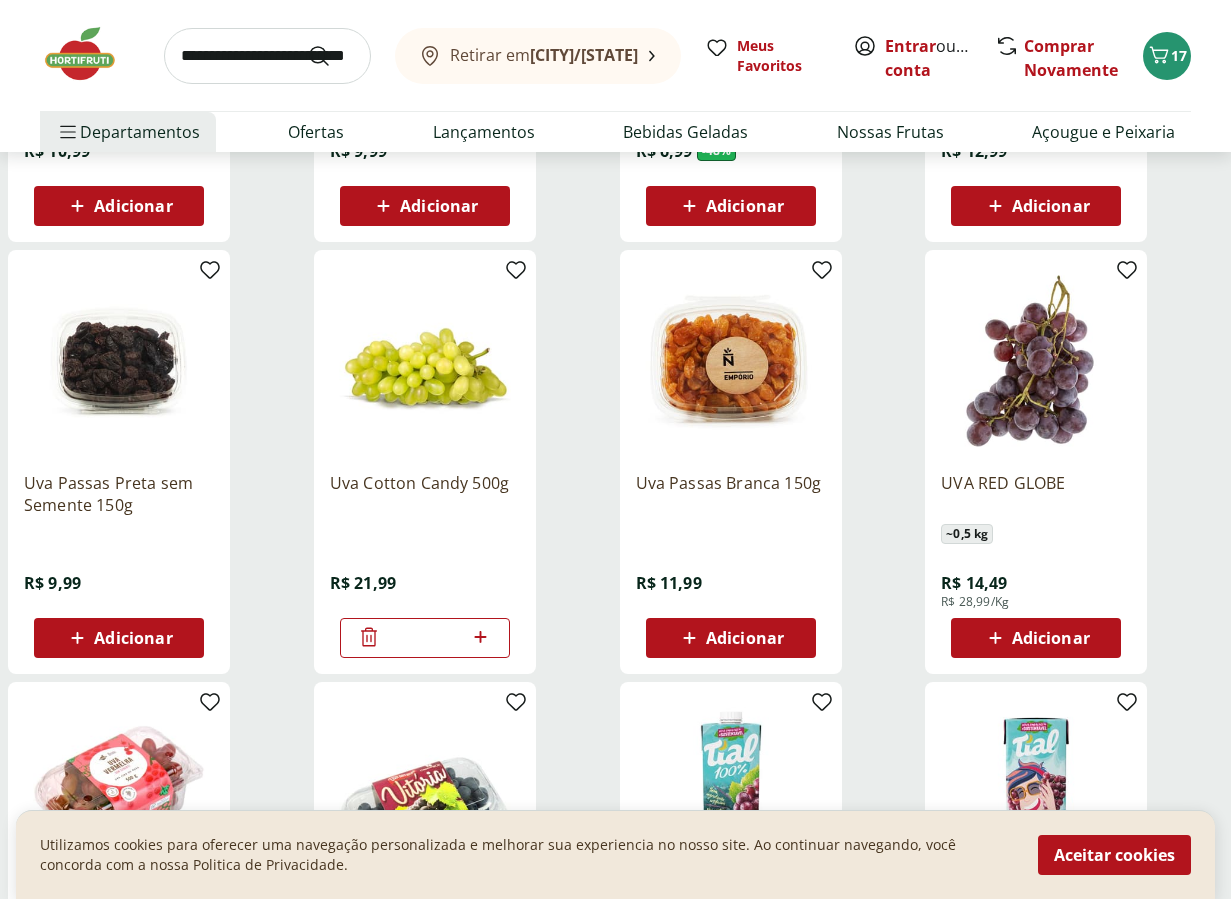 click at bounding box center (267, 56) 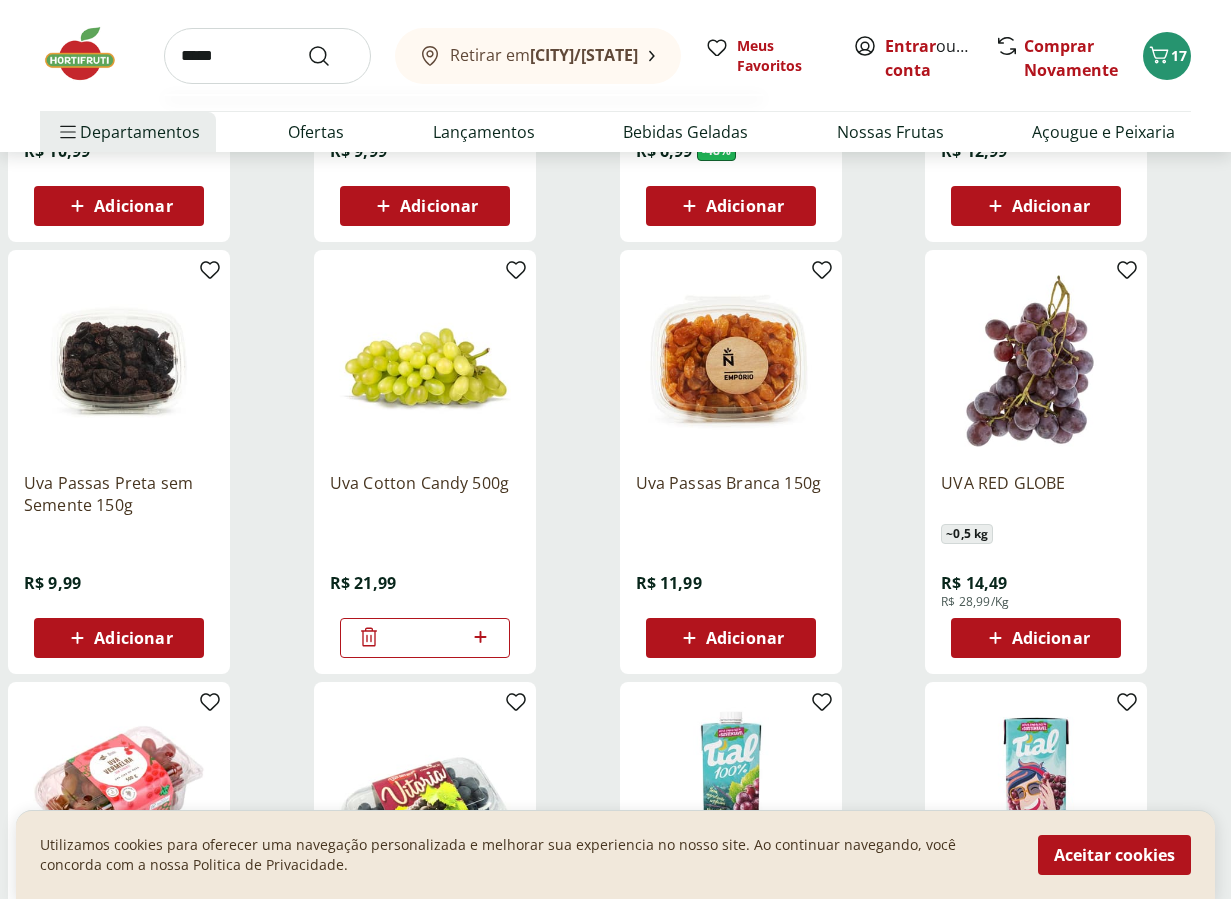 type on "*****" 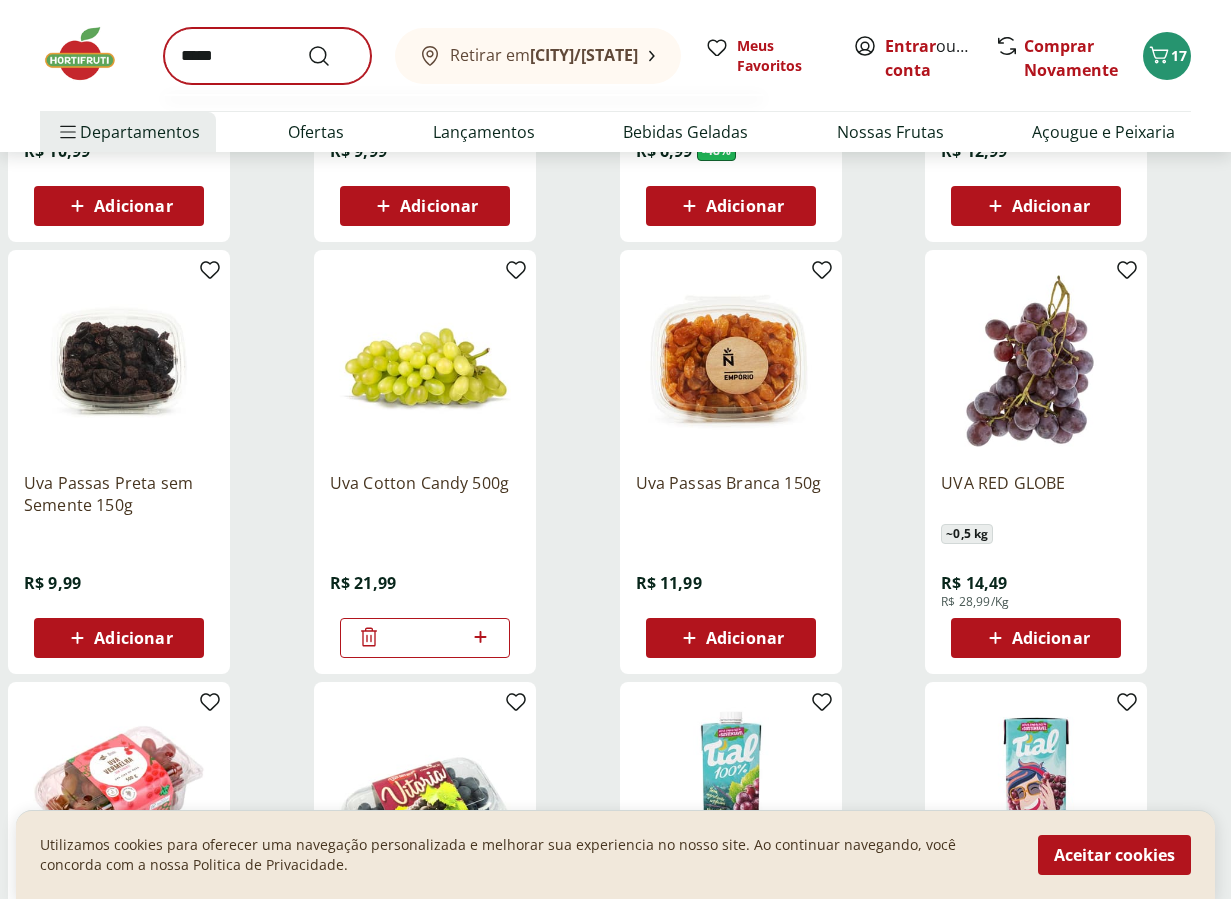 scroll, scrollTop: 0, scrollLeft: 0, axis: both 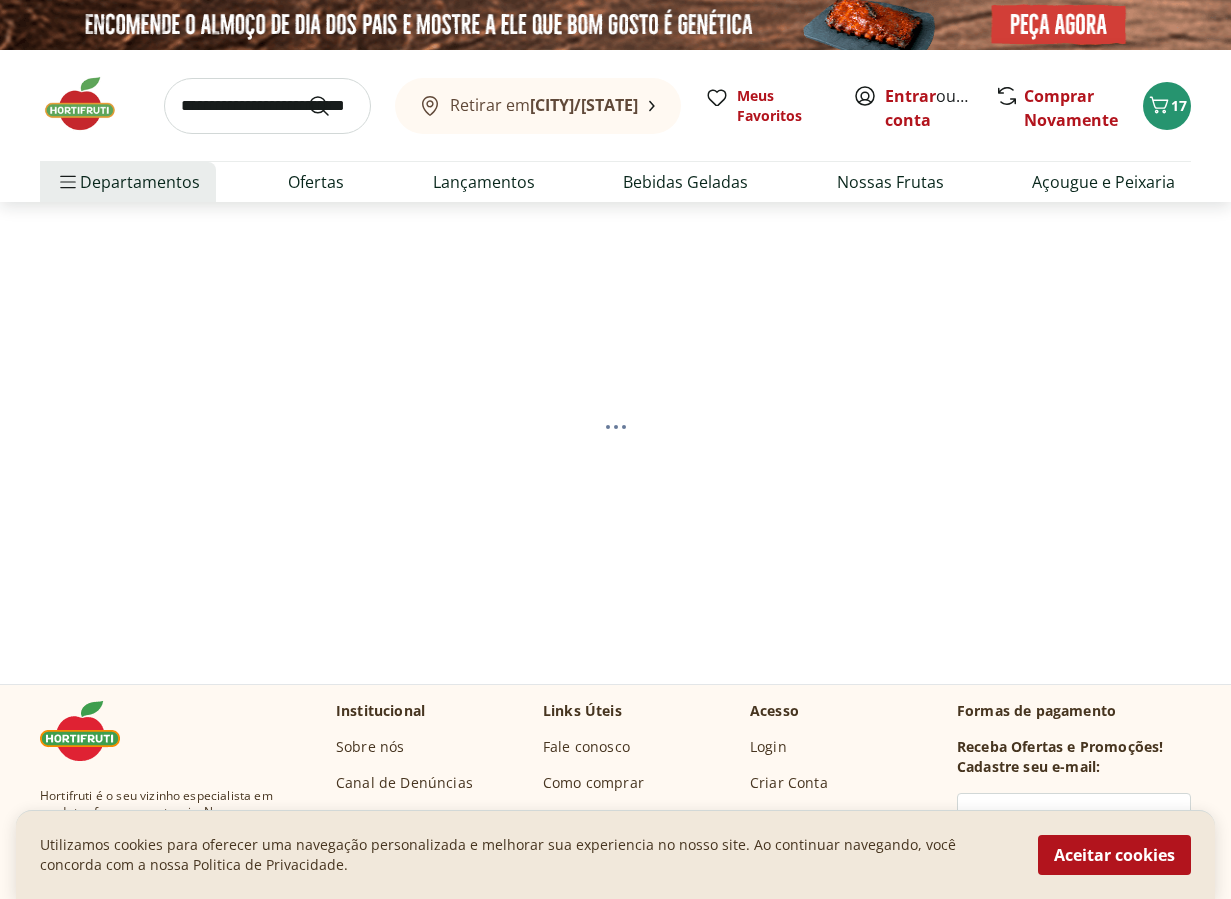 select on "**********" 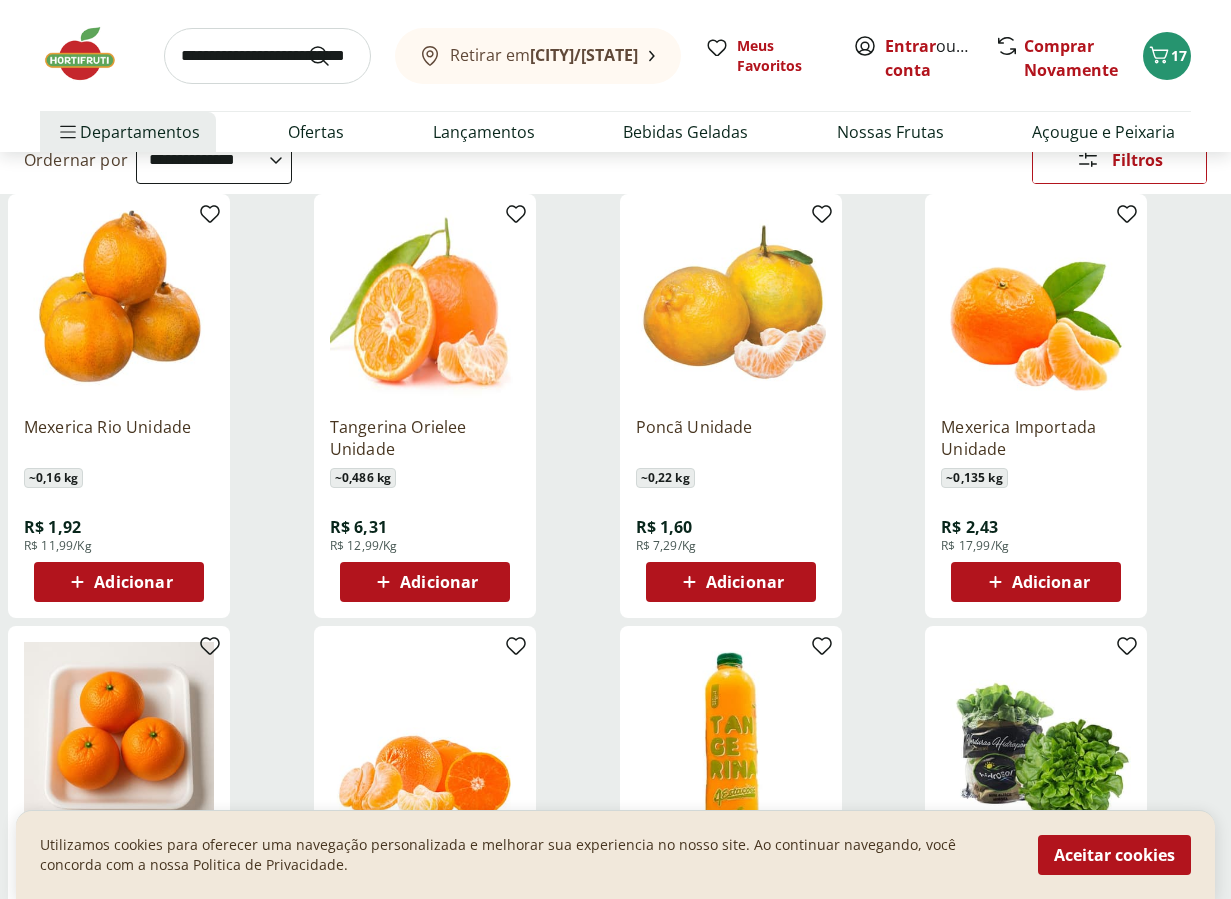 scroll, scrollTop: 194, scrollLeft: 0, axis: vertical 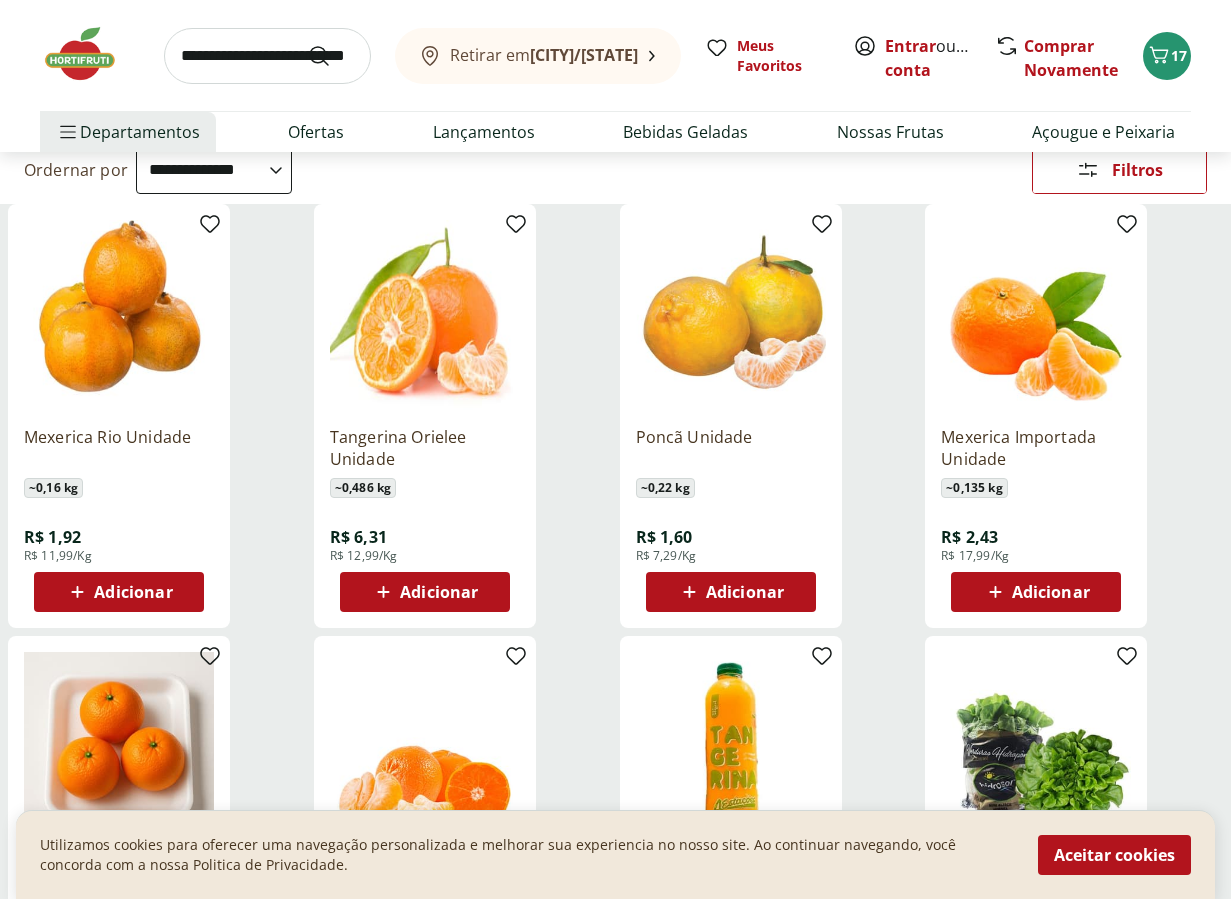 click on "Adicionar" at bounding box center [745, 592] 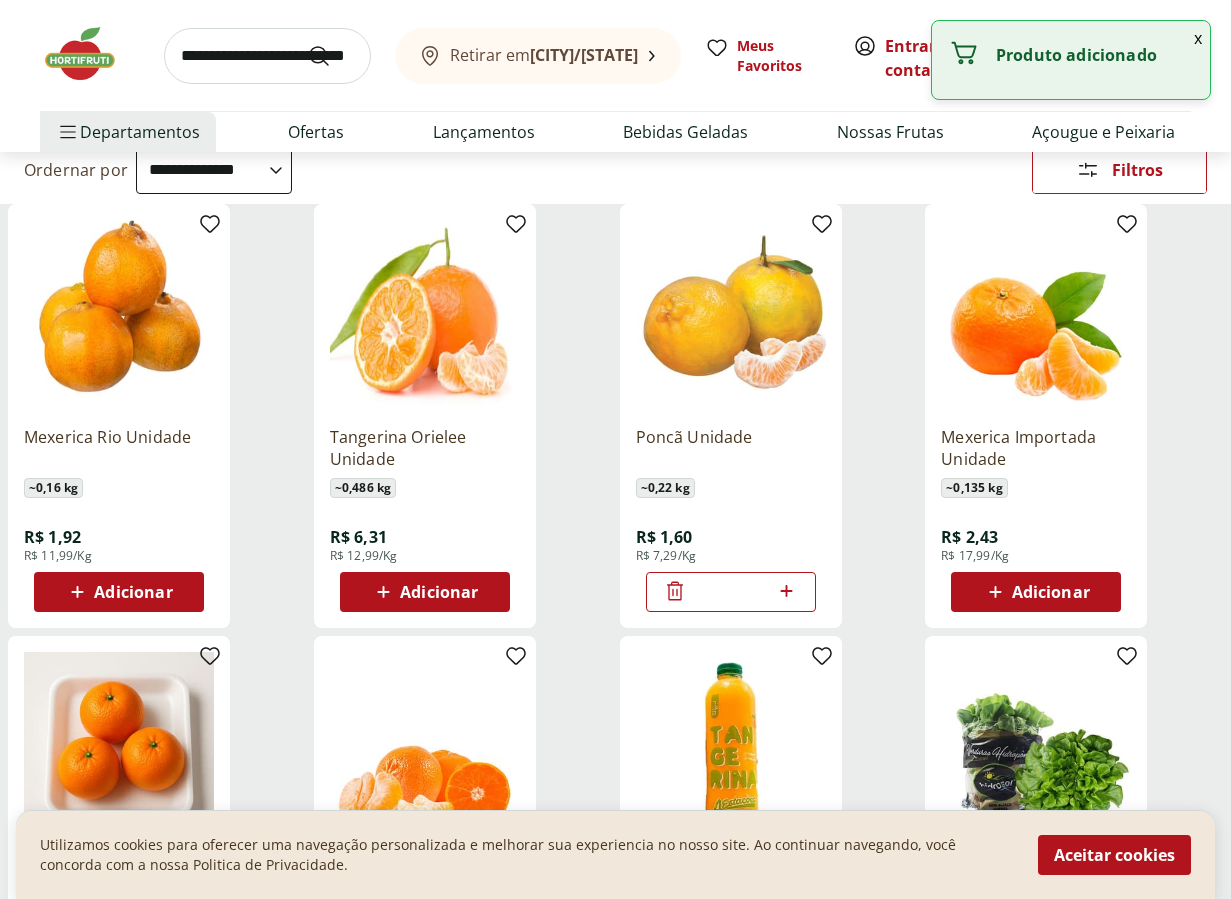 click 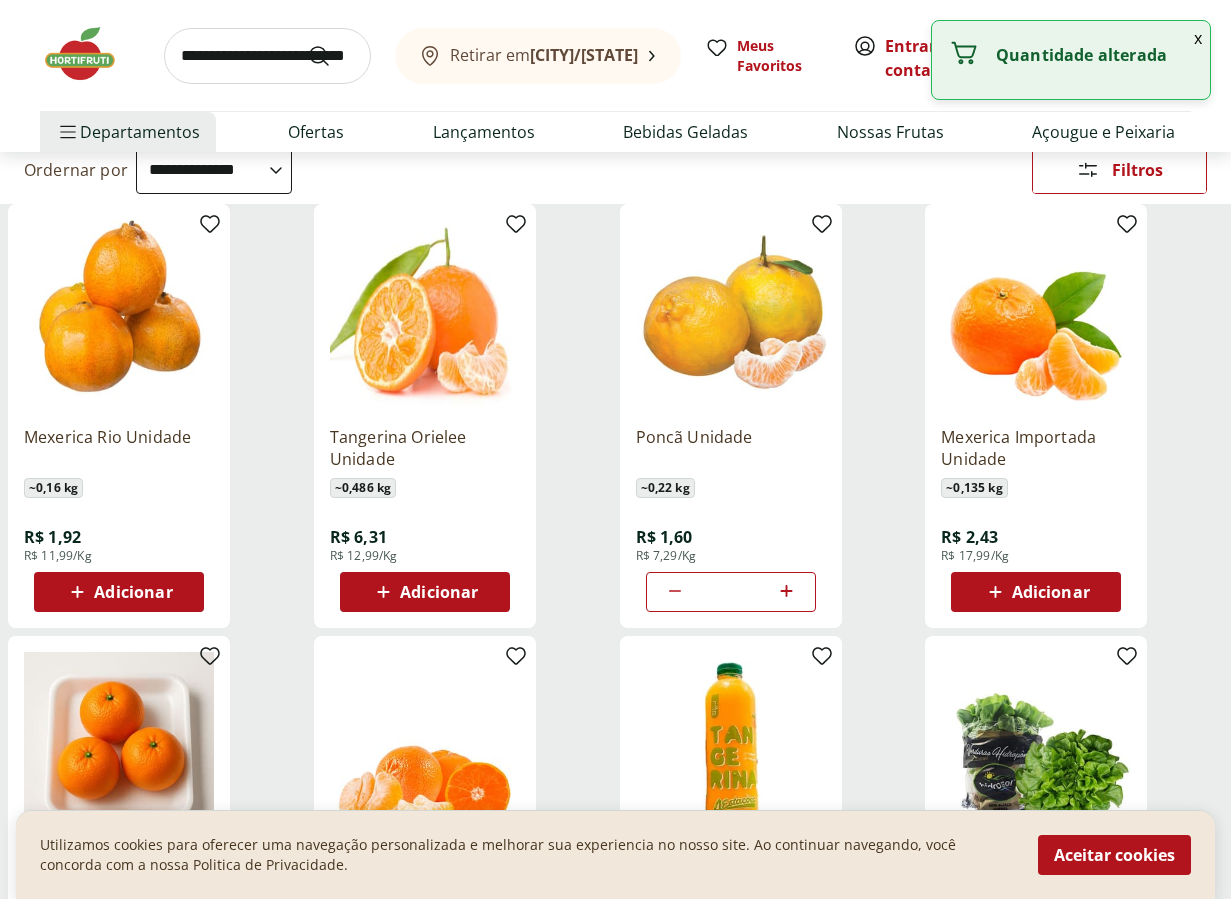 click 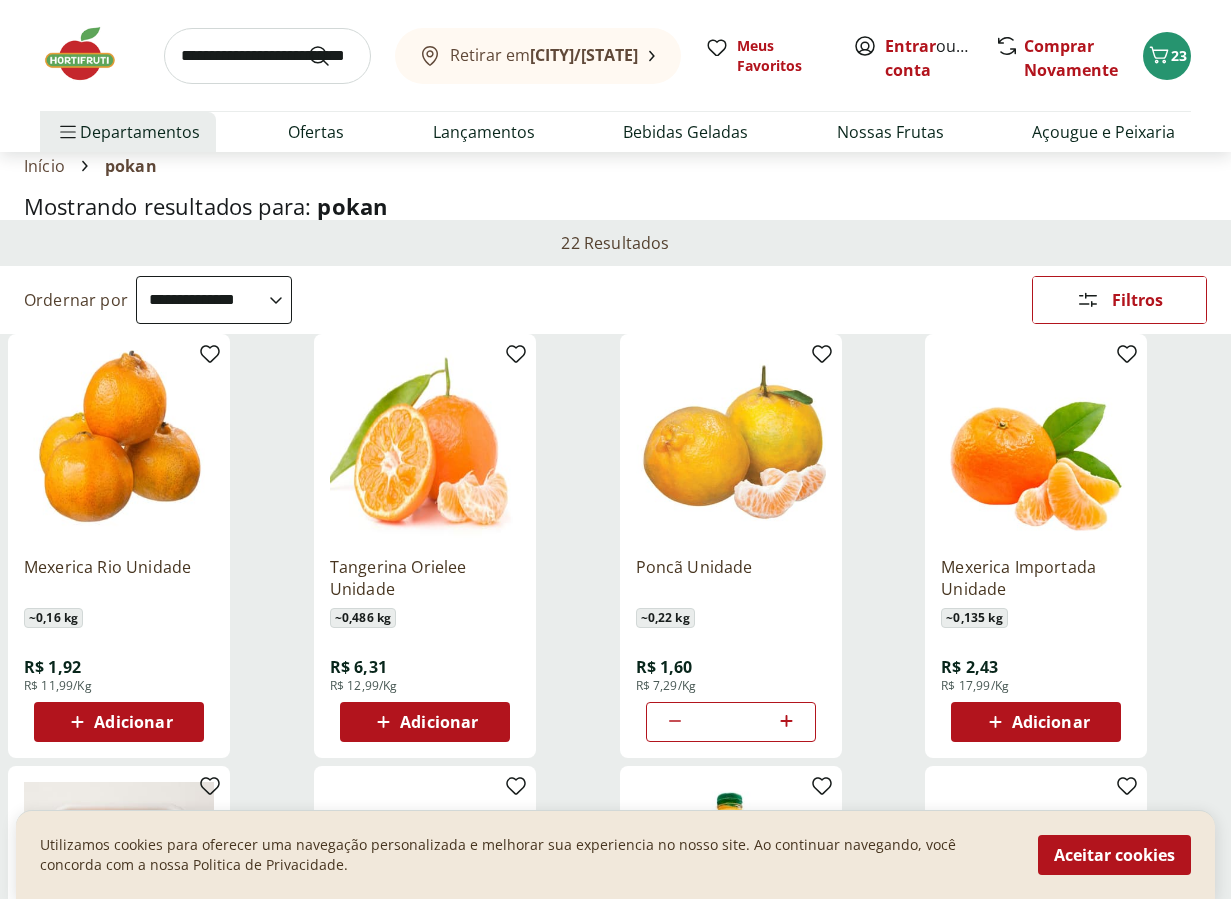 scroll, scrollTop: 55, scrollLeft: 0, axis: vertical 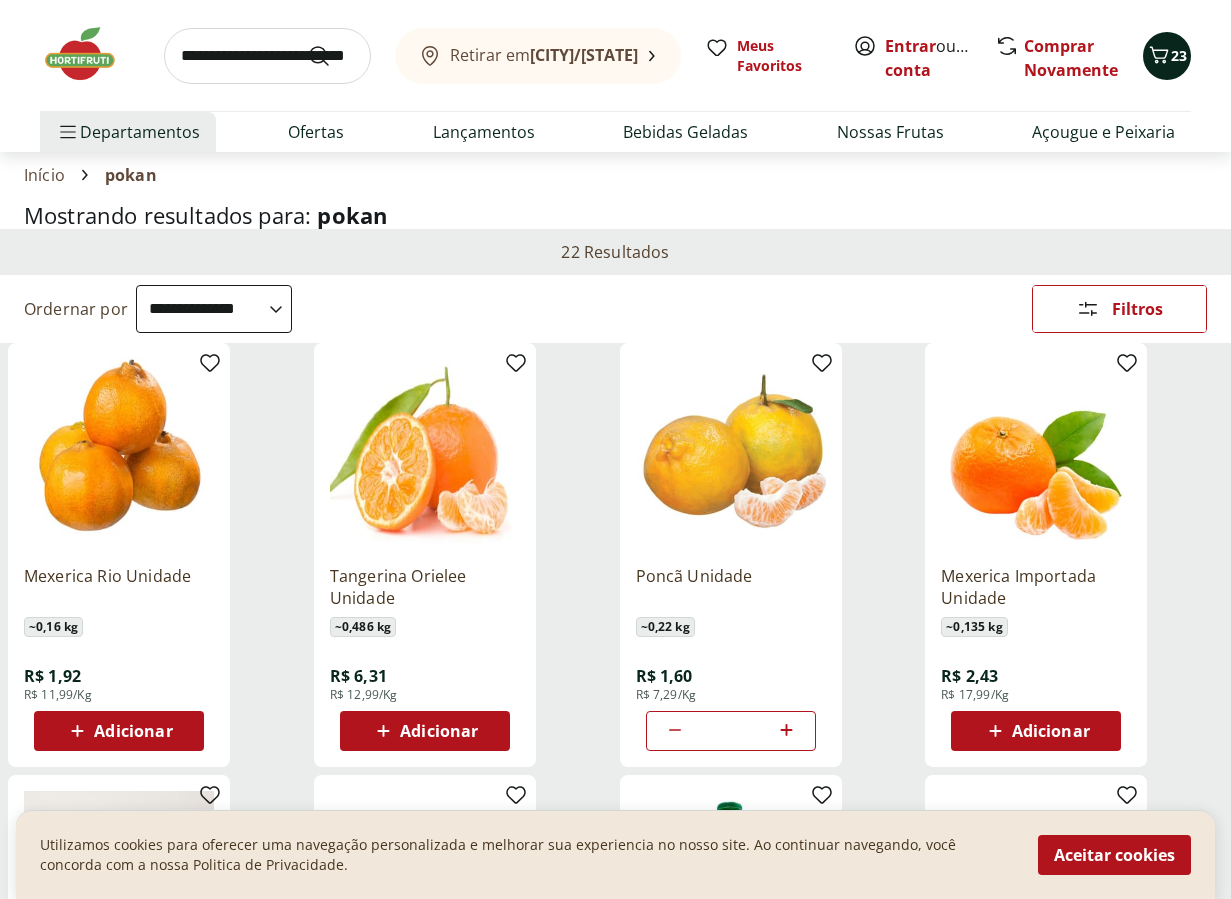 click 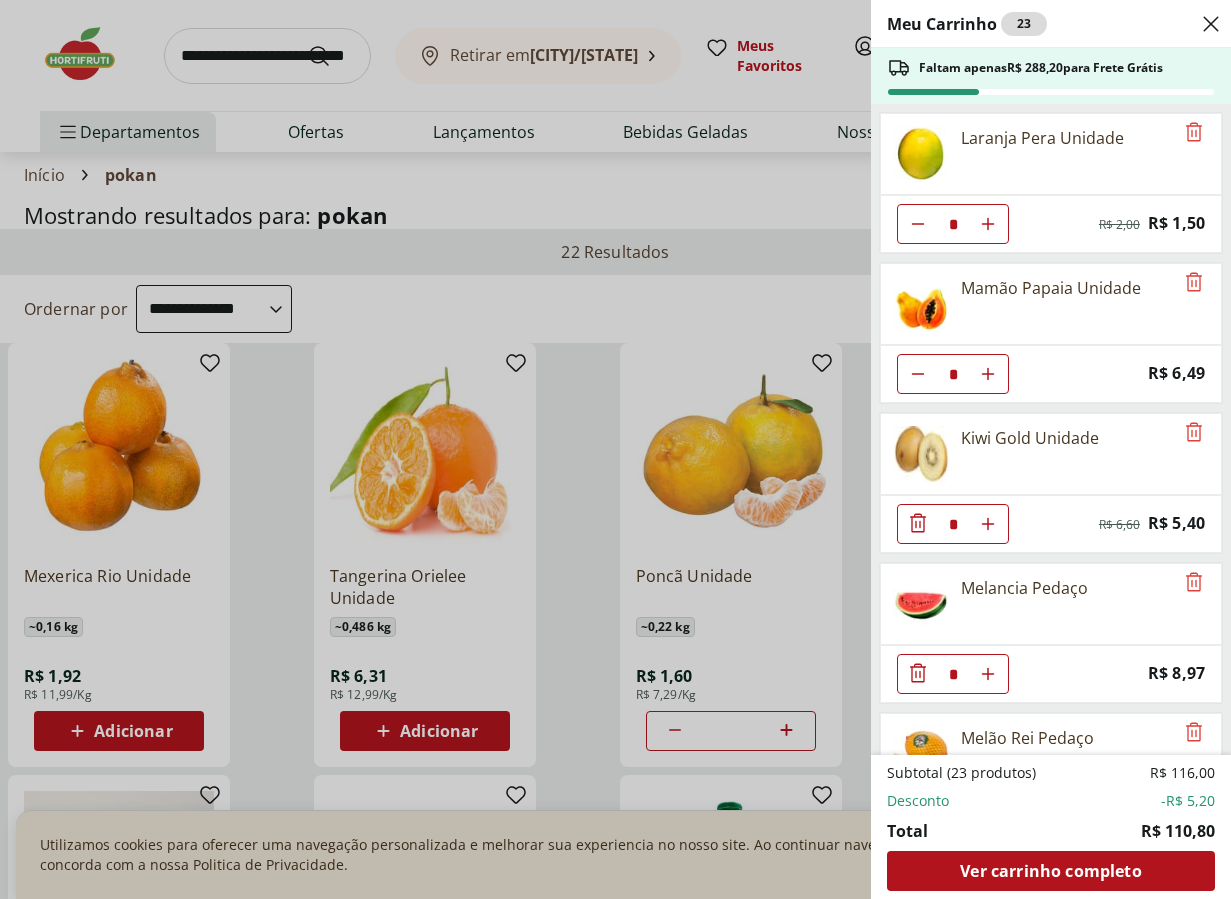 click on "Meu Carrinho 23 Faltam apenas  R$ 288,20  para Frete Grátis Laranja Pera Unidade * Original price: R$ 2,00 Price: R$ 1,50 Mamão Papaia Unidade * Price: R$ 6,49 Kiwi Gold Unidade * Original price: R$ 6,60 Price: R$ 5,40 Melancia Pedaço * Price: R$ 8,97 Melão Rei Pedaço * Price: R$ 20,39 Uva Cotton Candy 500g * Price: R$ 21,99 Poncã Unidade * Price: R$ 1,60 Subtotal (23 produtos) R$ 116,00 Desconto -R$ 5,20 Total R$ 110,80 Ver carrinho completo" at bounding box center [615, 449] 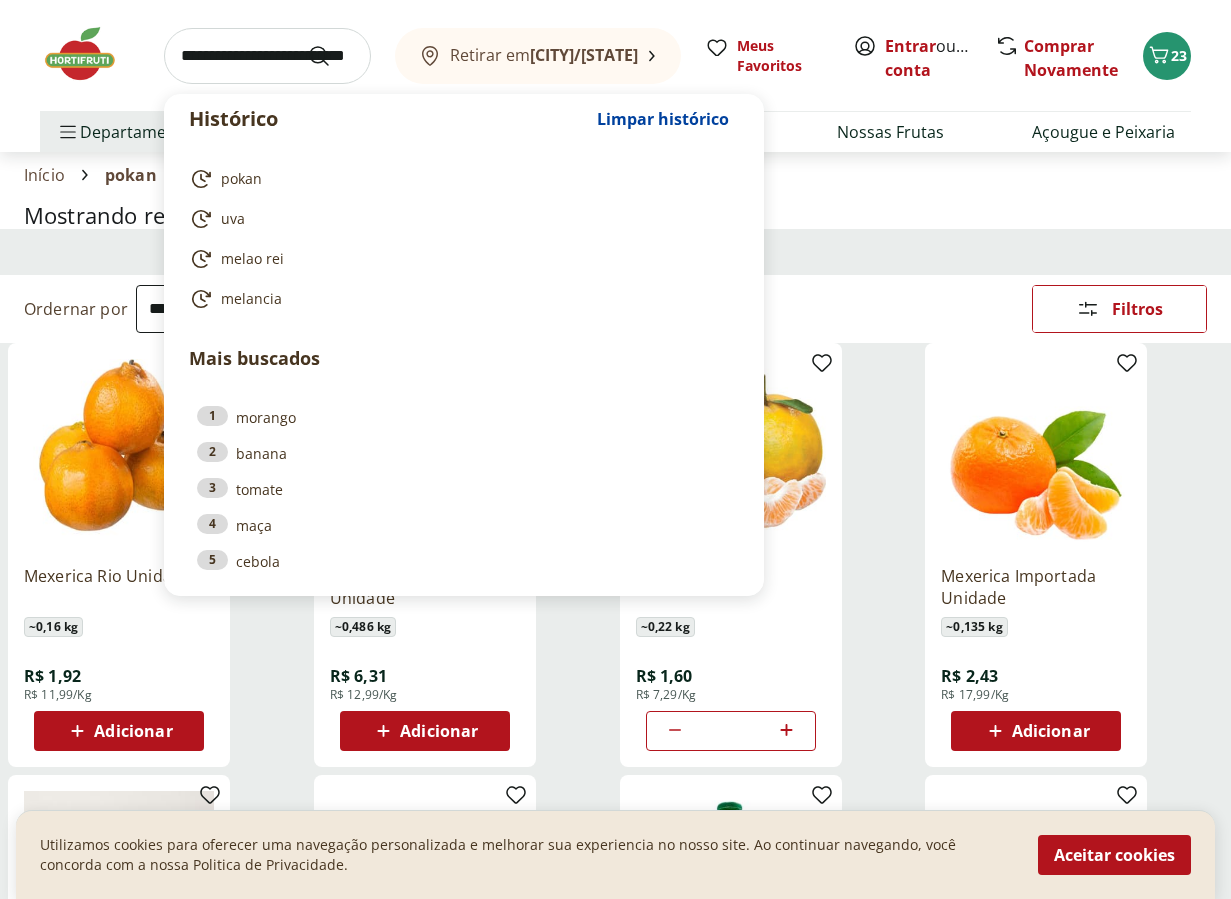 click at bounding box center [267, 56] 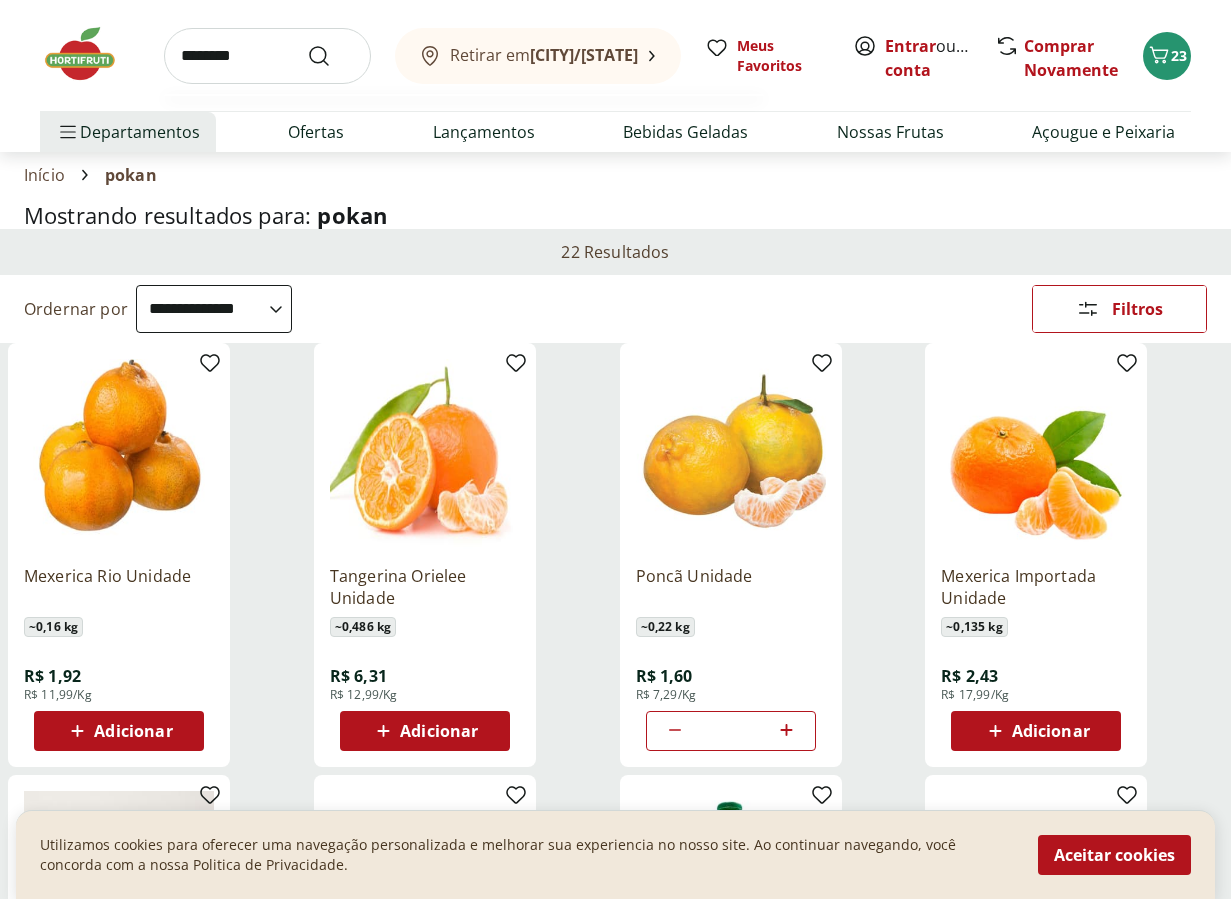 type on "********" 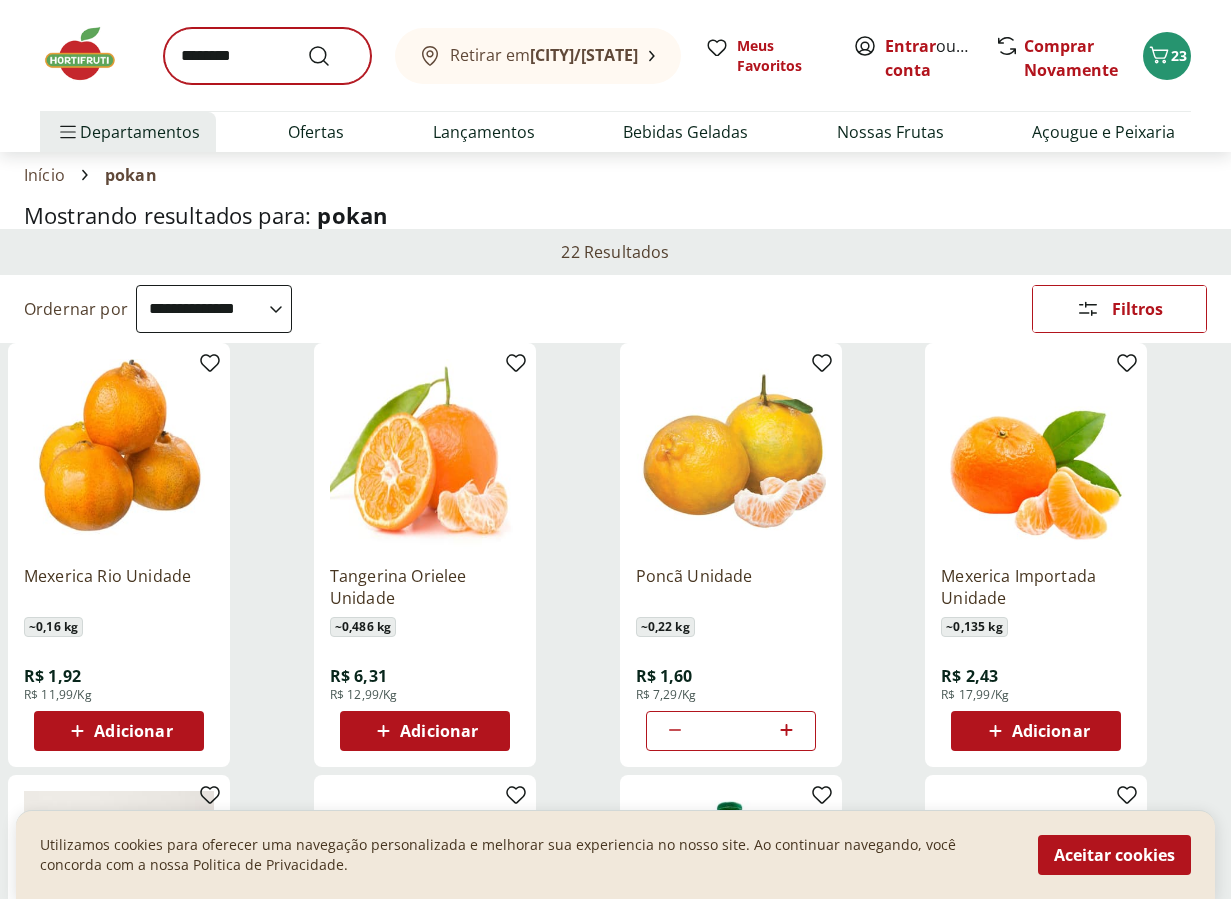 scroll, scrollTop: 0, scrollLeft: 0, axis: both 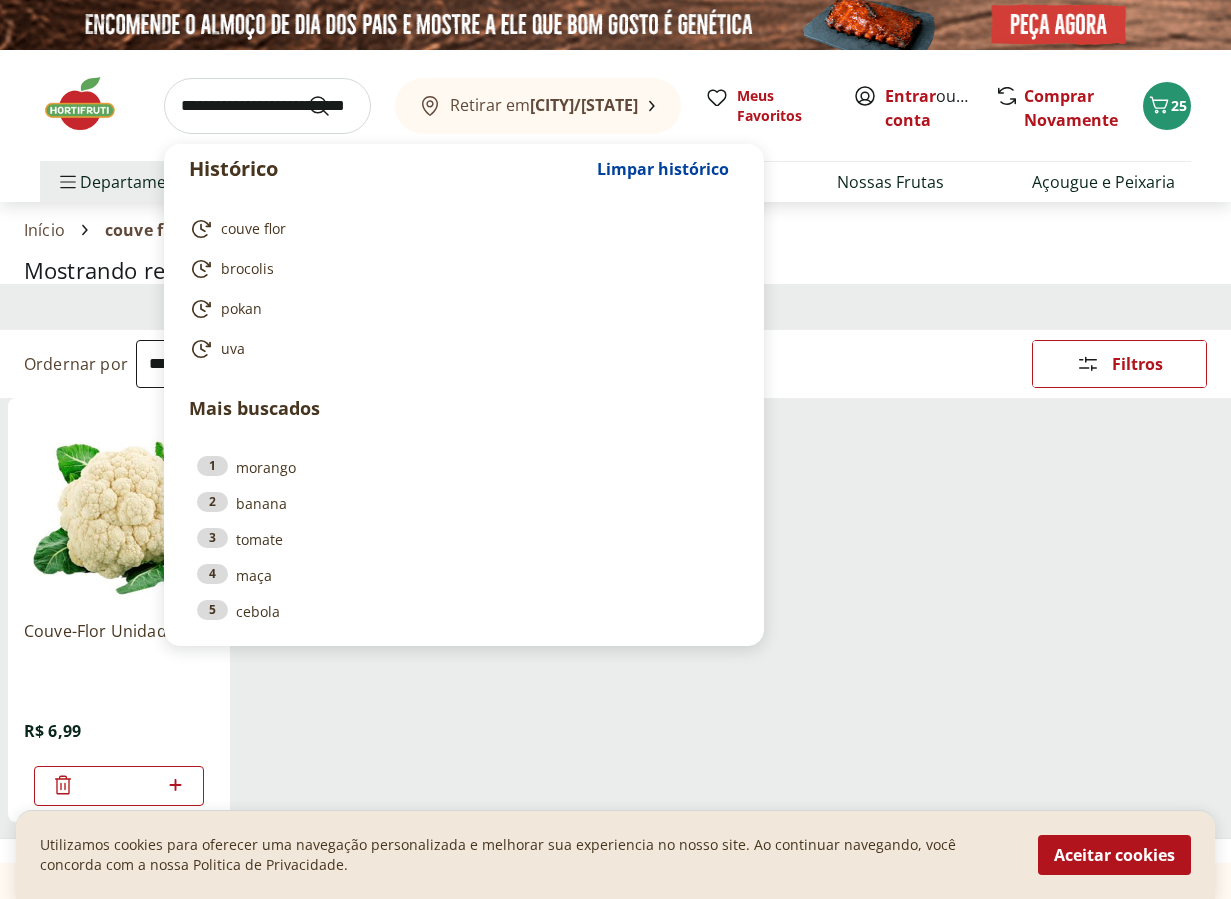 select on "**********" 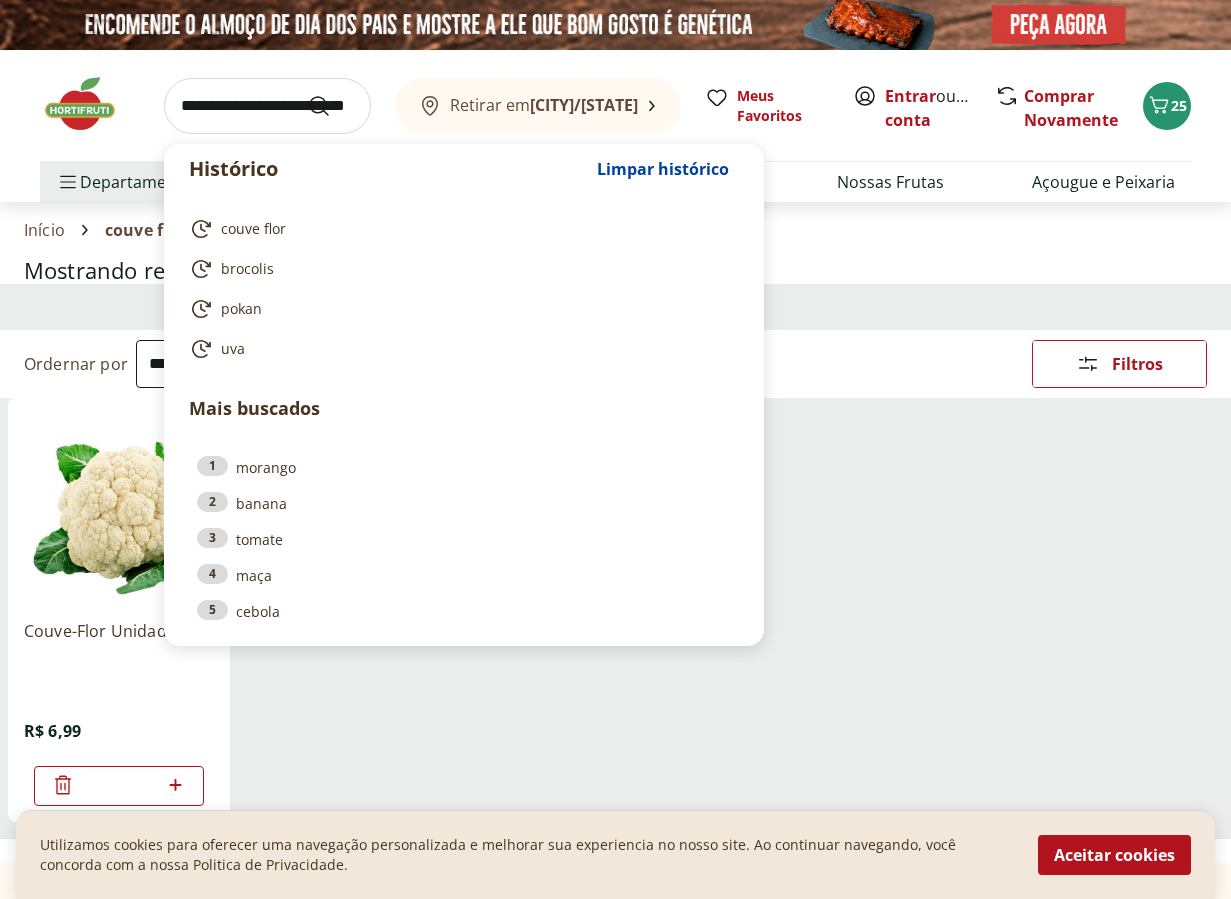 scroll, scrollTop: 0, scrollLeft: 0, axis: both 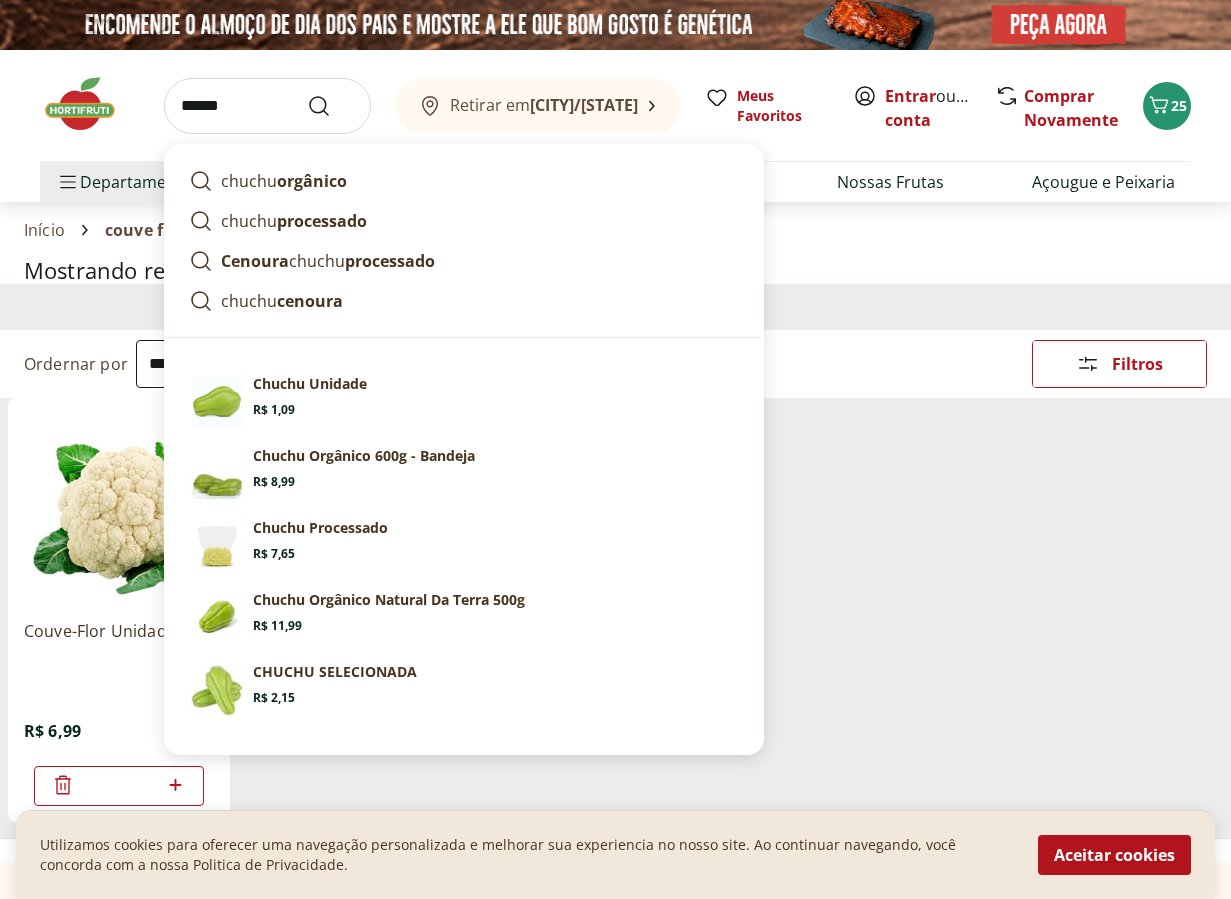 type on "******" 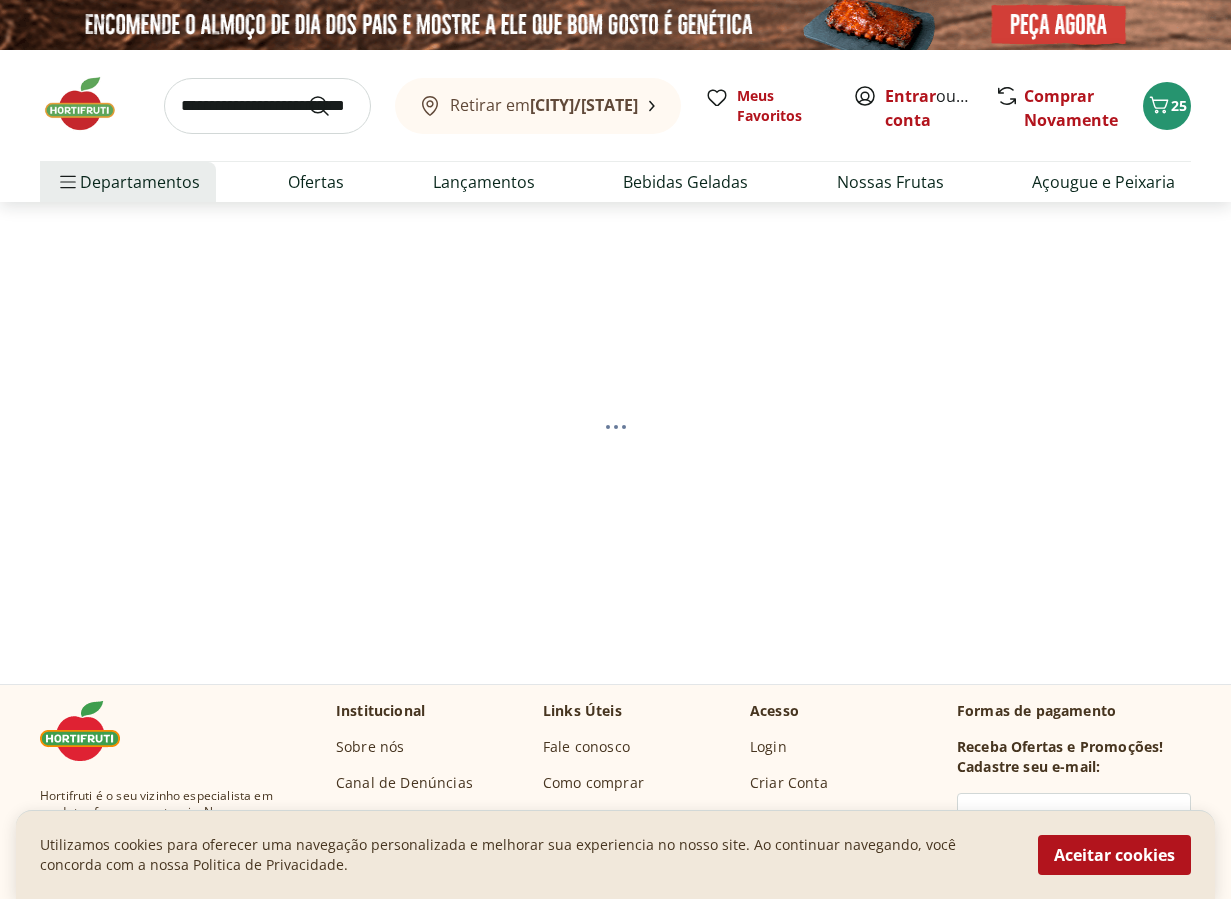 select on "**********" 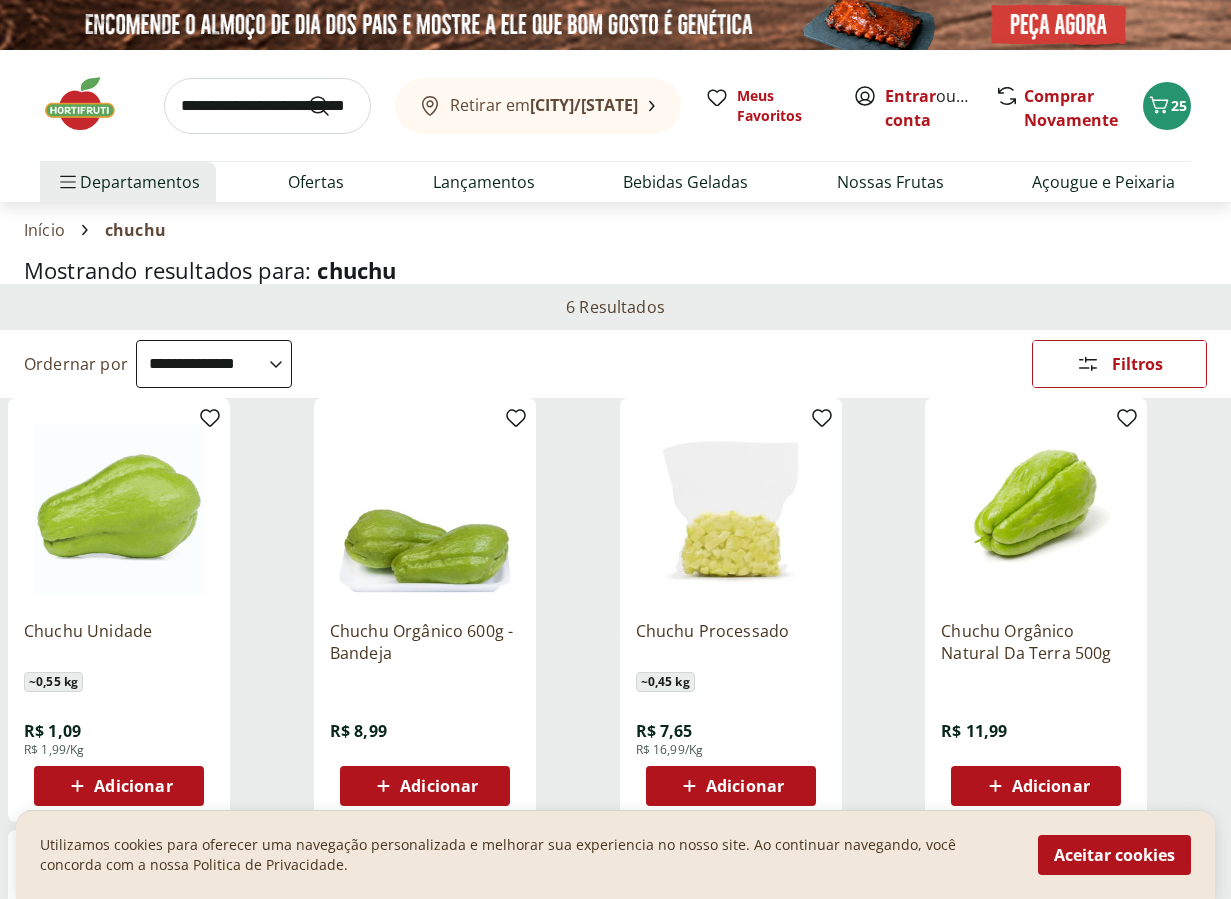 click on "Adicionar" at bounding box center (133, 786) 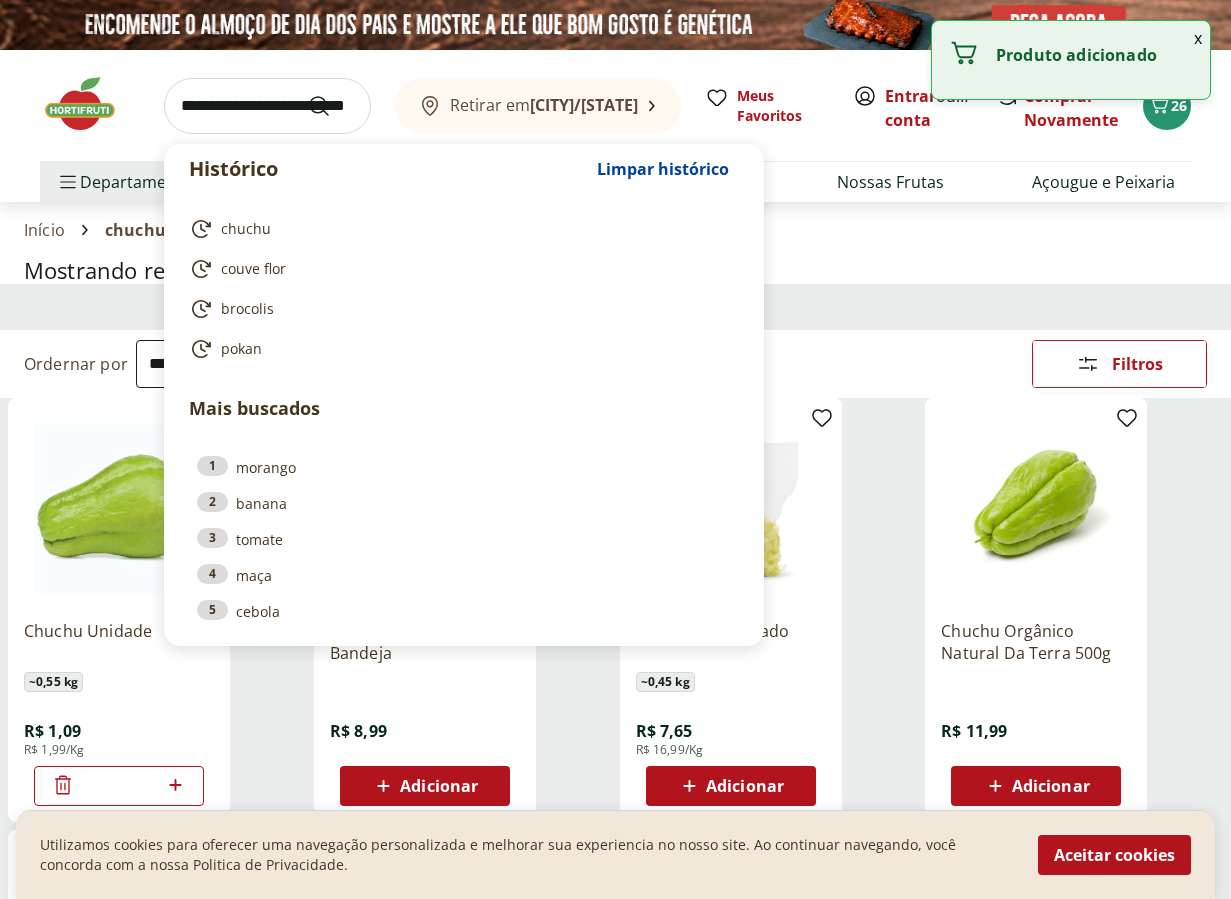 click at bounding box center (267, 106) 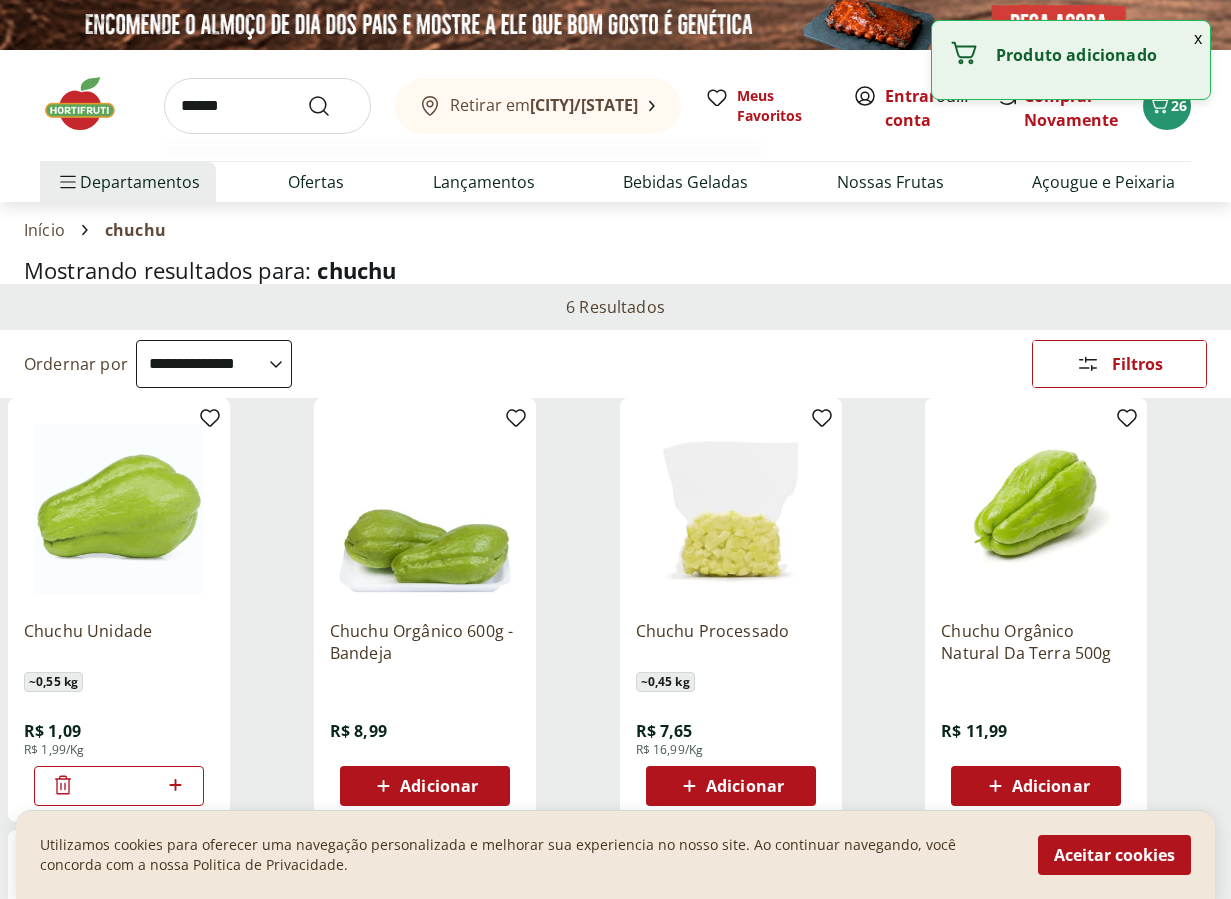 type on "******" 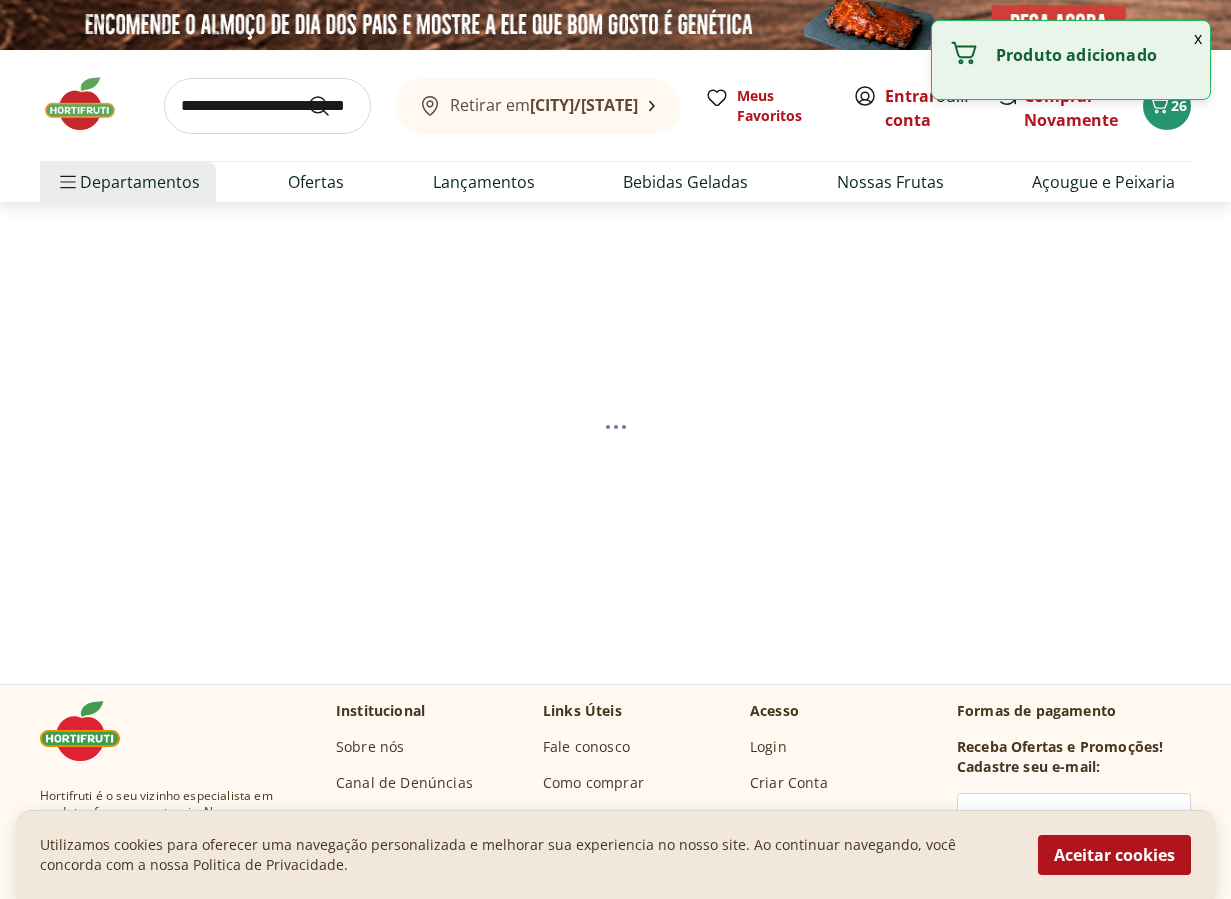 select on "**********" 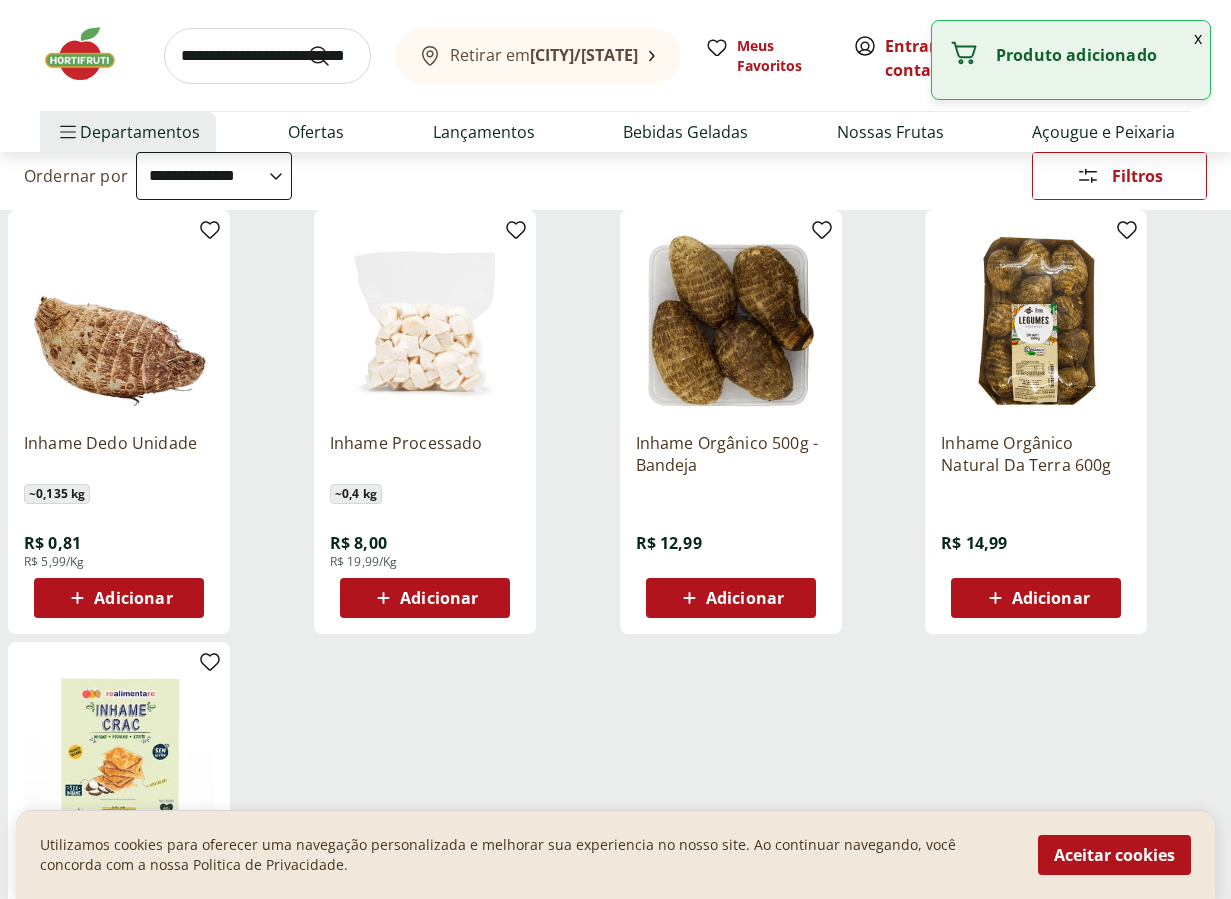 scroll, scrollTop: 215, scrollLeft: 0, axis: vertical 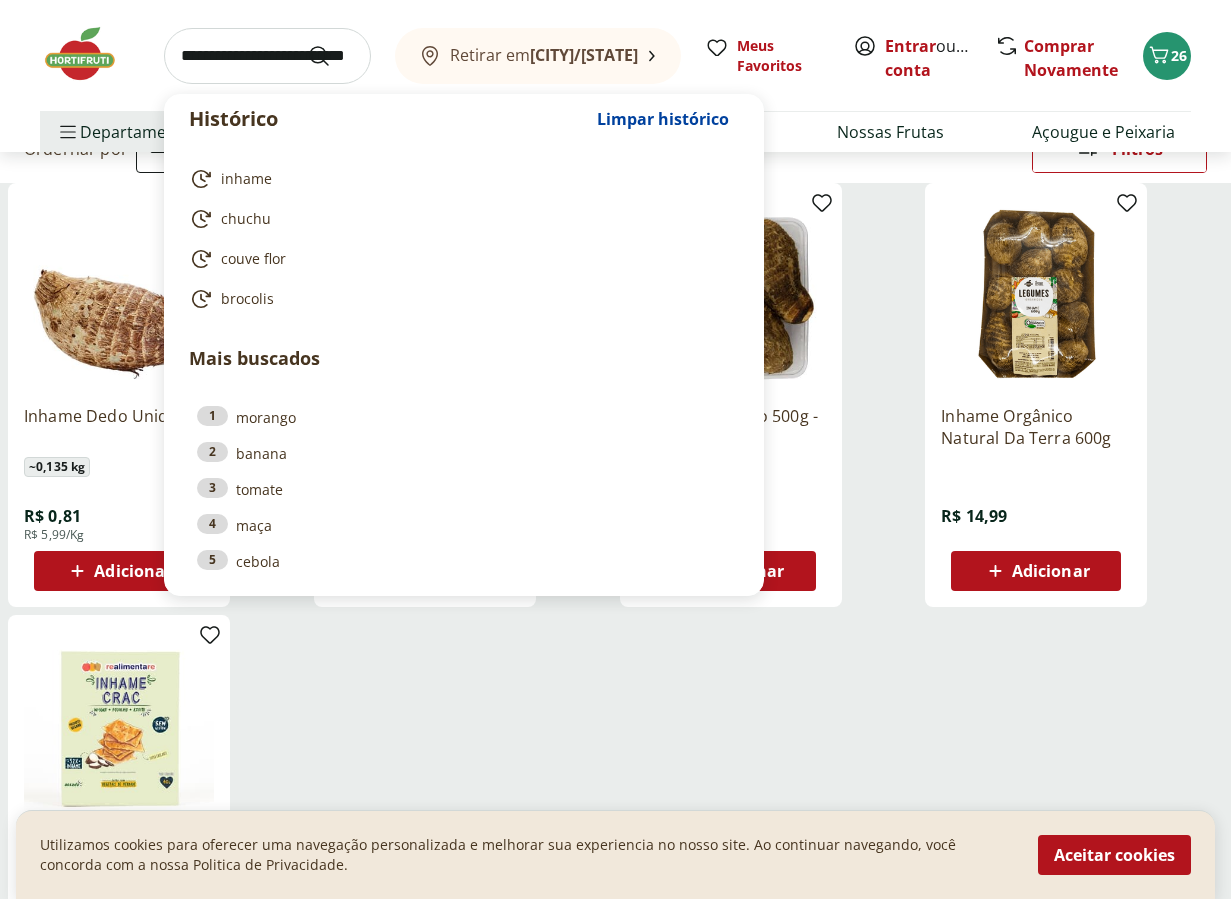 click at bounding box center [267, 56] 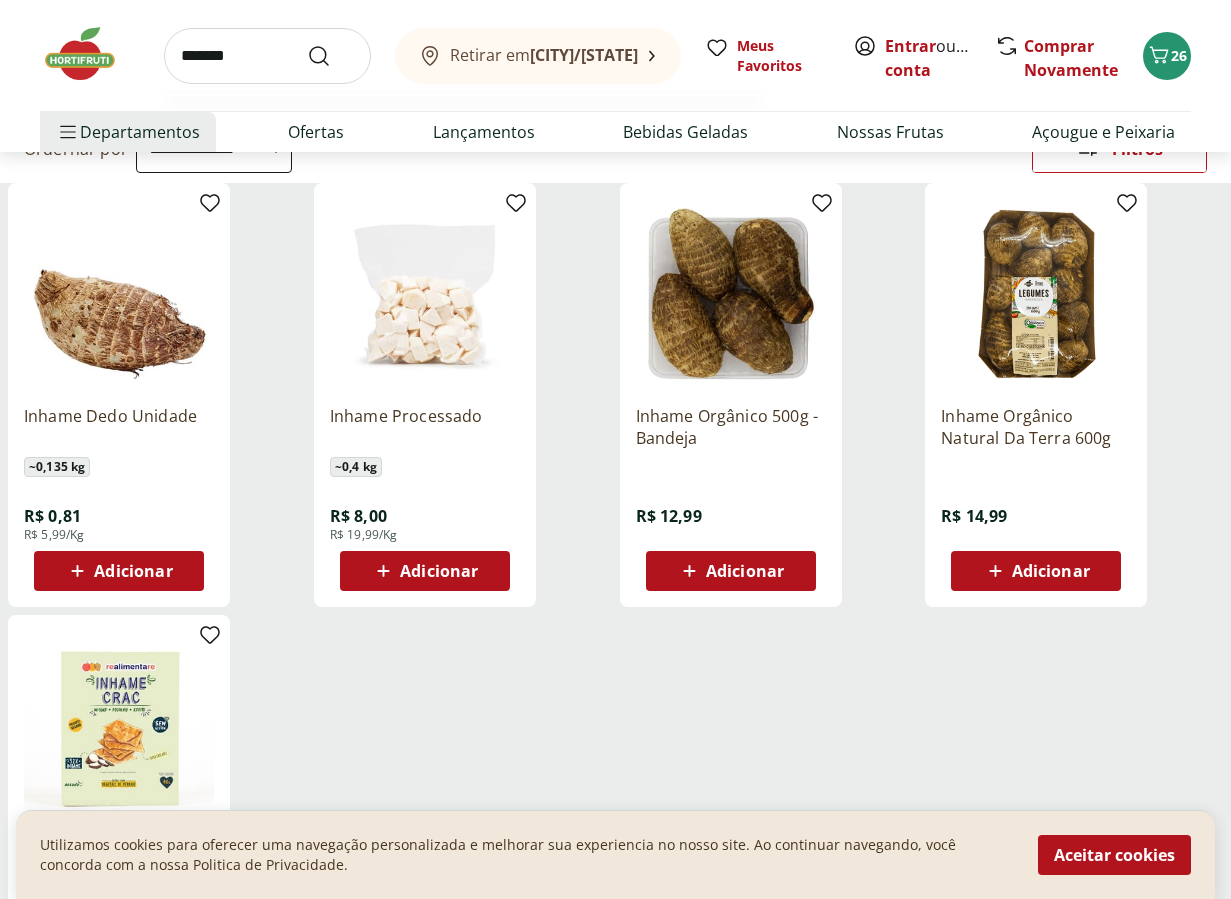 type on "*******" 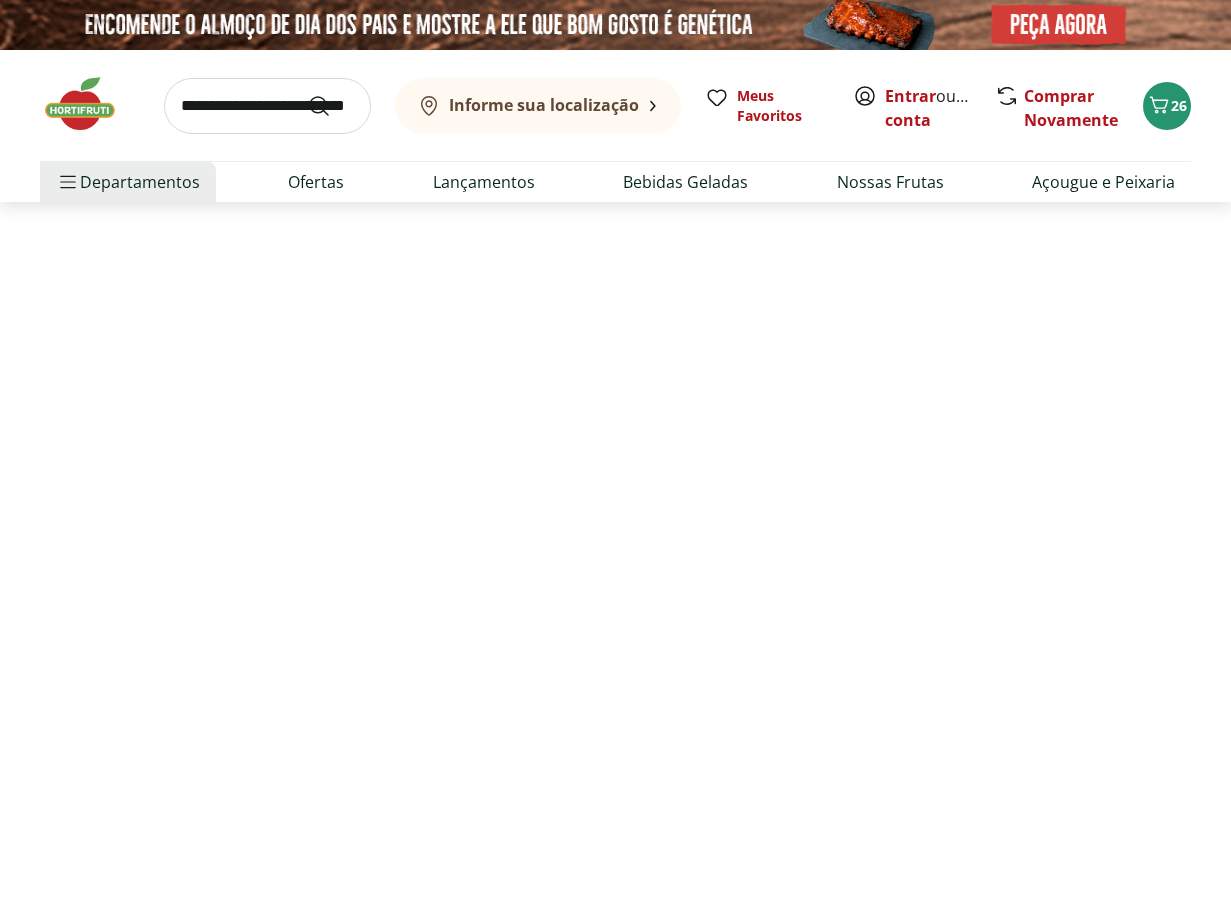select on "**********" 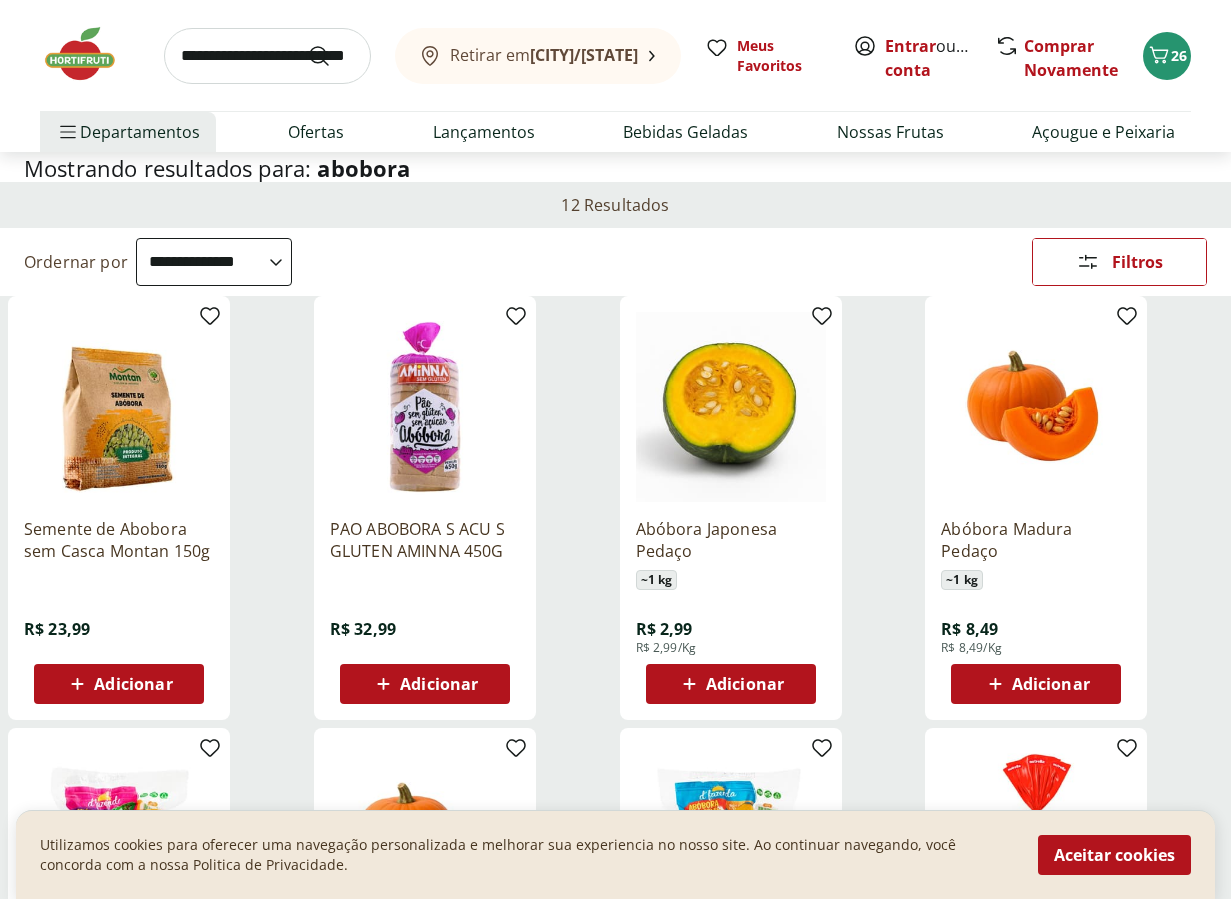 scroll, scrollTop: 99, scrollLeft: 0, axis: vertical 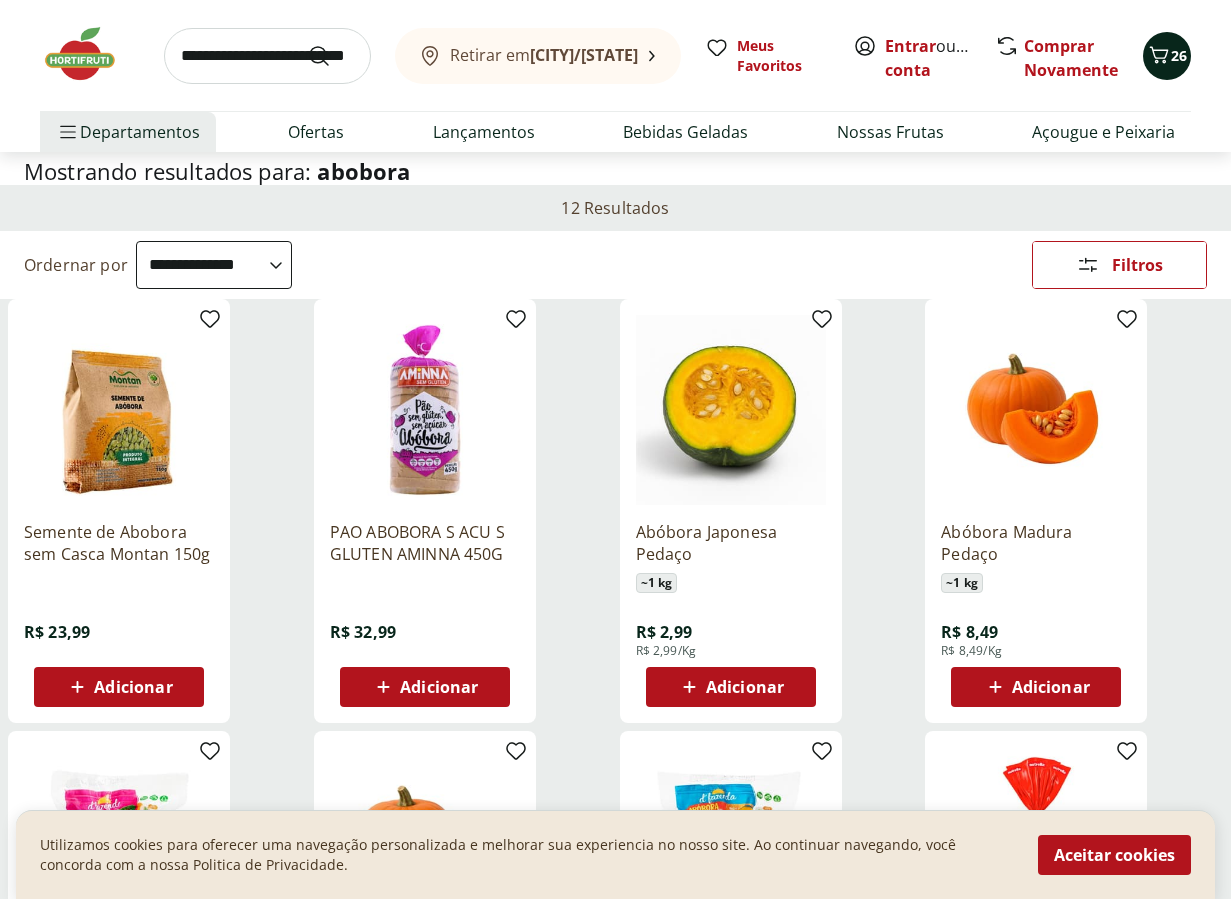 click 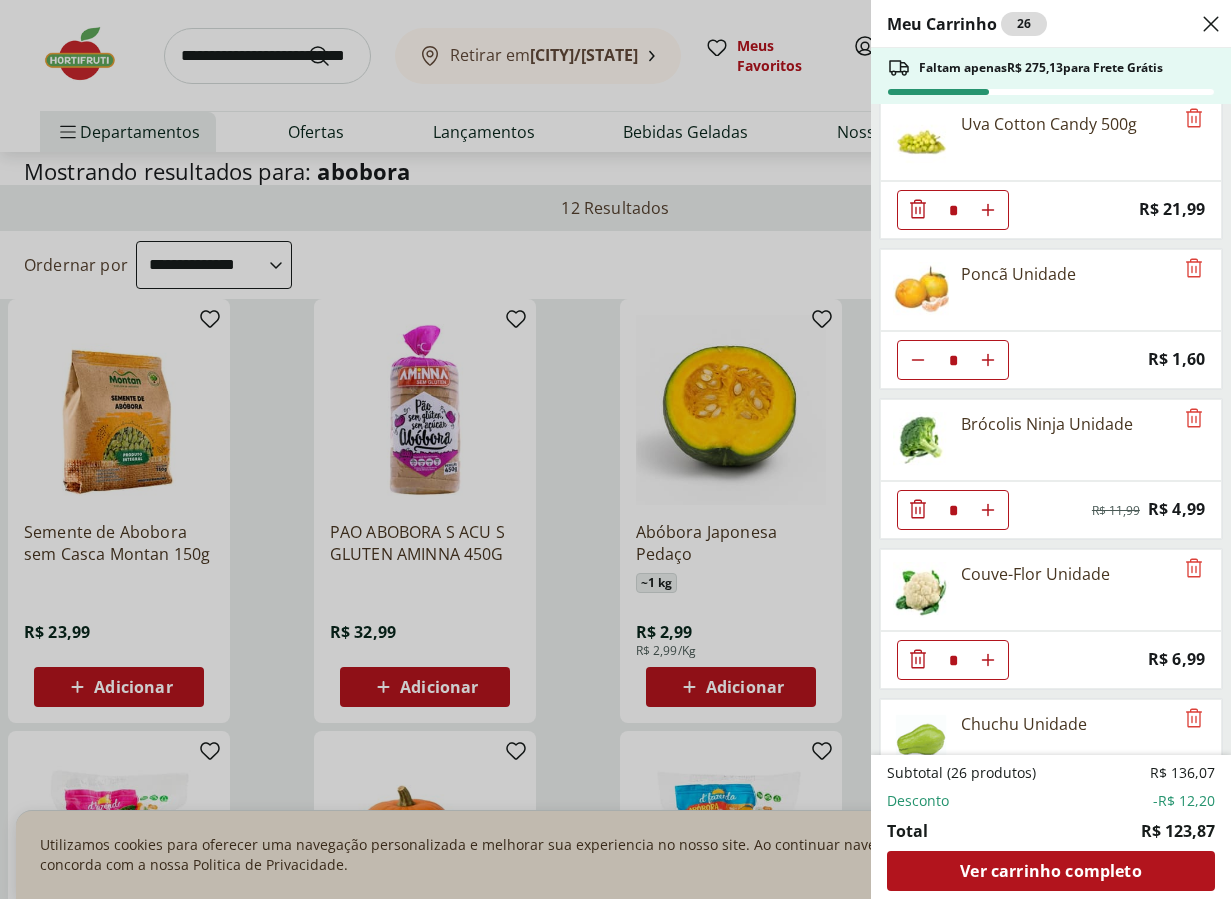 scroll, scrollTop: 857, scrollLeft: 0, axis: vertical 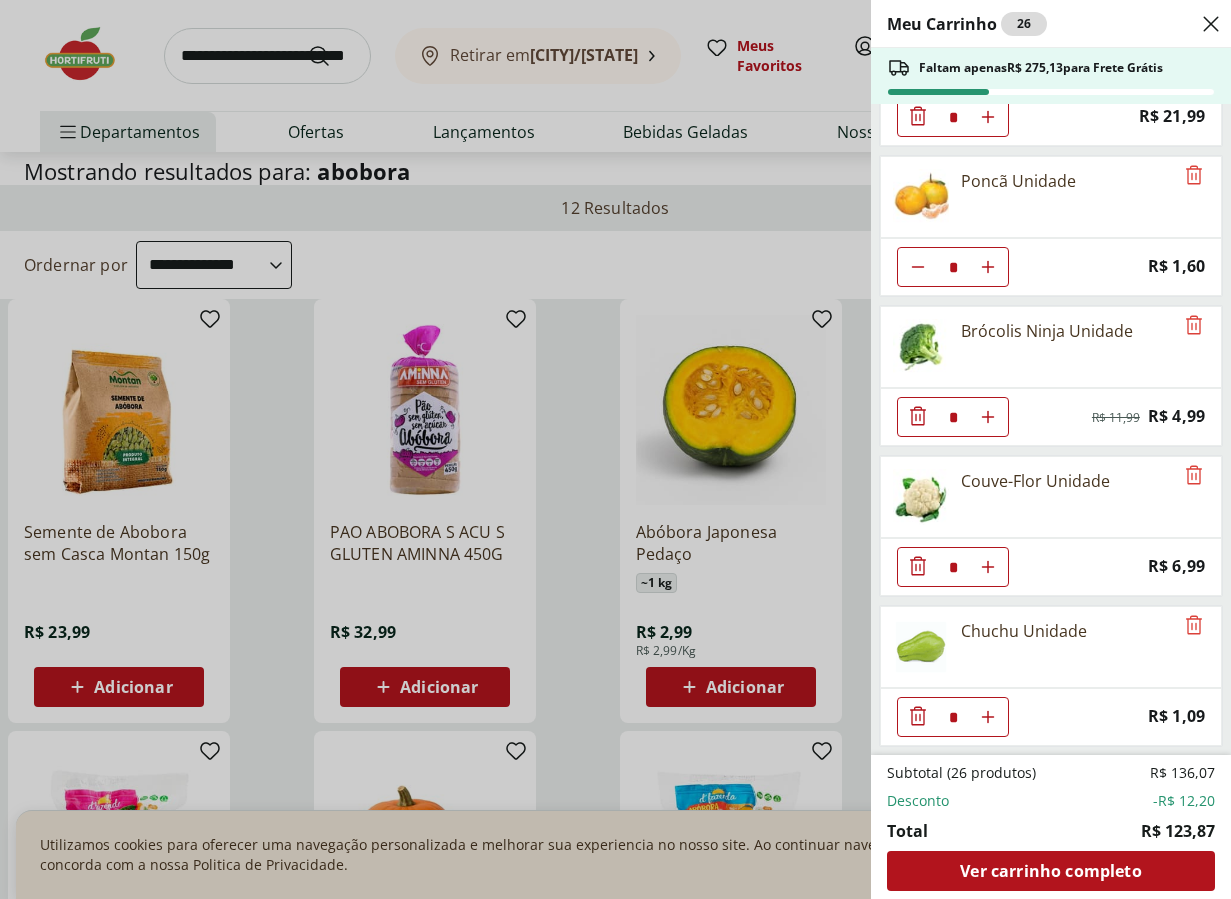 click on "Meu Carrinho 26 Faltam apenas  R$ 275,13  para Frete Grátis Laranja Pera Unidade * Original price: R$ 2,00 Price: R$ 1,50 Mamão Papaia Unidade * Price: R$ 6,49 Kiwi Gold Unidade * Original price: R$ 6,60 Price: R$ 5,40 Melancia Pedaço * Price: R$ 8,97 Melão Rei Pedaço * Price: R$ 20,39 Uva Cotton Candy 500g * Price: R$ 21,99 Poncã Unidade * Price: R$ 1,60 Brócolis Ninja Unidade * Original price: R$ 11,99 Price: R$ 4,99 Couve-Flor Unidade * Price: R$ 6,99 Chuchu Unidade * Price: R$ 1,09 Subtotal (26 produtos) R$ 136,07 Desconto -R$ 12,20 Total R$ 123,87 Ver carrinho completo" at bounding box center (615, 449) 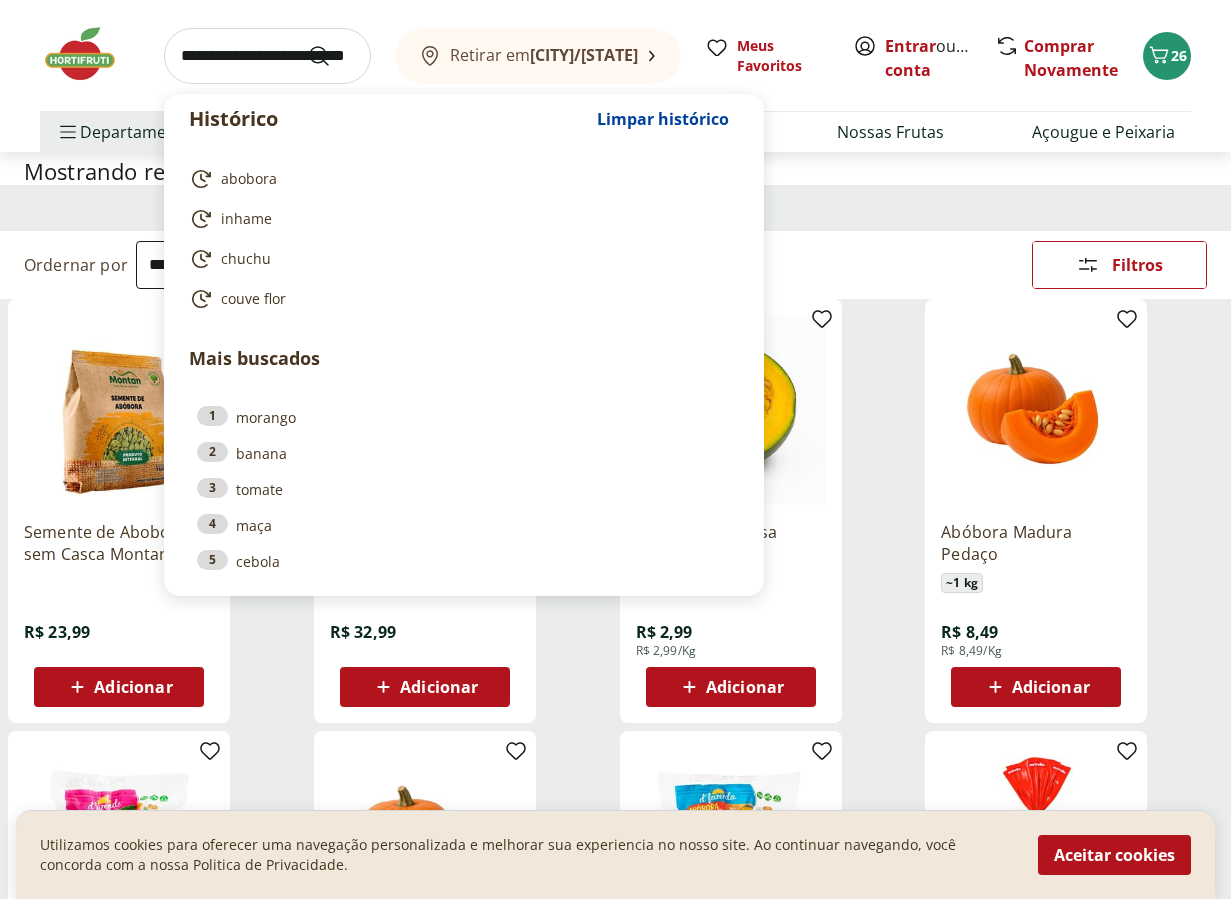 click at bounding box center (267, 56) 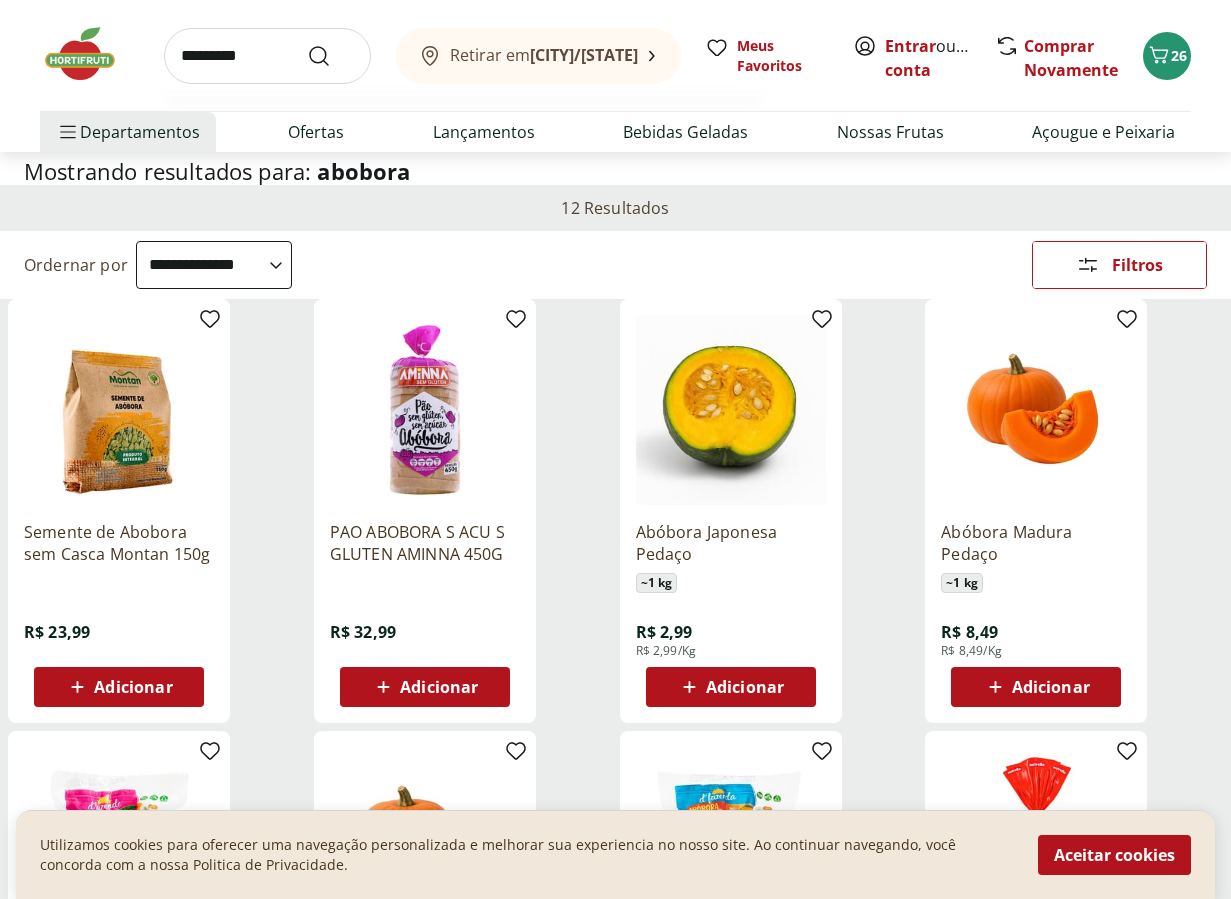 type on "*********" 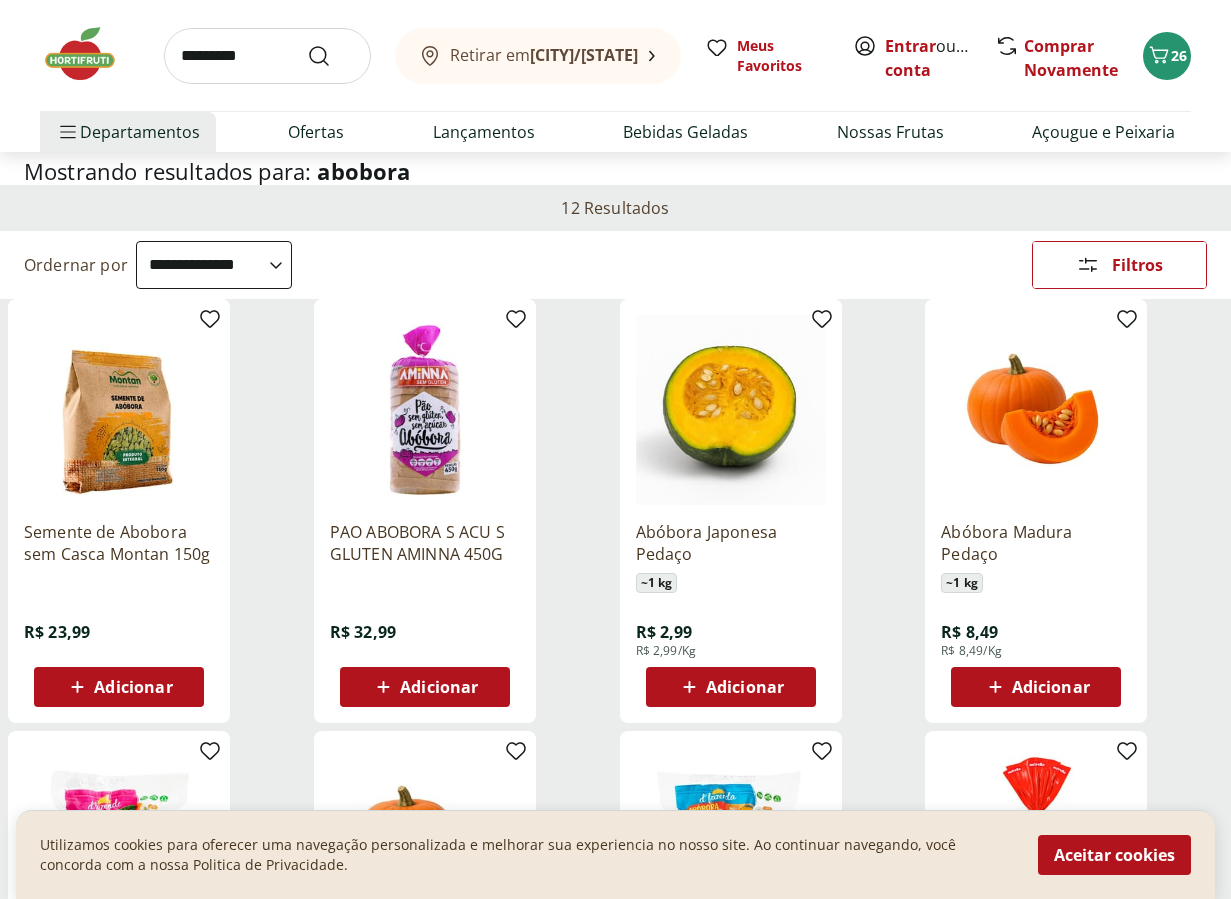 scroll, scrollTop: 0, scrollLeft: 0, axis: both 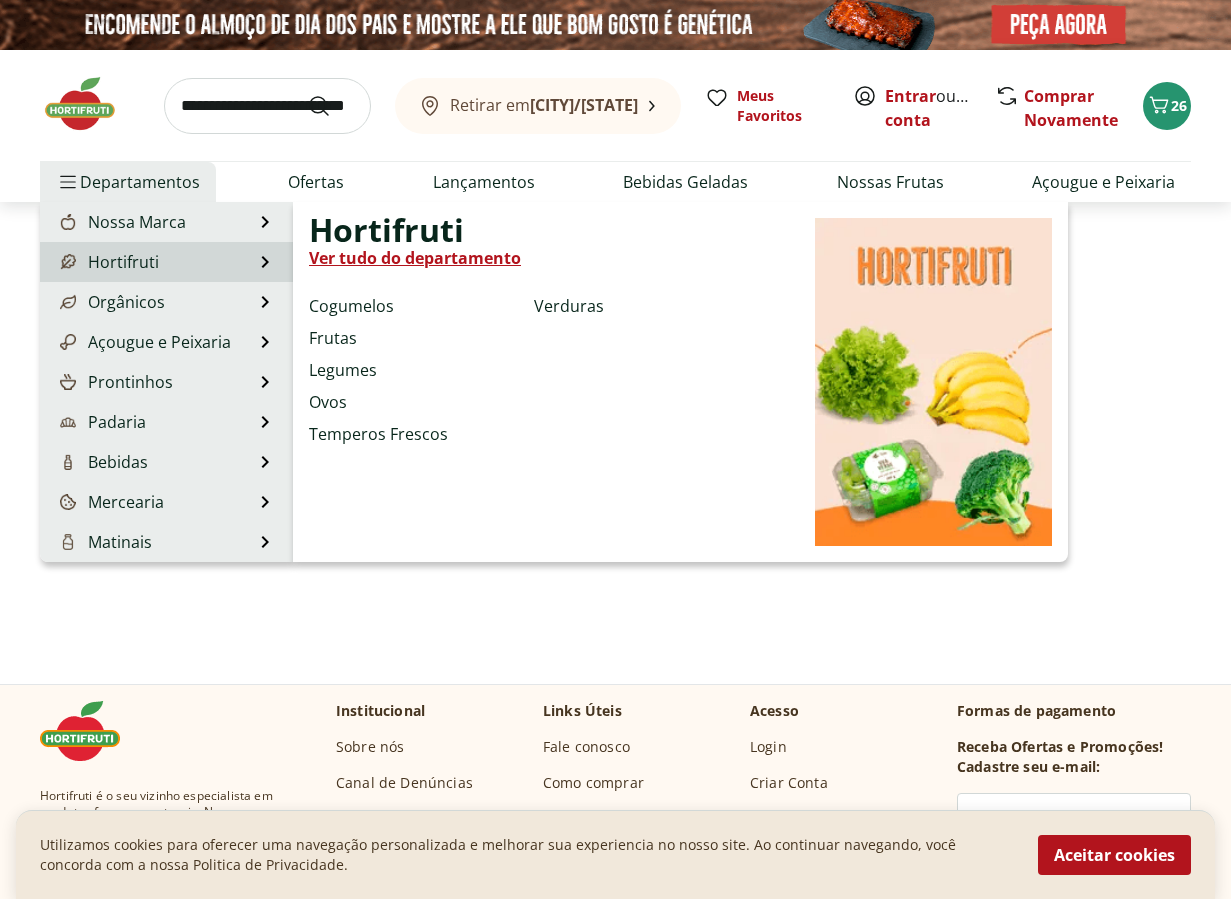 select on "**********" 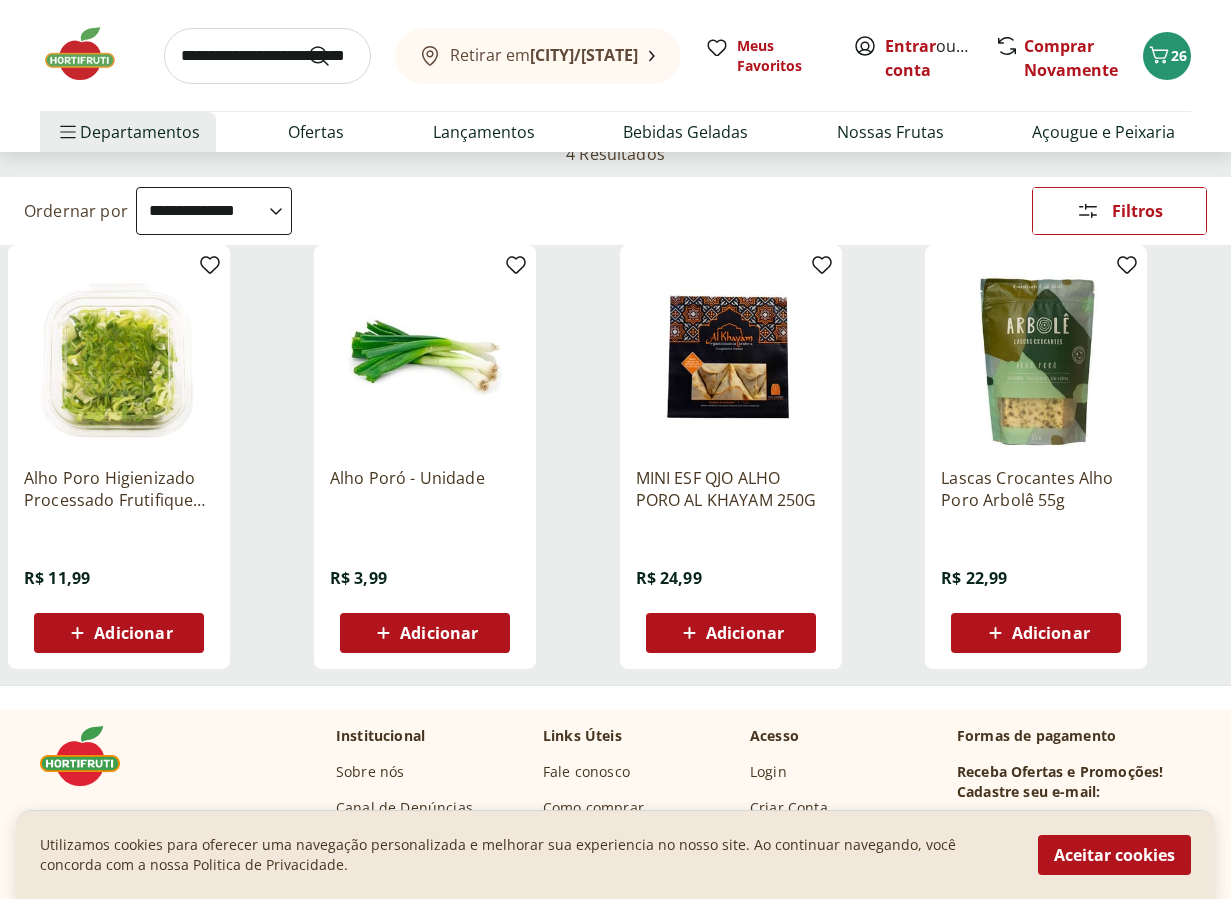 scroll, scrollTop: 163, scrollLeft: 0, axis: vertical 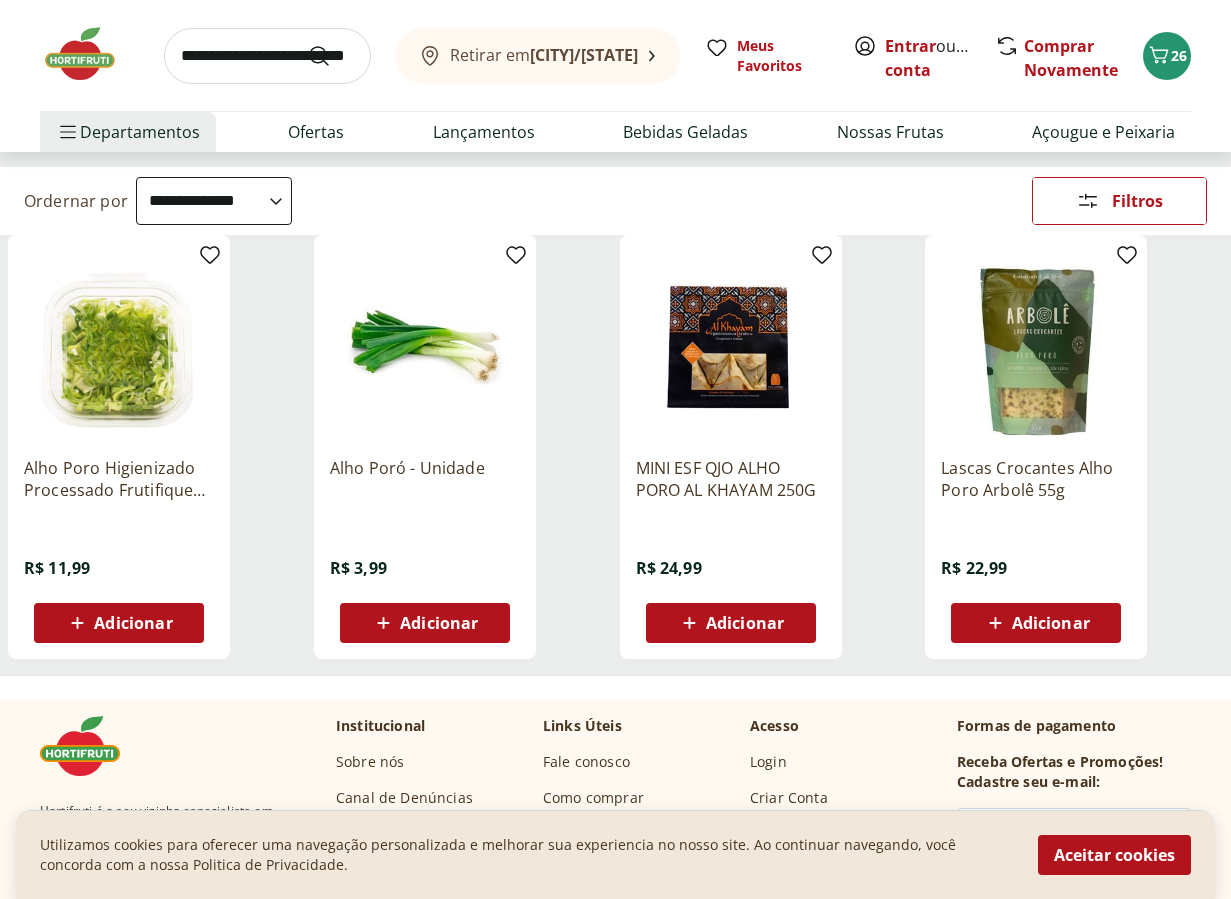 click on "Adicionar" at bounding box center (439, 623) 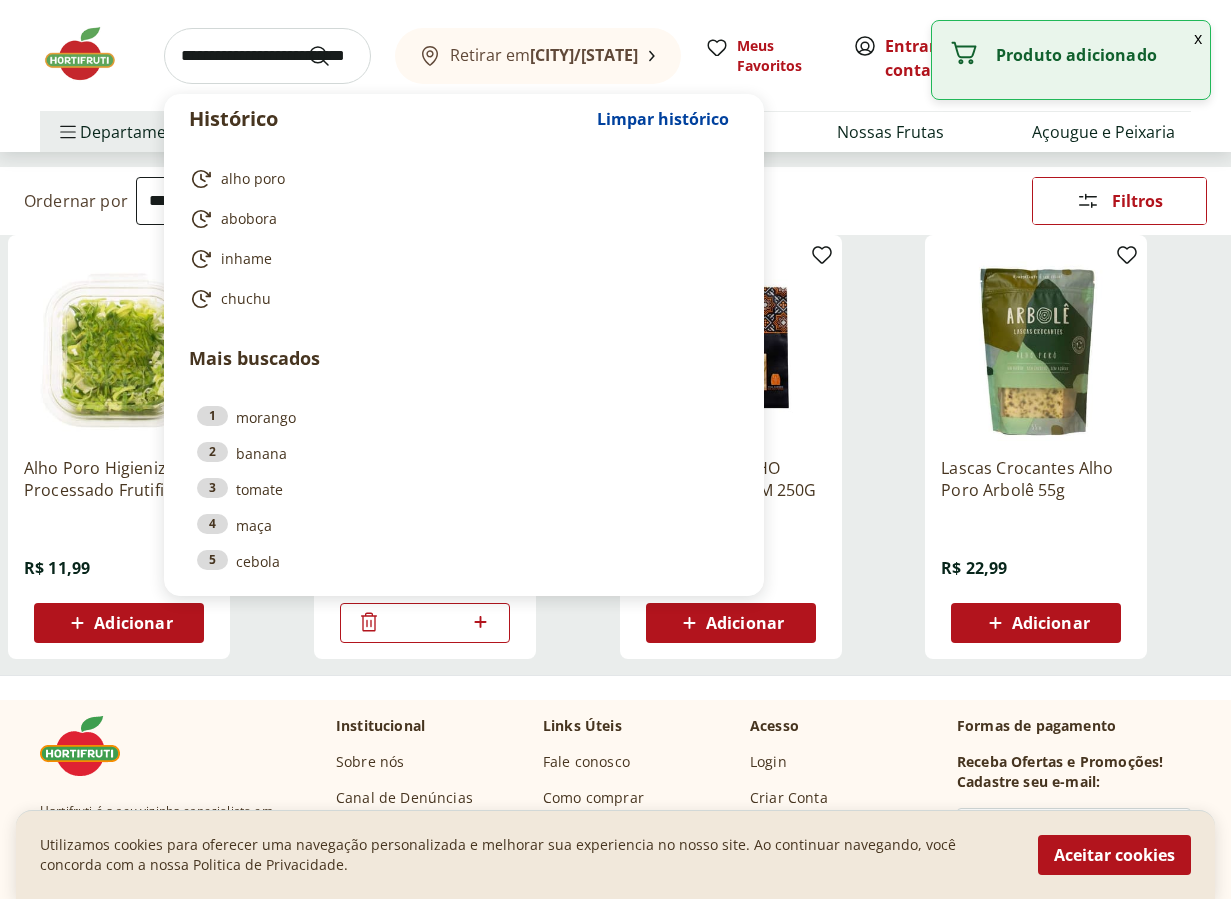 click at bounding box center (267, 56) 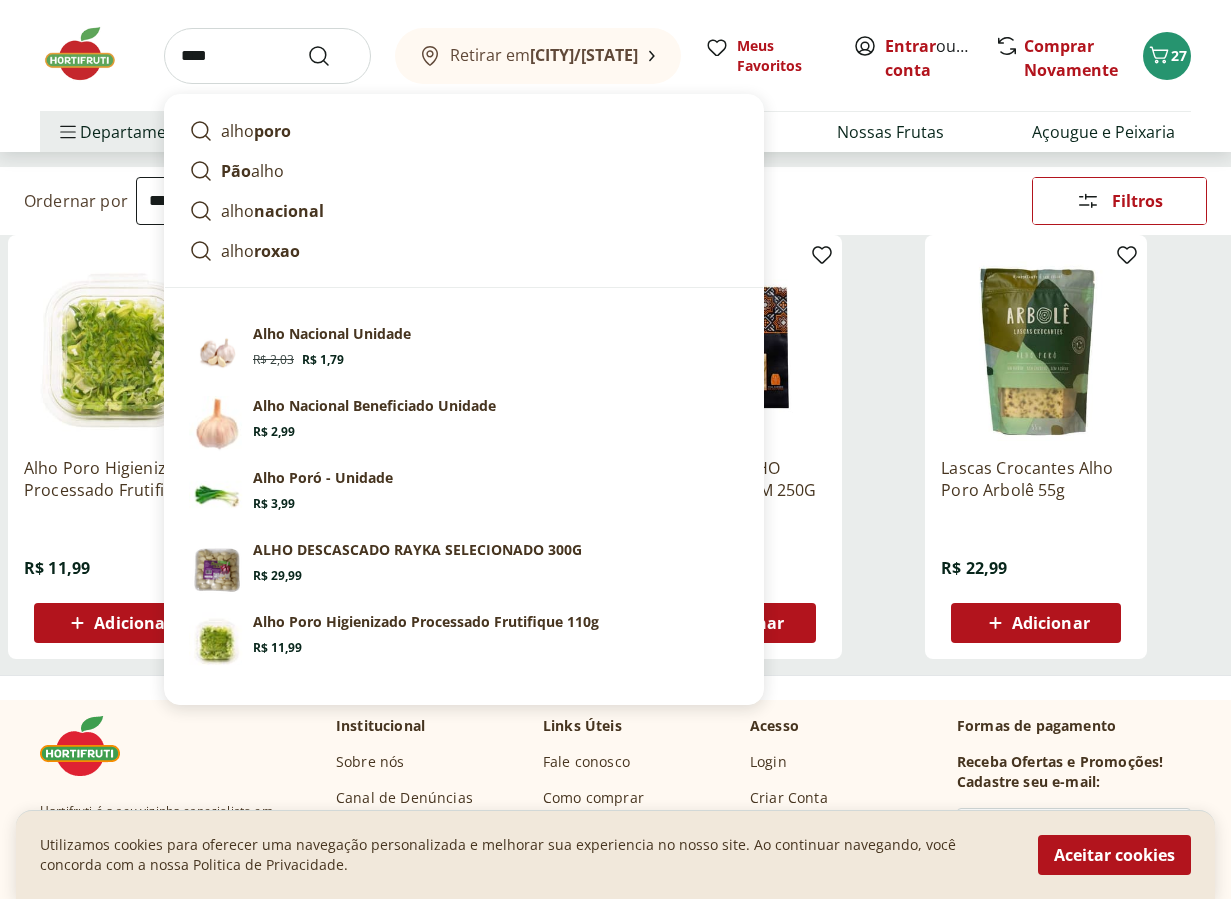 type on "****" 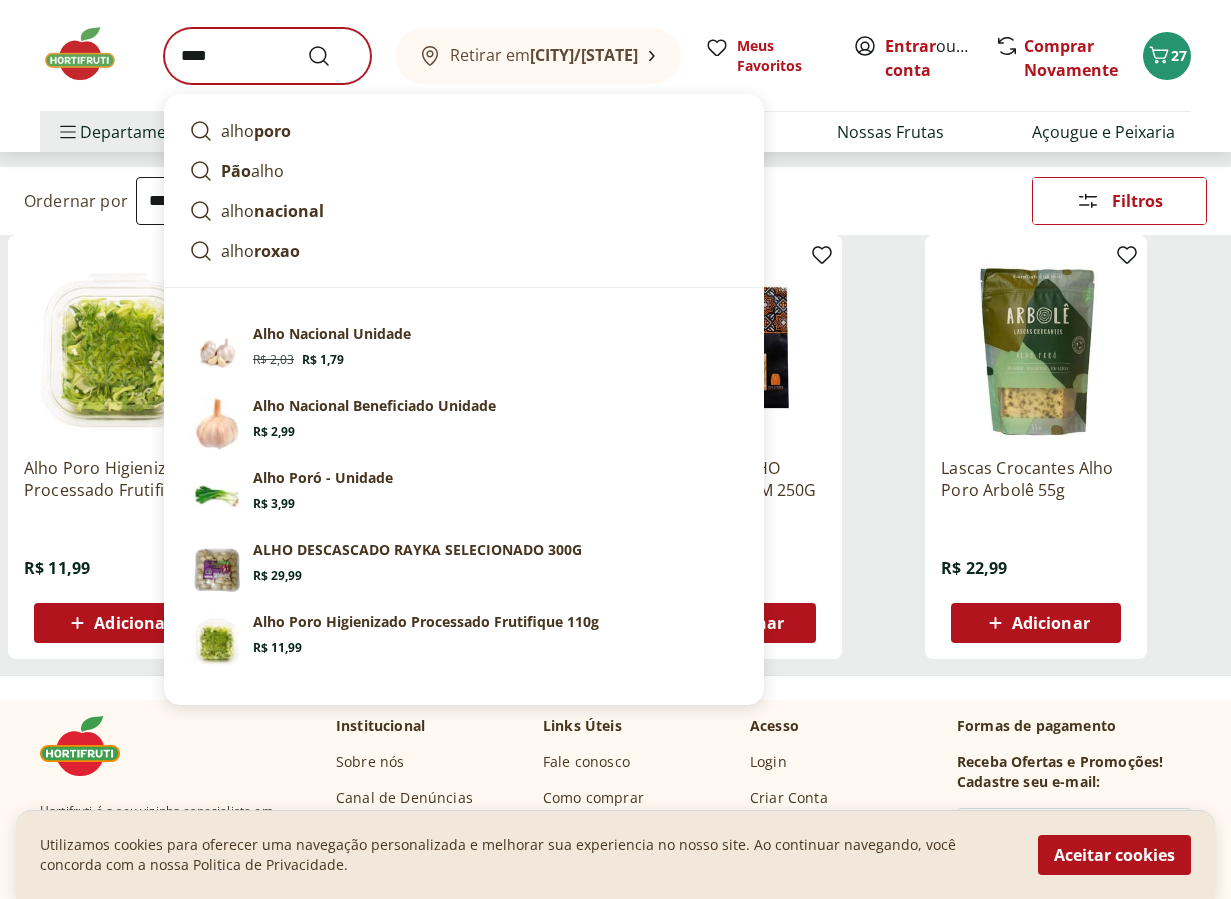 scroll, scrollTop: 0, scrollLeft: 0, axis: both 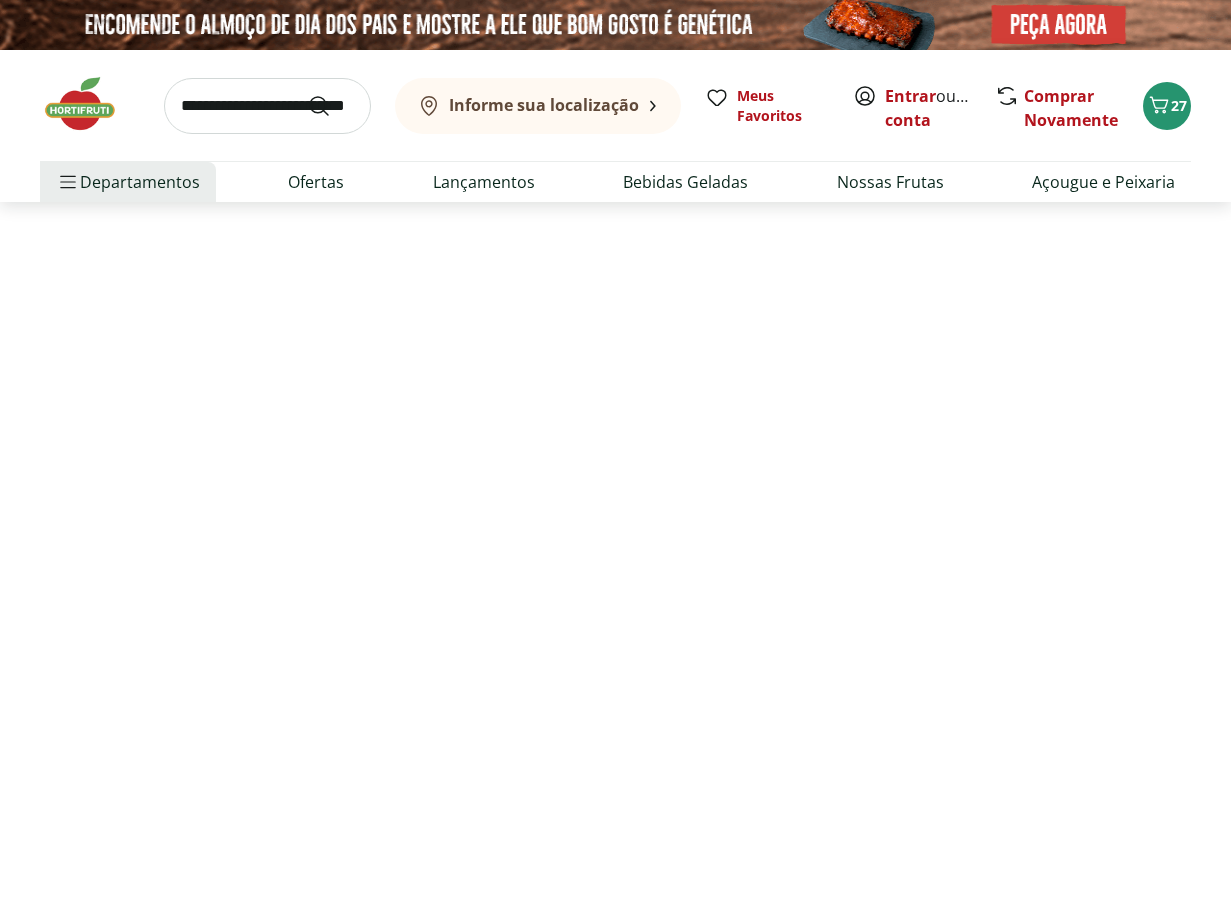 select on "**********" 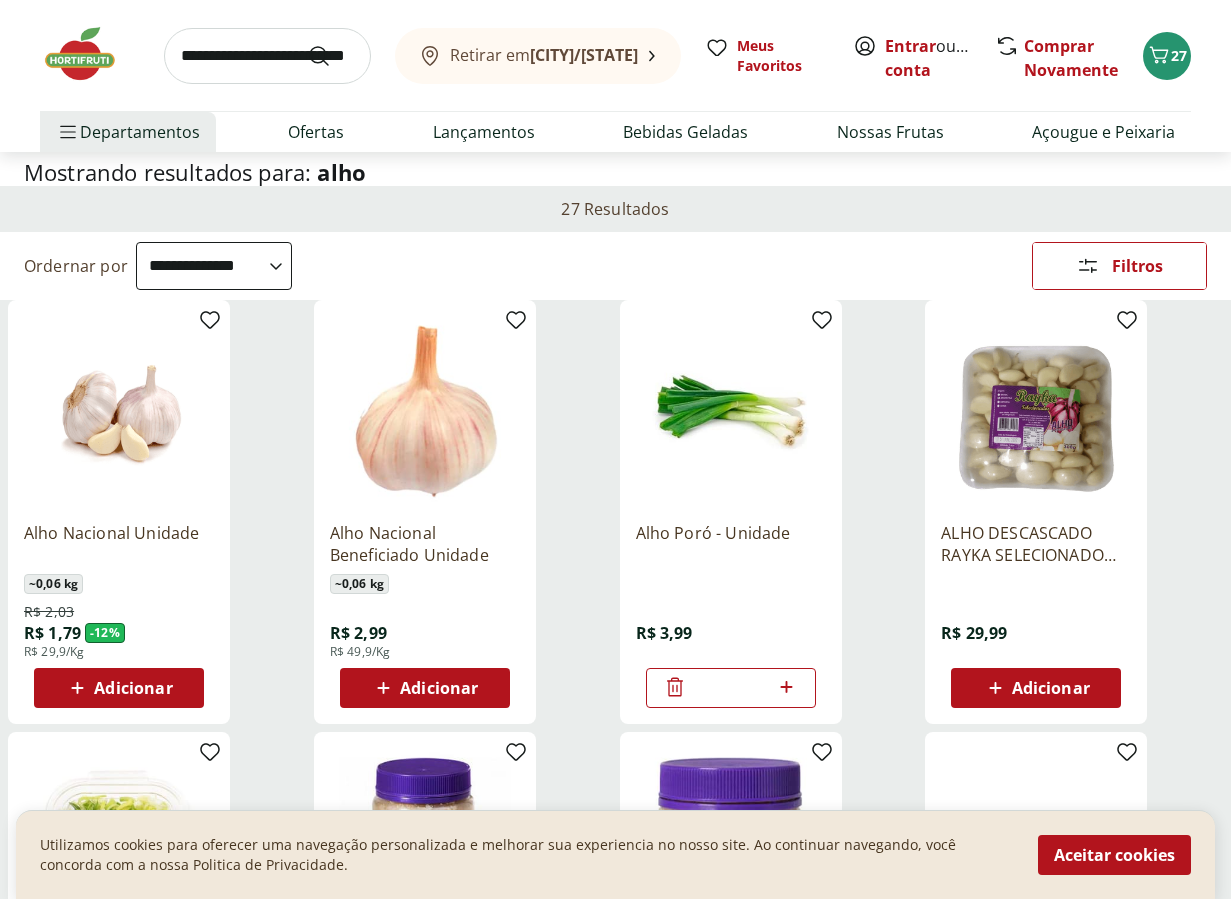 scroll, scrollTop: 103, scrollLeft: 0, axis: vertical 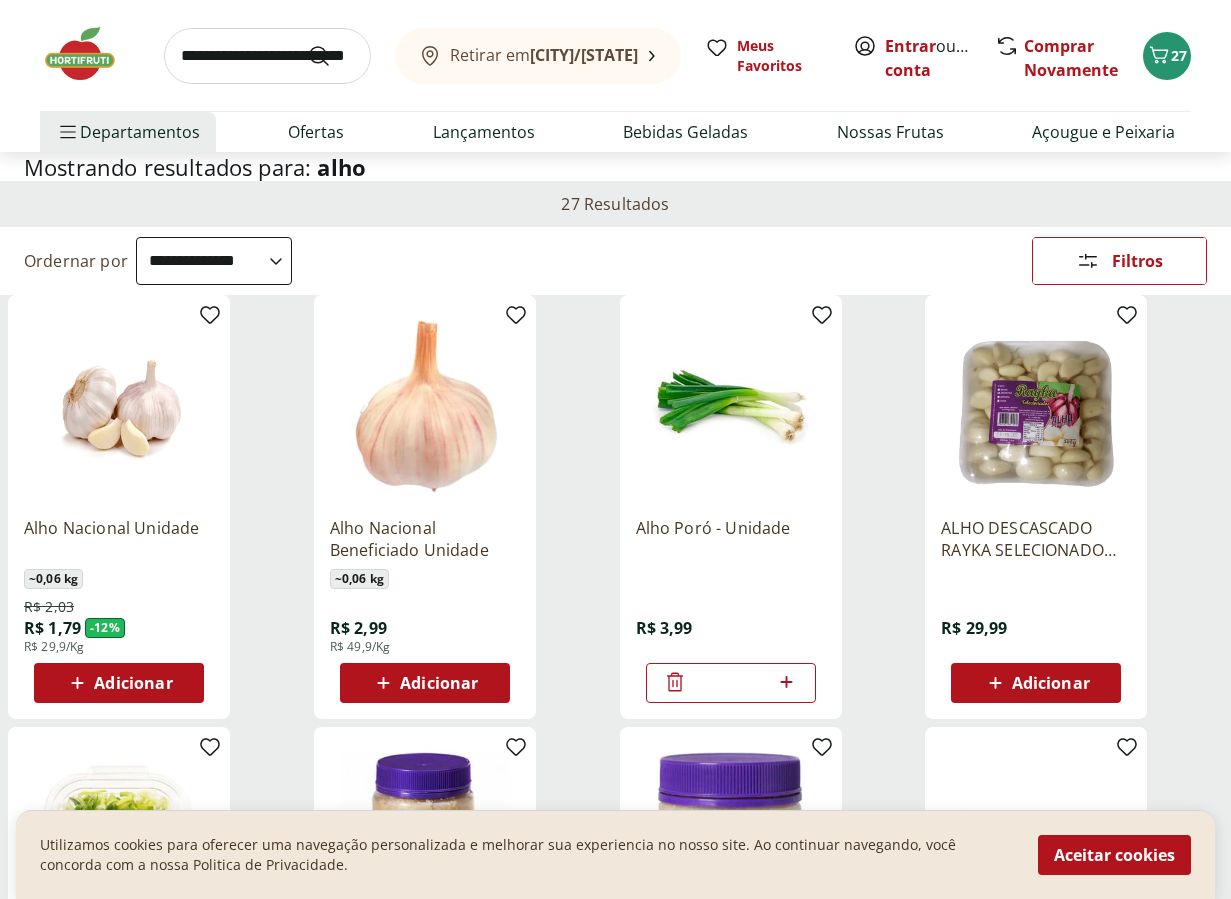 click on "Adicionar" at bounding box center [133, 683] 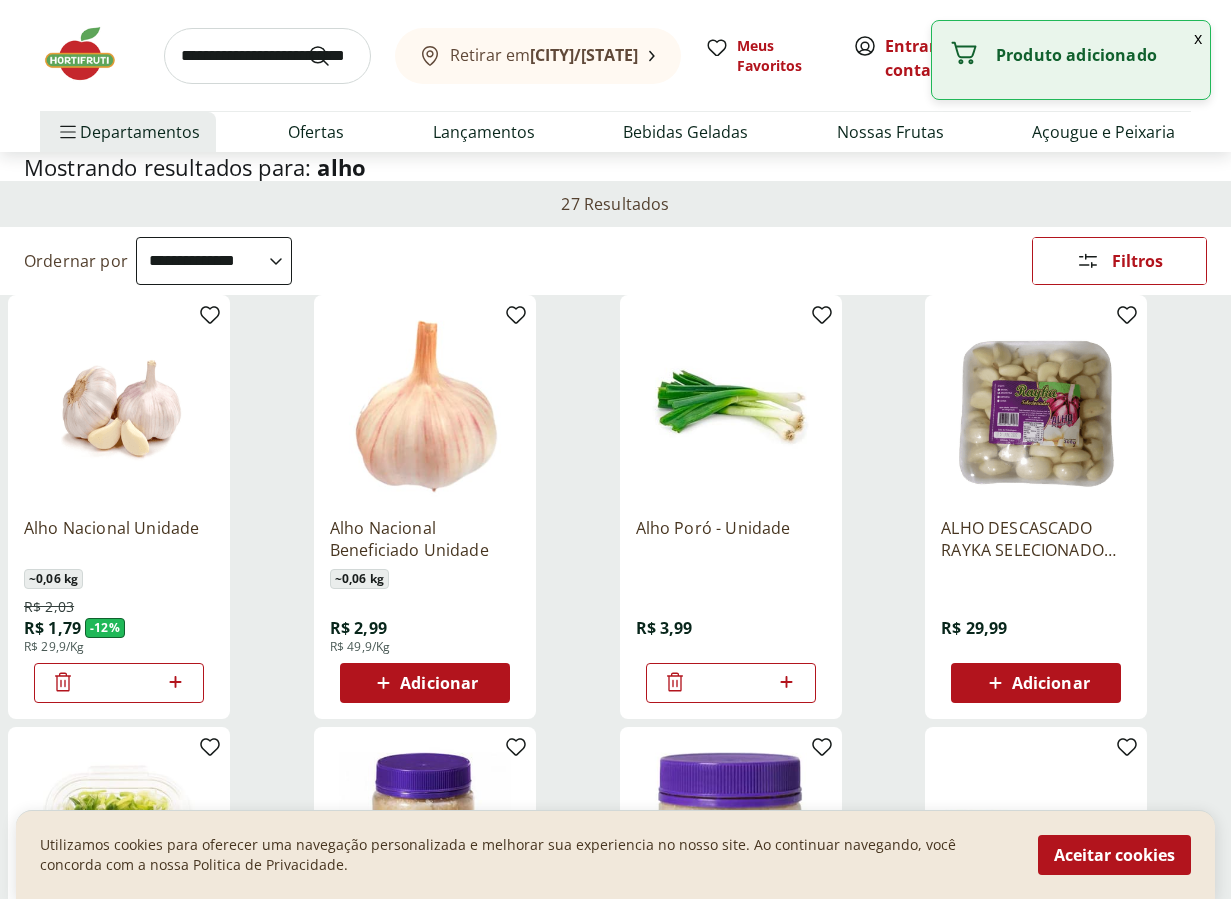 click 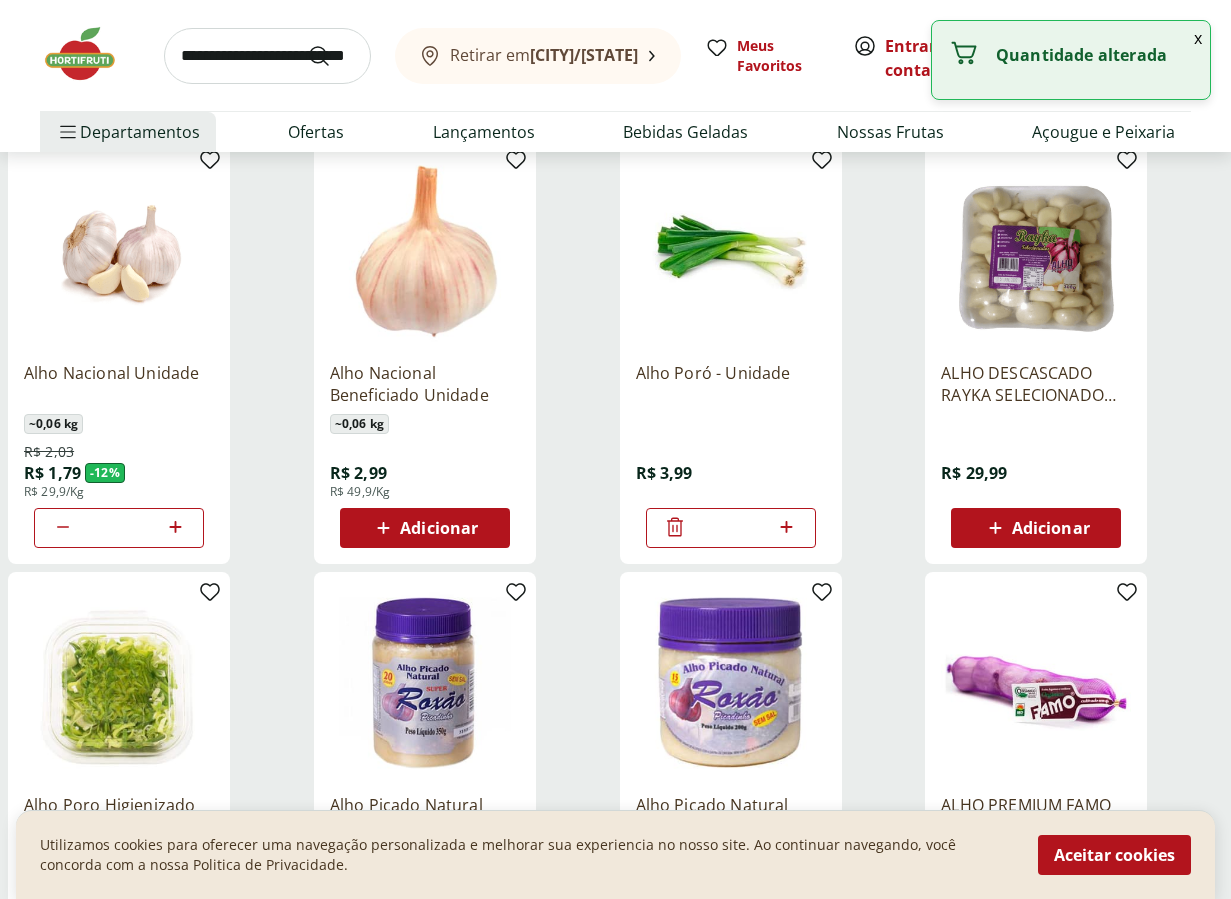 scroll, scrollTop: 262, scrollLeft: 0, axis: vertical 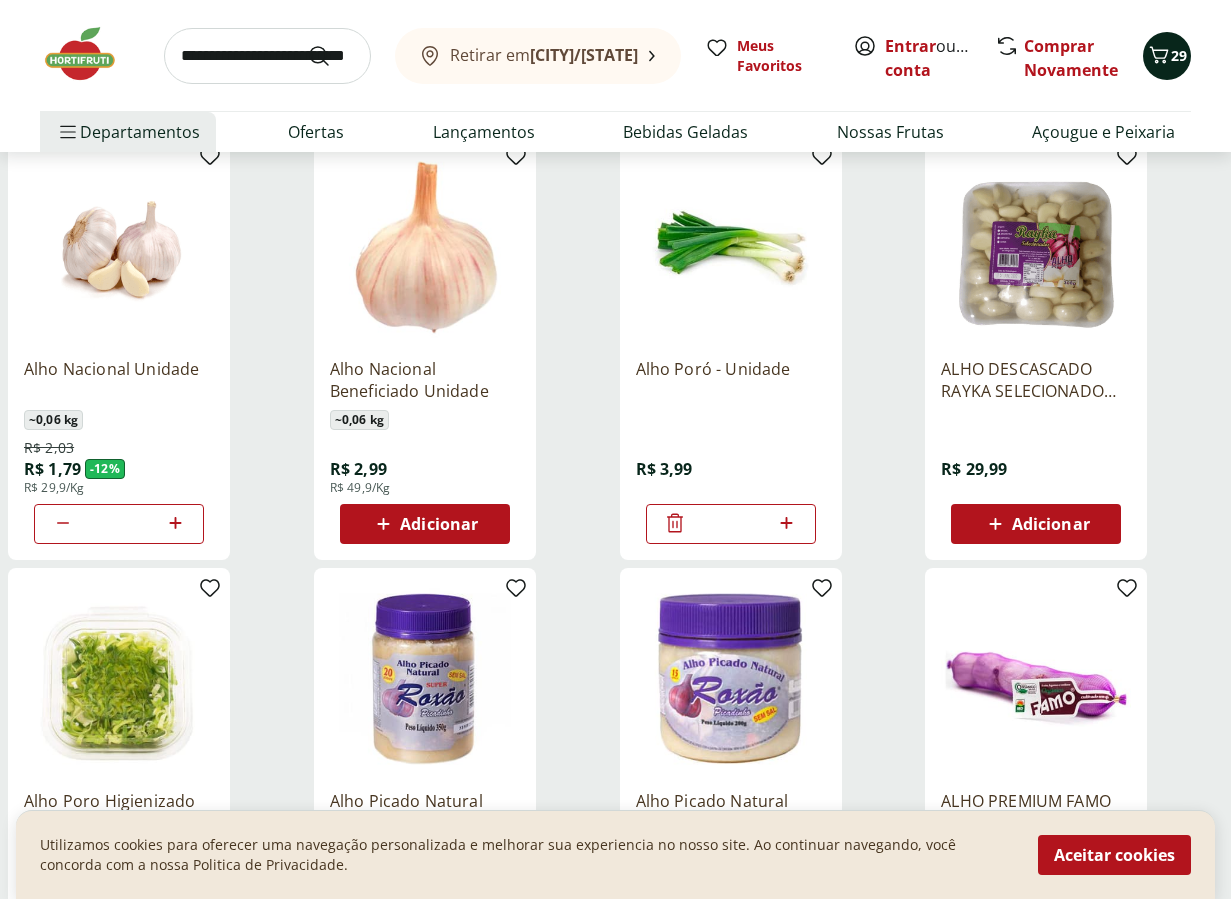 click 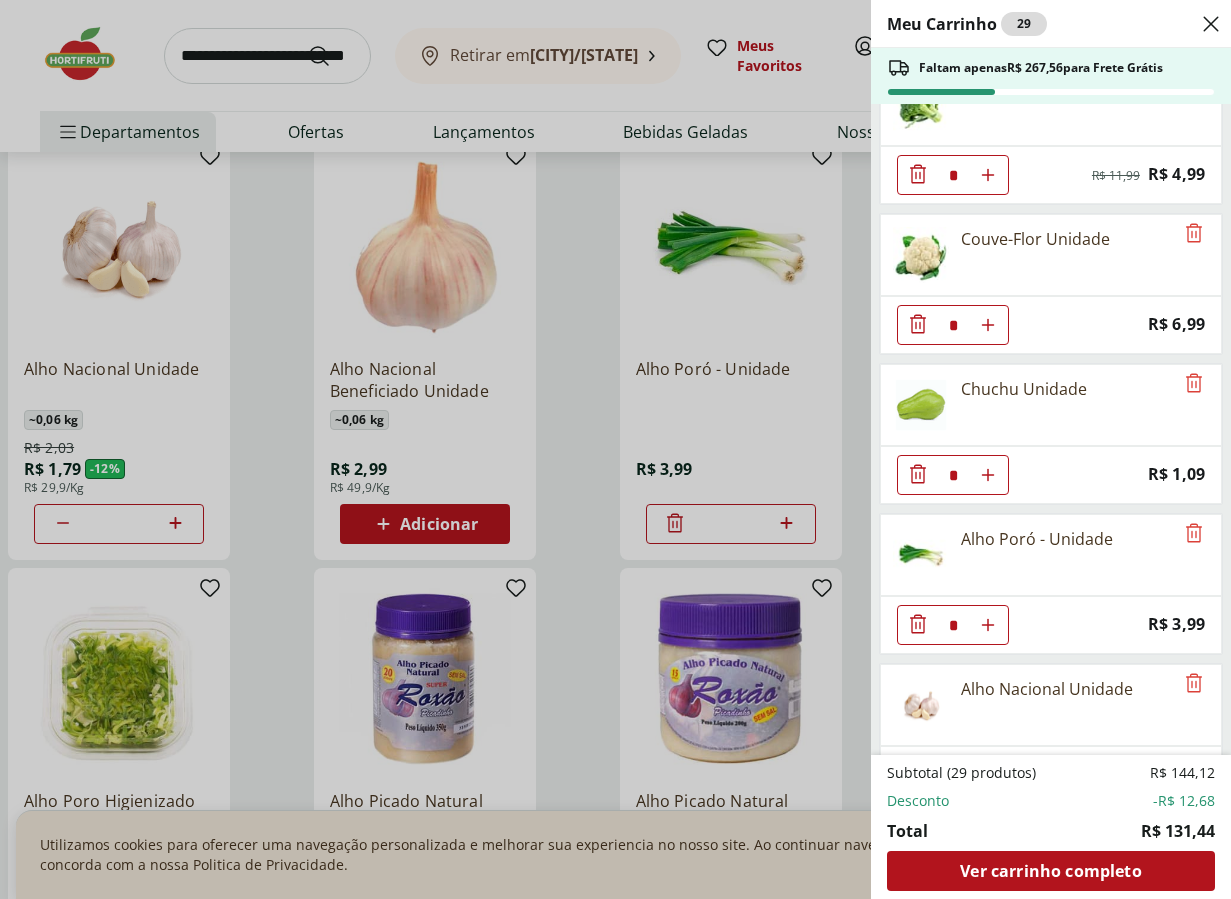 scroll, scrollTop: 1104, scrollLeft: 0, axis: vertical 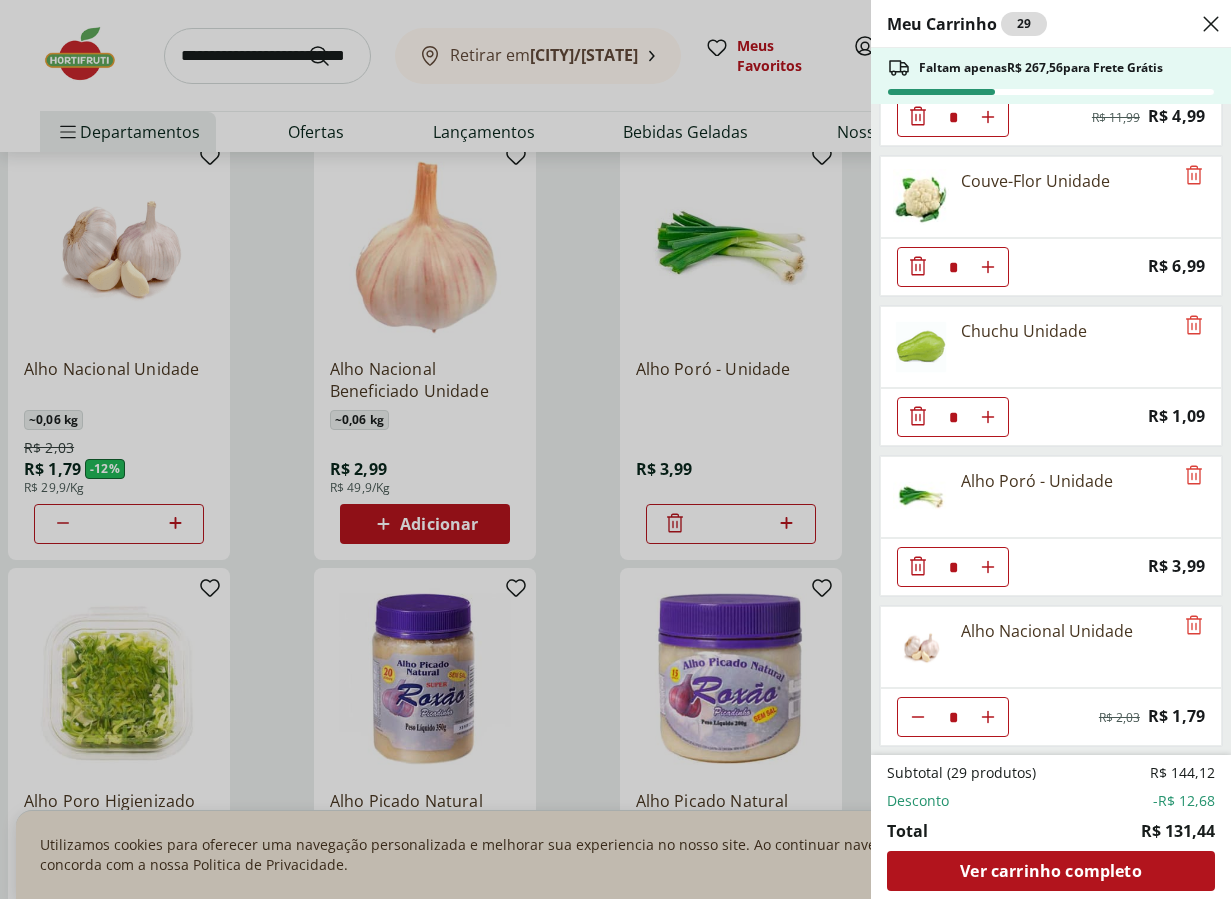 click on "Meu Carrinho 29 Faltam apenas  R$ 267,56  para Frete Grátis Laranja Pera Unidade * Original price: R$ 2,00 Price: R$ 1,50 Mamão Papaia Unidade * Price: R$ 6,49 Kiwi Gold Unidade * Original price: R$ 6,60 Price: R$ 5,40 Melancia Pedaço * Price: R$ 8,97 Melão Rei Pedaço * Price: R$ 20,39 Uva Cotton Candy 500g * Price: R$ 21,99 Poncã Unidade * Price: R$ 1,60 Brócolis Ninja Unidade * Original price: R$ 11,99 Price: R$ 4,99 Couve-Flor Unidade * Price: R$ 6,99 Chuchu Unidade * Price: R$ 1,09 Alho Poró - Unidade * Price: R$ 3,99 Alho Nacional Unidade * Original price: R$ 2,03 Price: R$ 1,79 Subtotal (29 produtos) R$ 144,12 Desconto -R$ 12,68 Total R$ 131,44 Ver carrinho completo" at bounding box center [615, 449] 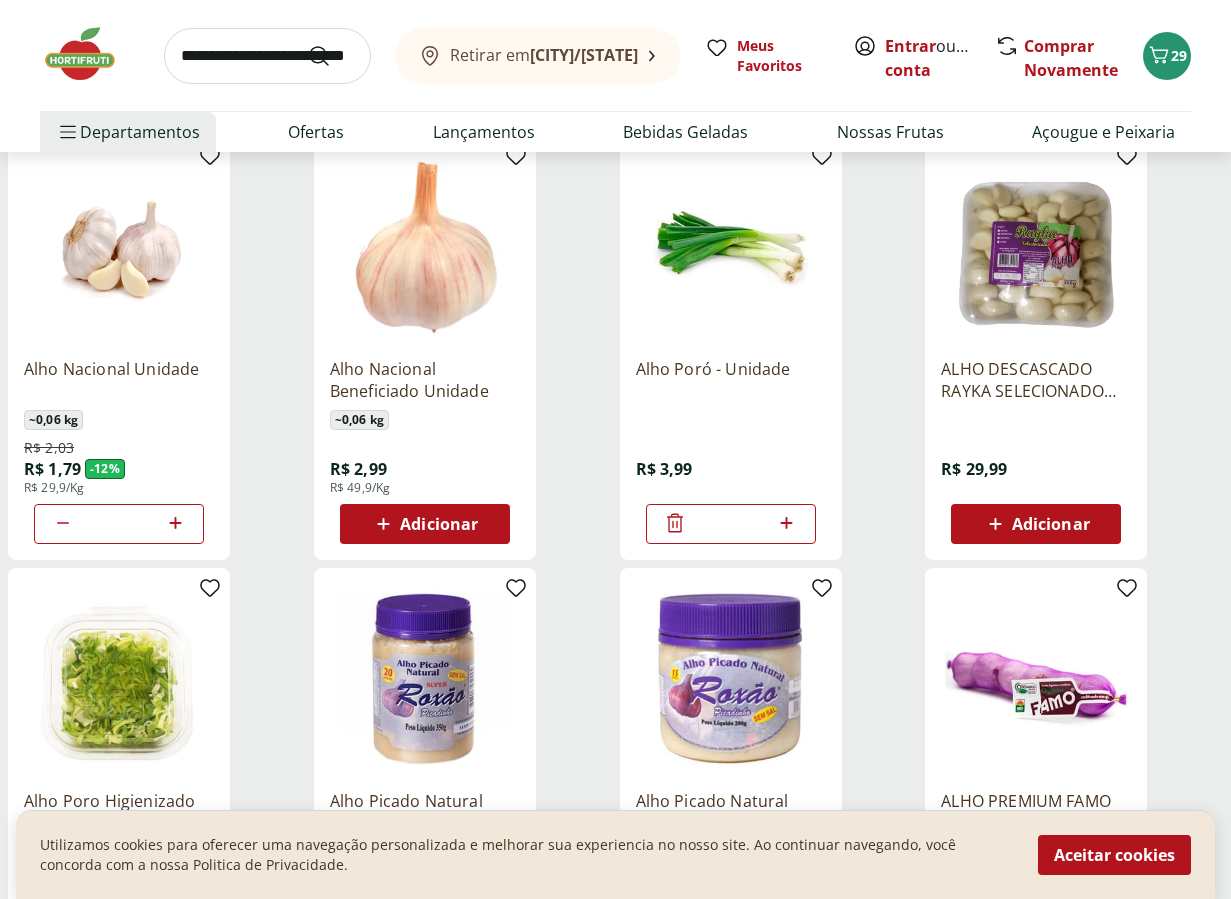 click at bounding box center [267, 56] 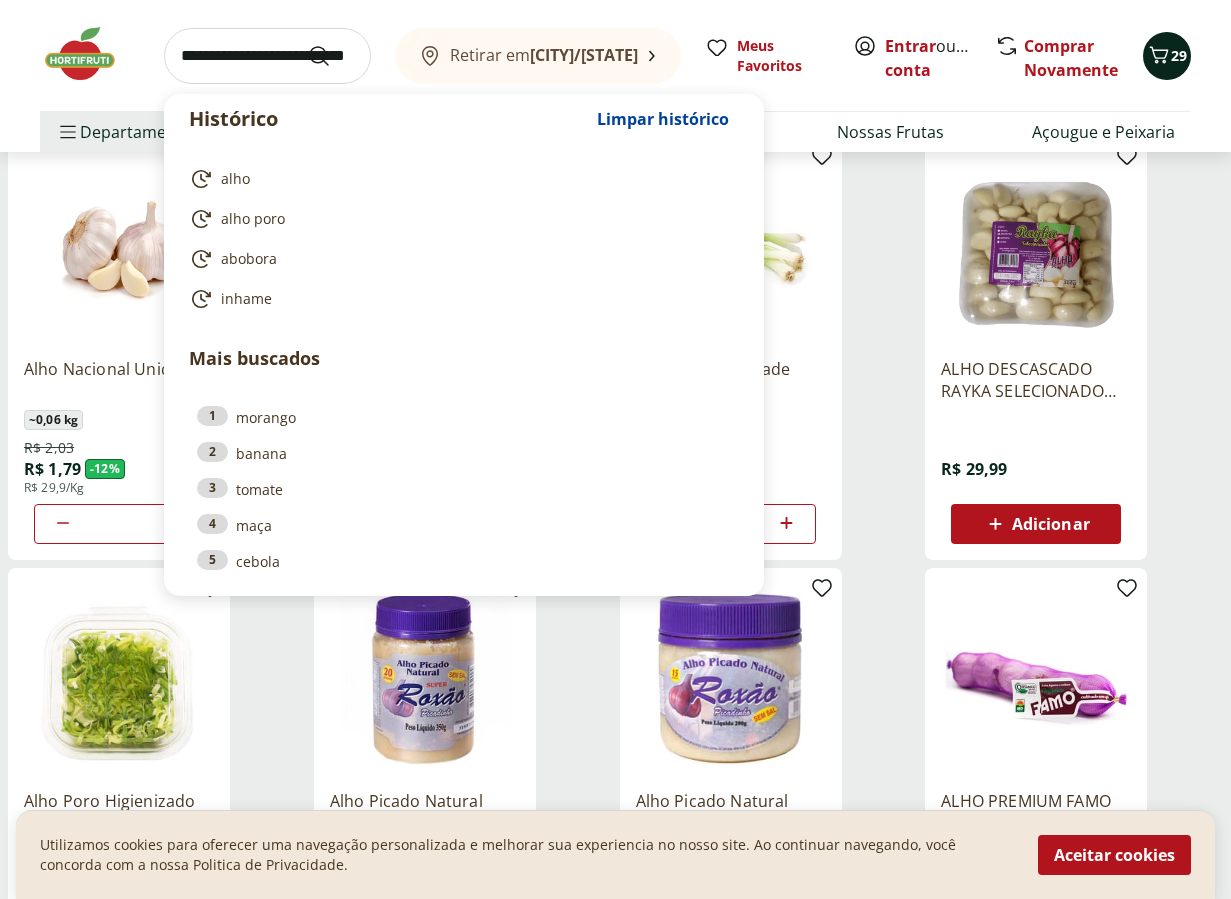 click 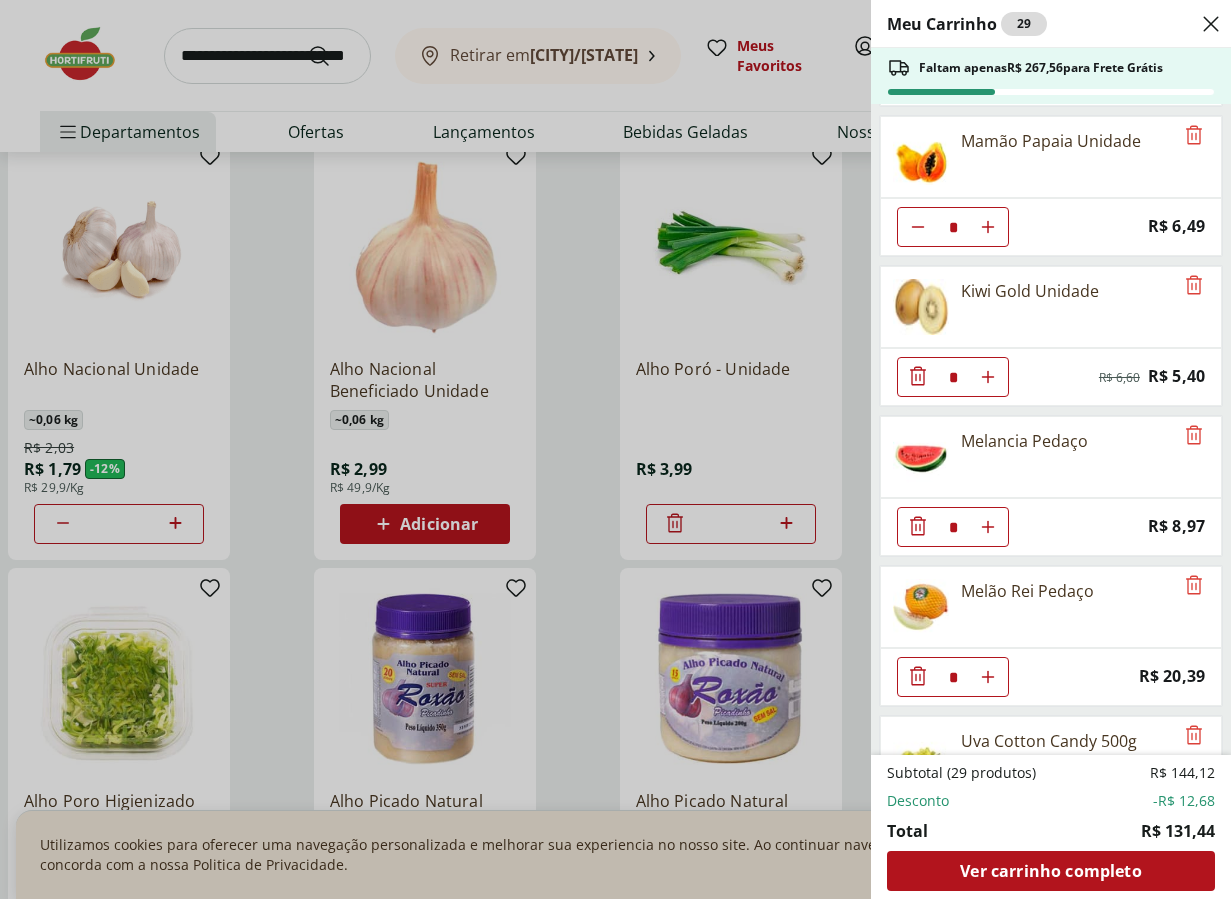scroll, scrollTop: 0, scrollLeft: 0, axis: both 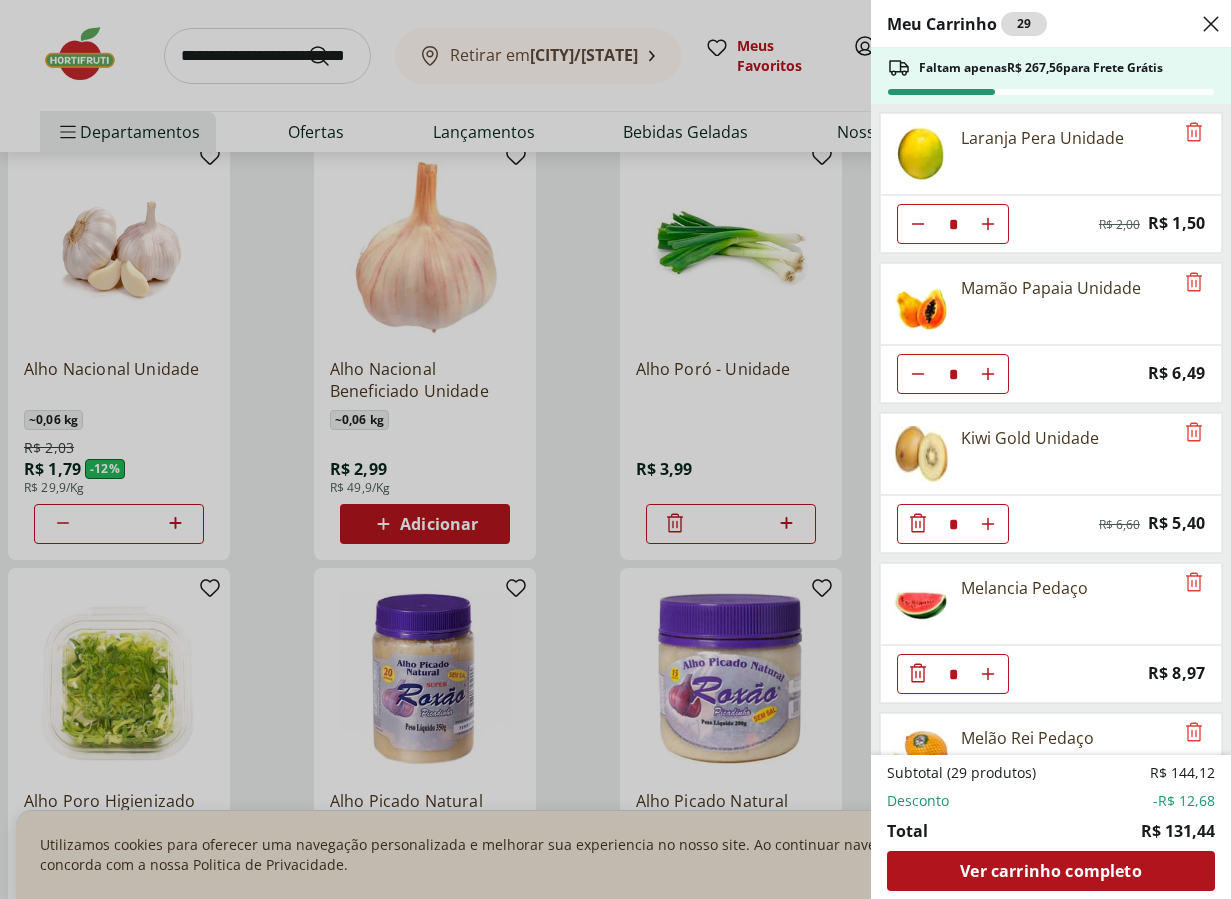 click on "Meu Carrinho 29 Faltam apenas  R$ 267,56  para Frete Grátis Laranja Pera Unidade * Original price: R$ 2,00 Price: R$ 1,50 Mamão Papaia Unidade * Price: R$ 6,49 Kiwi Gold Unidade * Original price: R$ 6,60 Price: R$ 5,40 Melancia Pedaço * Price: R$ 8,97 Melão Rei Pedaço * Price: R$ 20,39 Uva Cotton Candy 500g * Price: R$ 21,99 Poncã Unidade * Price: R$ 1,60 Brócolis Ninja Unidade * Original price: R$ 11,99 Price: R$ 4,99 Couve-Flor Unidade * Price: R$ 6,99 Chuchu Unidade * Price: R$ 1,09 Alho Poró - Unidade * Price: R$ 3,99 Alho Nacional Unidade * Original price: R$ 2,03 Price: R$ 1,79 Subtotal (29 produtos) R$ 144,12 Desconto -R$ 12,68 Total R$ 131,44 Ver carrinho completo" at bounding box center [615, 449] 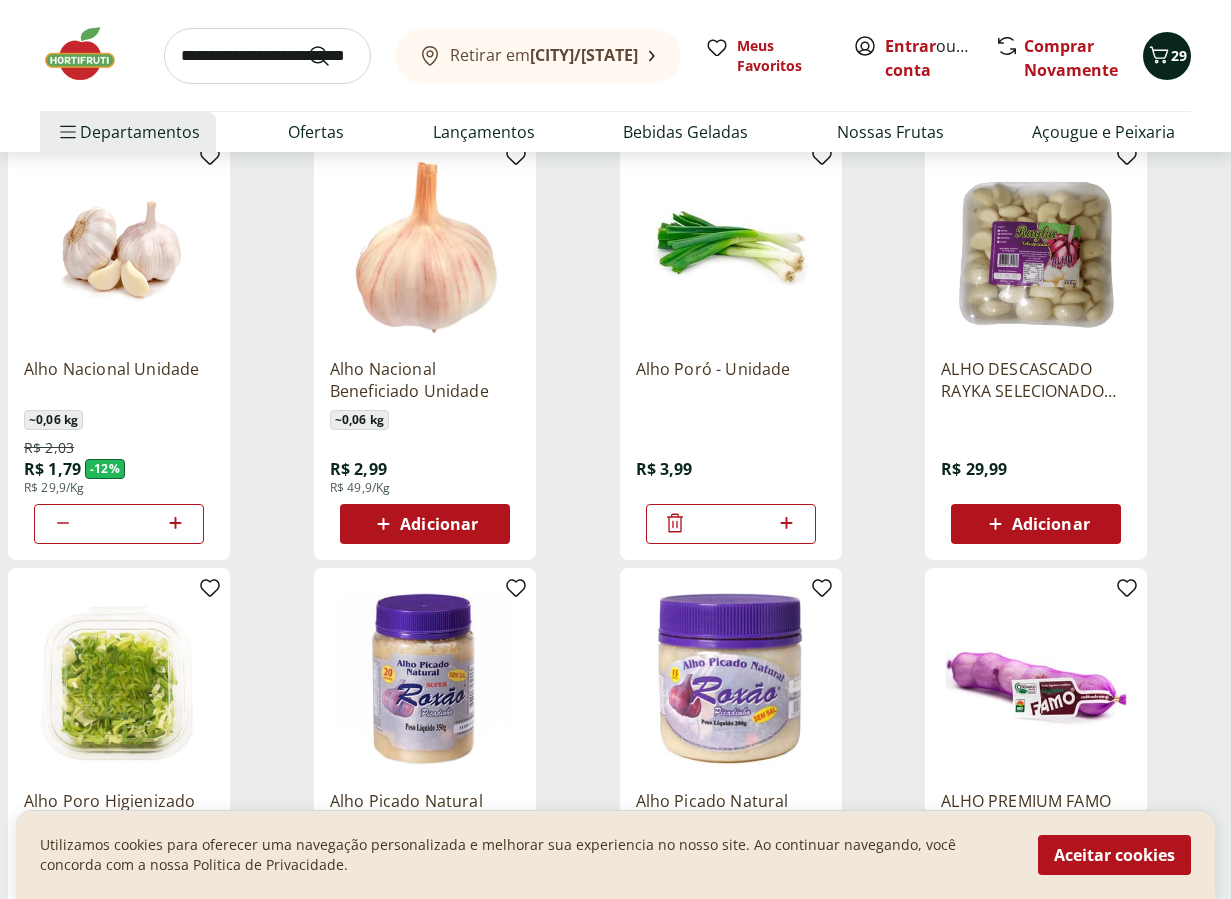 click on "29" at bounding box center (1167, 56) 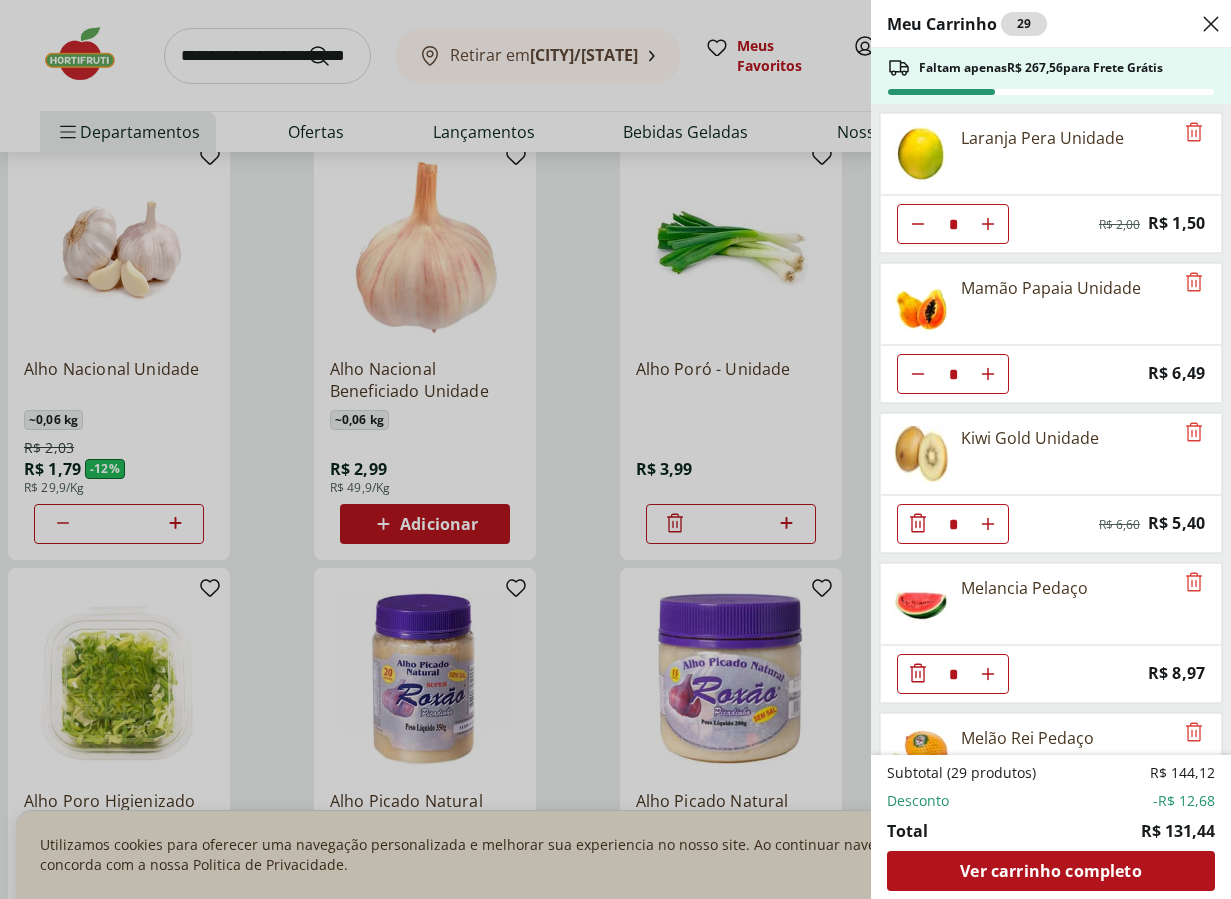 click on "Meu Carrinho 29 Faltam apenas  R$ 267,56  para Frete Grátis Laranja Pera Unidade * Original price: R$ 2,00 Price: R$ 1,50 Mamão Papaia Unidade * Price: R$ 6,49 Kiwi Gold Unidade * Original price: R$ 6,60 Price: R$ 5,40 Melancia Pedaço * Price: R$ 8,97 Melão Rei Pedaço * Price: R$ 20,39 Uva Cotton Candy 500g * Price: R$ 21,99 Poncã Unidade * Price: R$ 1,60 Brócolis Ninja Unidade * Original price: R$ 11,99 Price: R$ 4,99 Couve-Flor Unidade * Price: R$ 6,99 Chuchu Unidade * Price: R$ 1,09 Alho Poró - Unidade * Price: R$ 3,99 Alho Nacional Unidade * Original price: R$ 2,03 Price: R$ 1,79 Subtotal (29 produtos) R$ 144,12 Desconto -R$ 12,68 Total R$ 131,44 Ver carrinho completo" at bounding box center [615, 449] 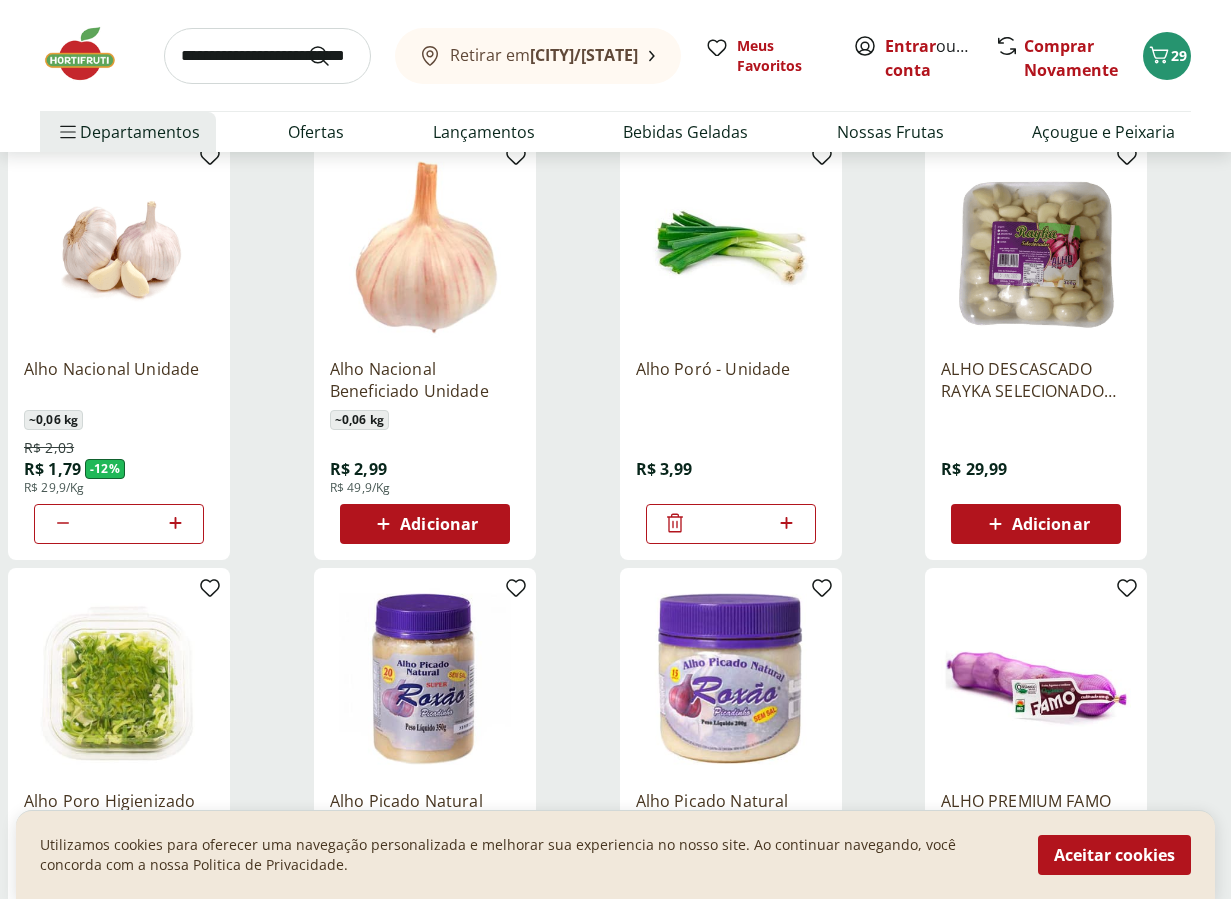 click at bounding box center [267, 56] 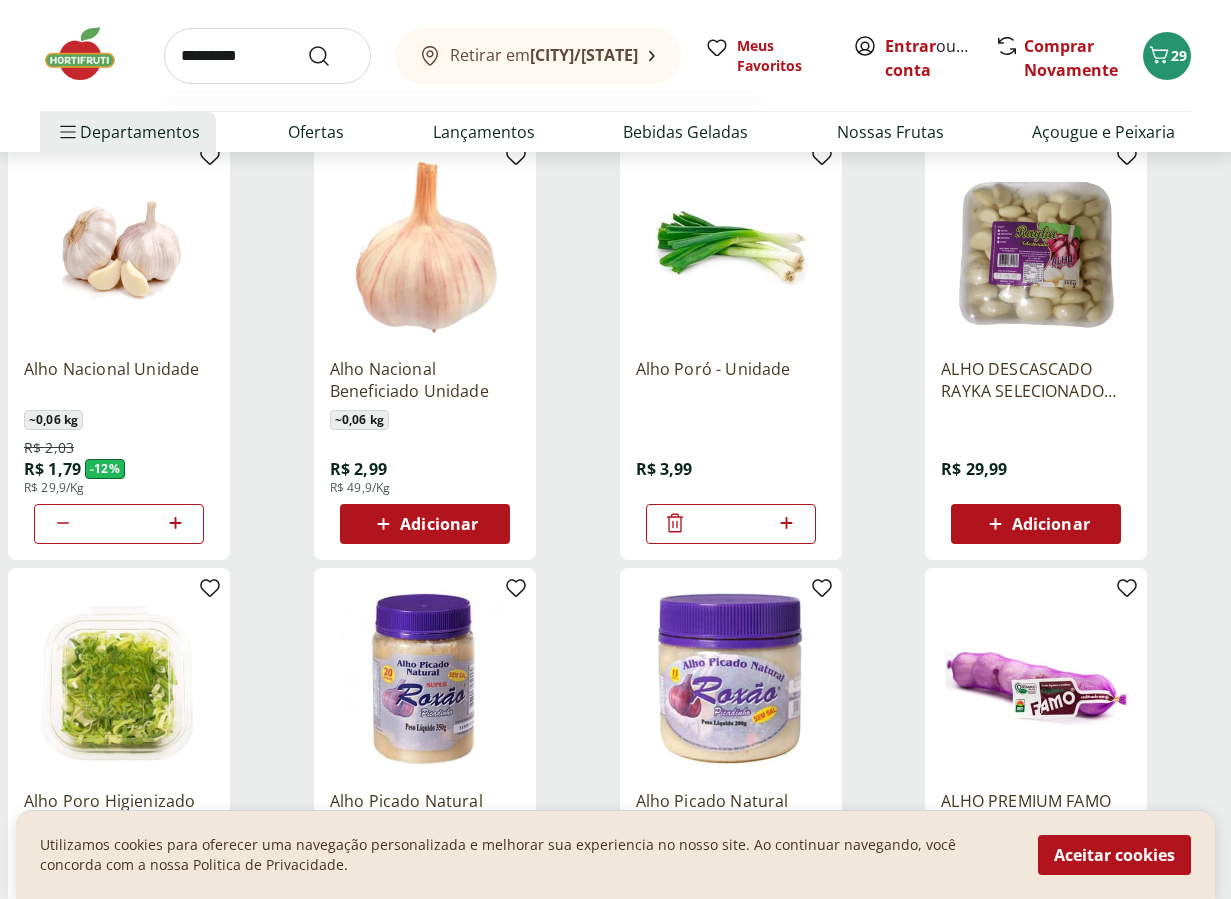 type on "*********" 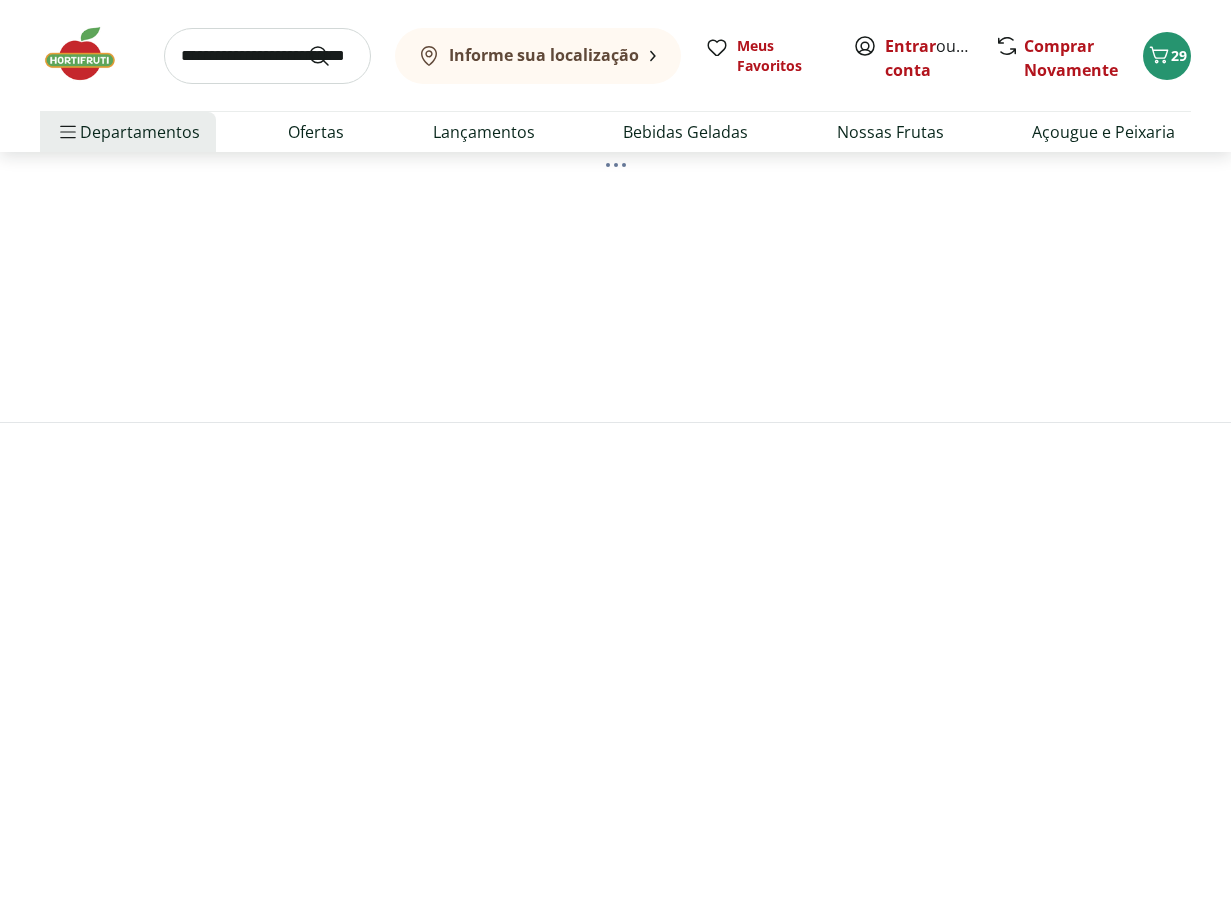 scroll, scrollTop: 0, scrollLeft: 0, axis: both 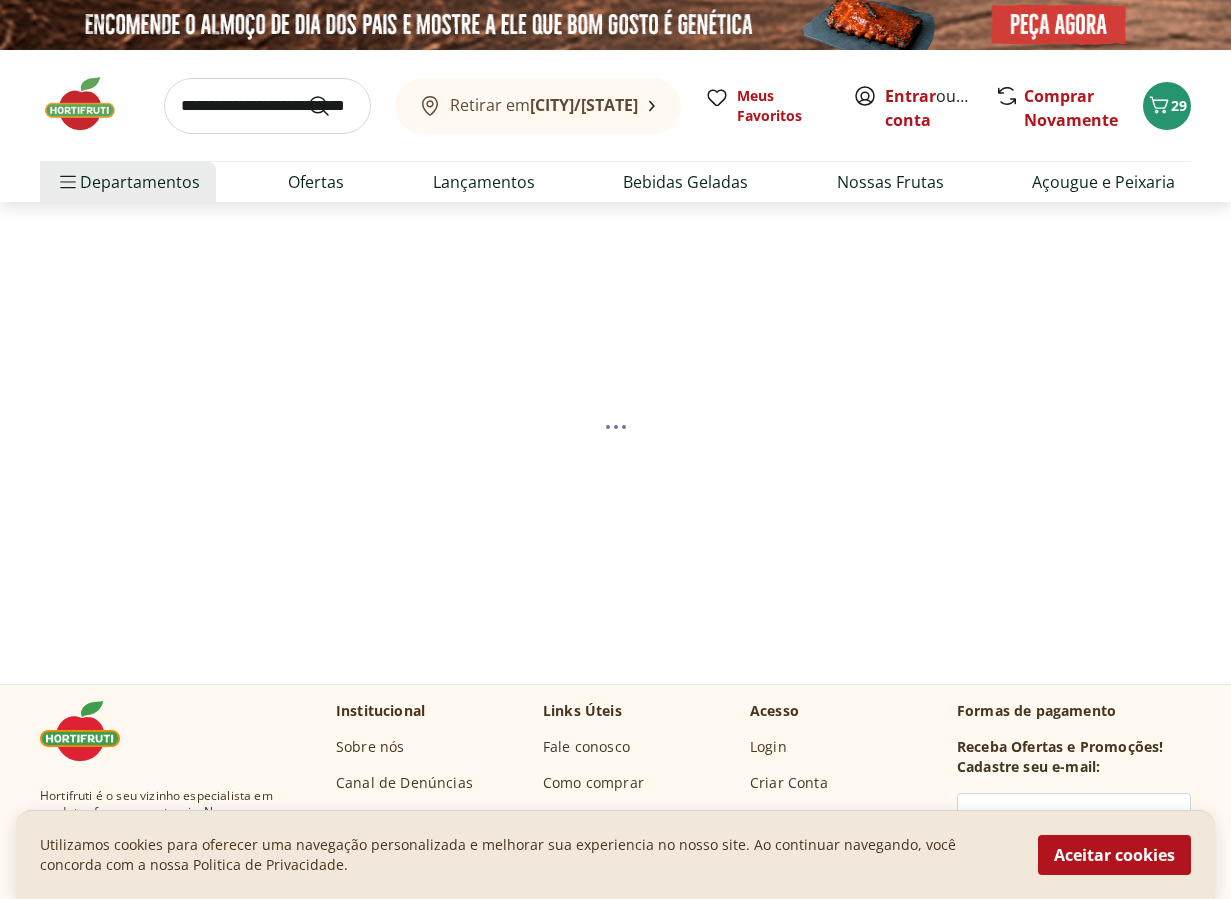 select on "**********" 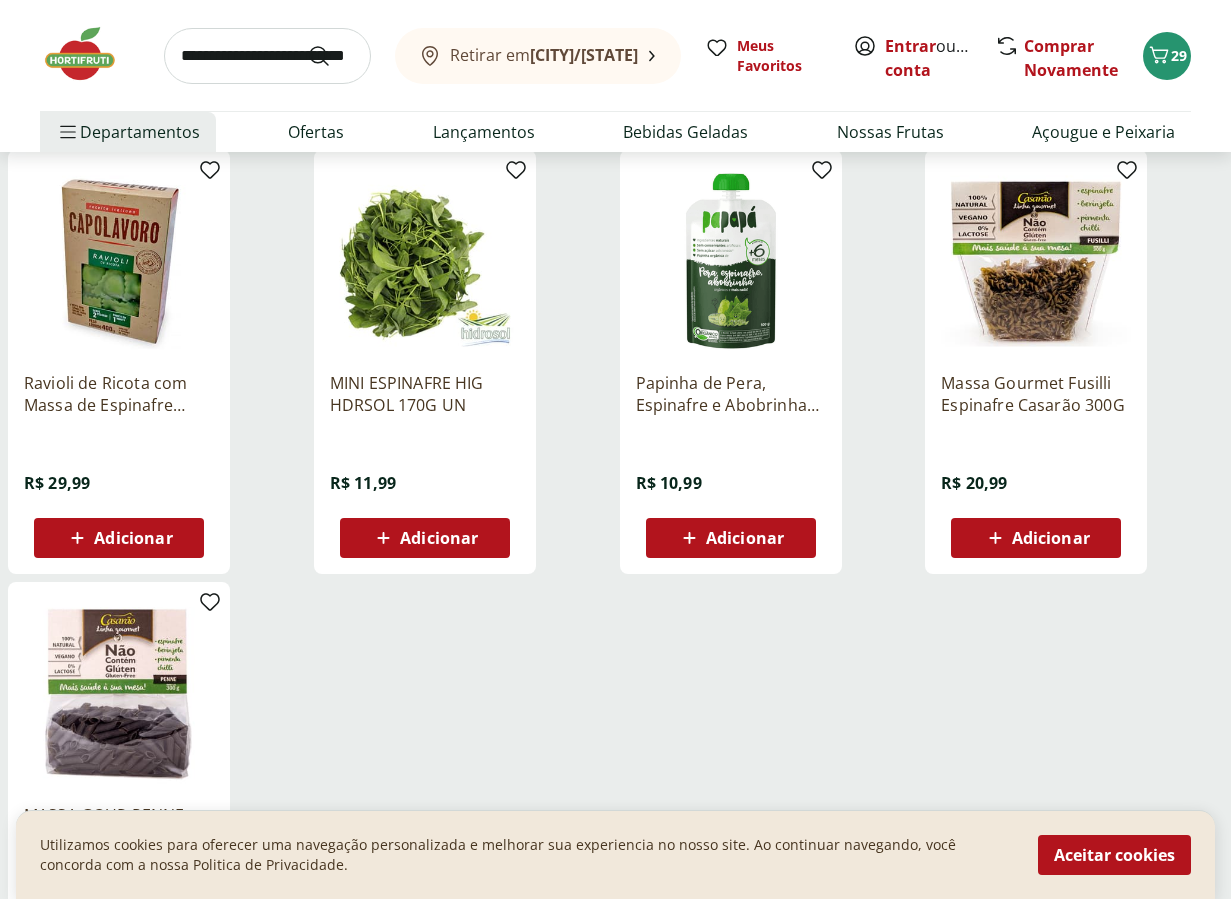 scroll, scrollTop: 500, scrollLeft: 0, axis: vertical 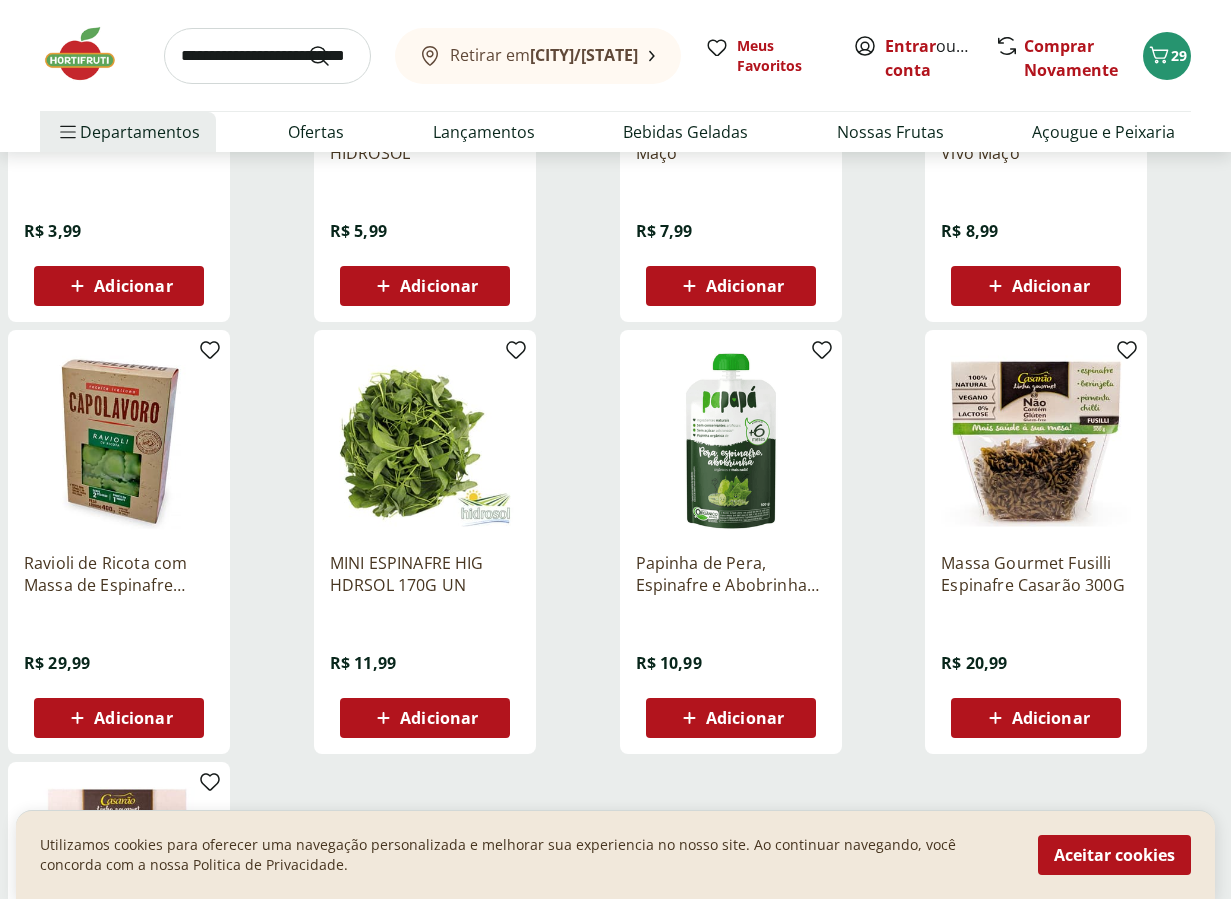 click on "Adicionar" at bounding box center [133, 286] 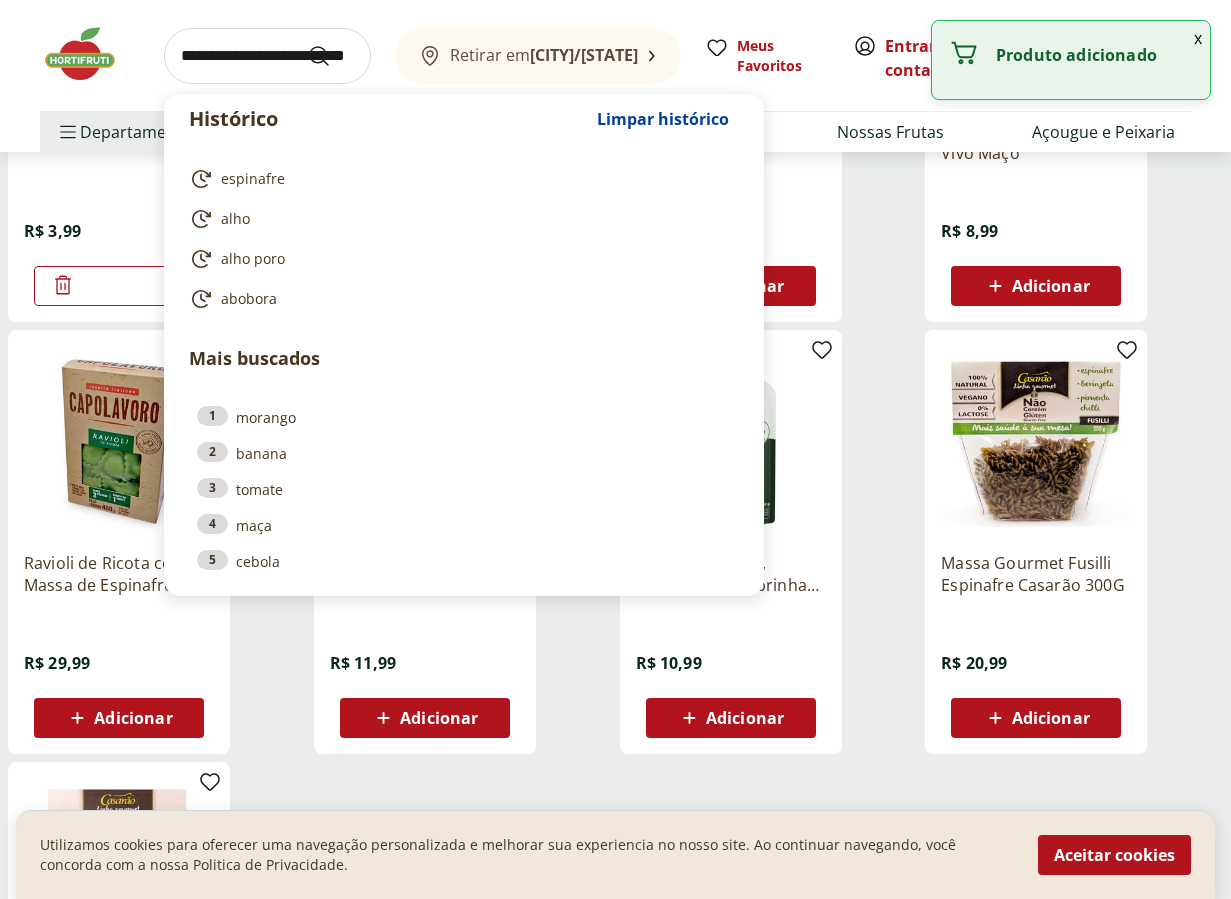 click at bounding box center (267, 56) 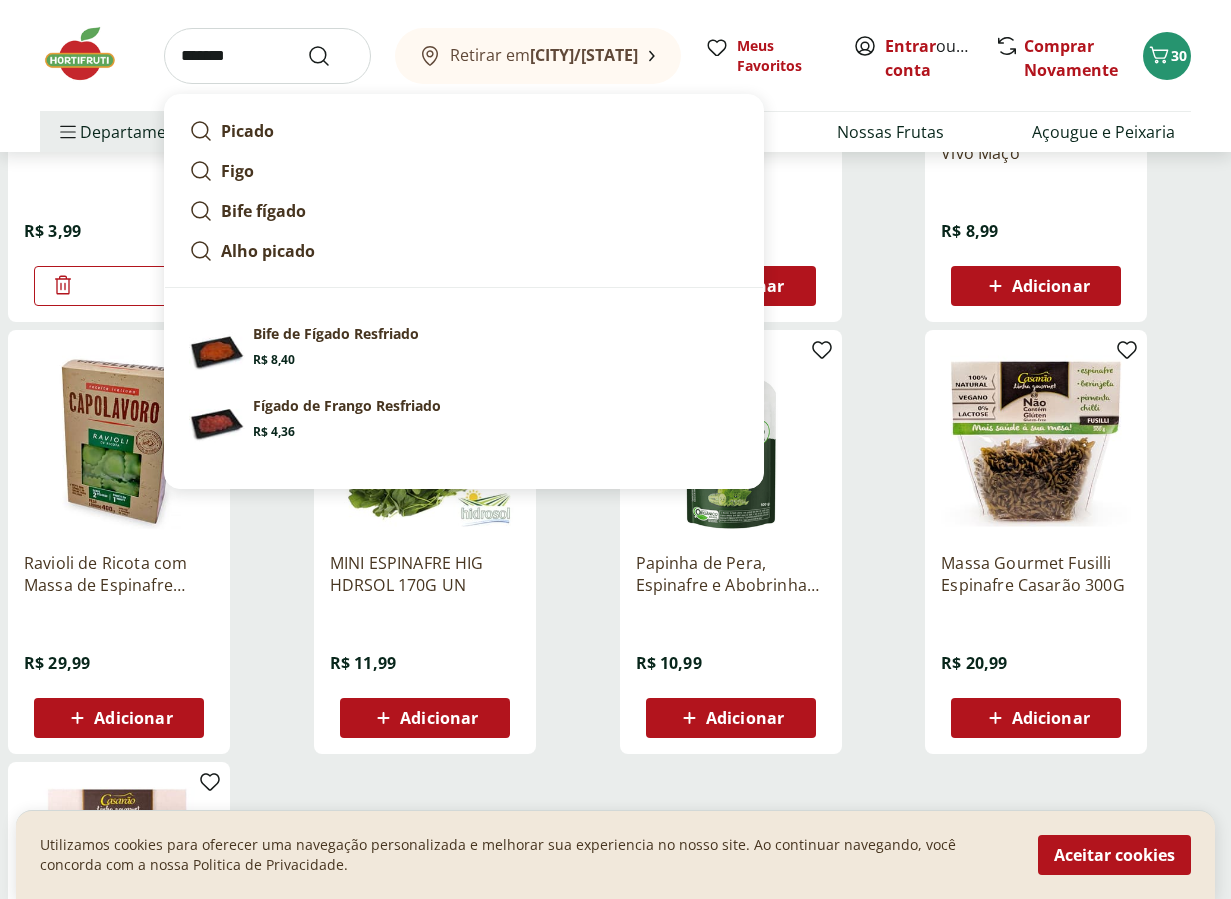 type on "******" 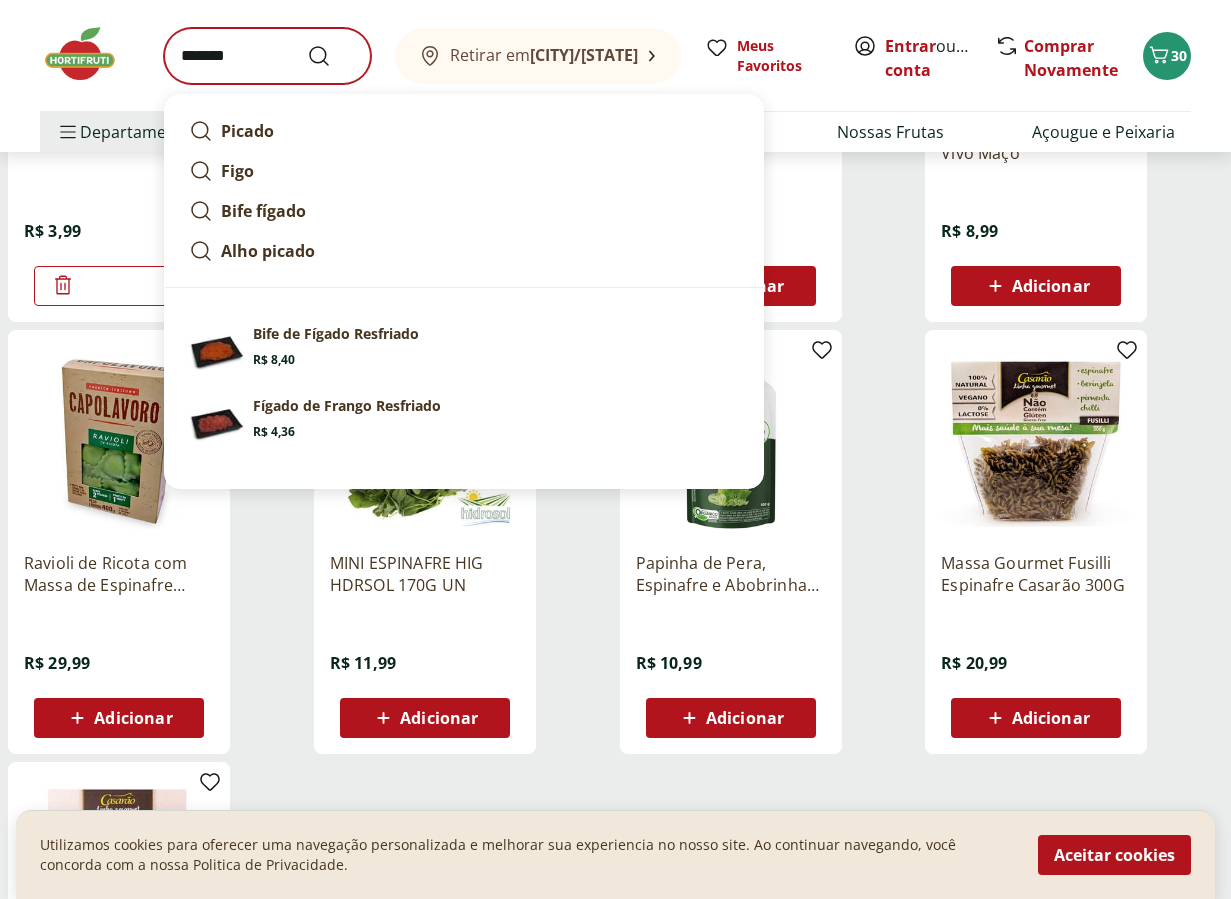 scroll, scrollTop: 0, scrollLeft: 0, axis: both 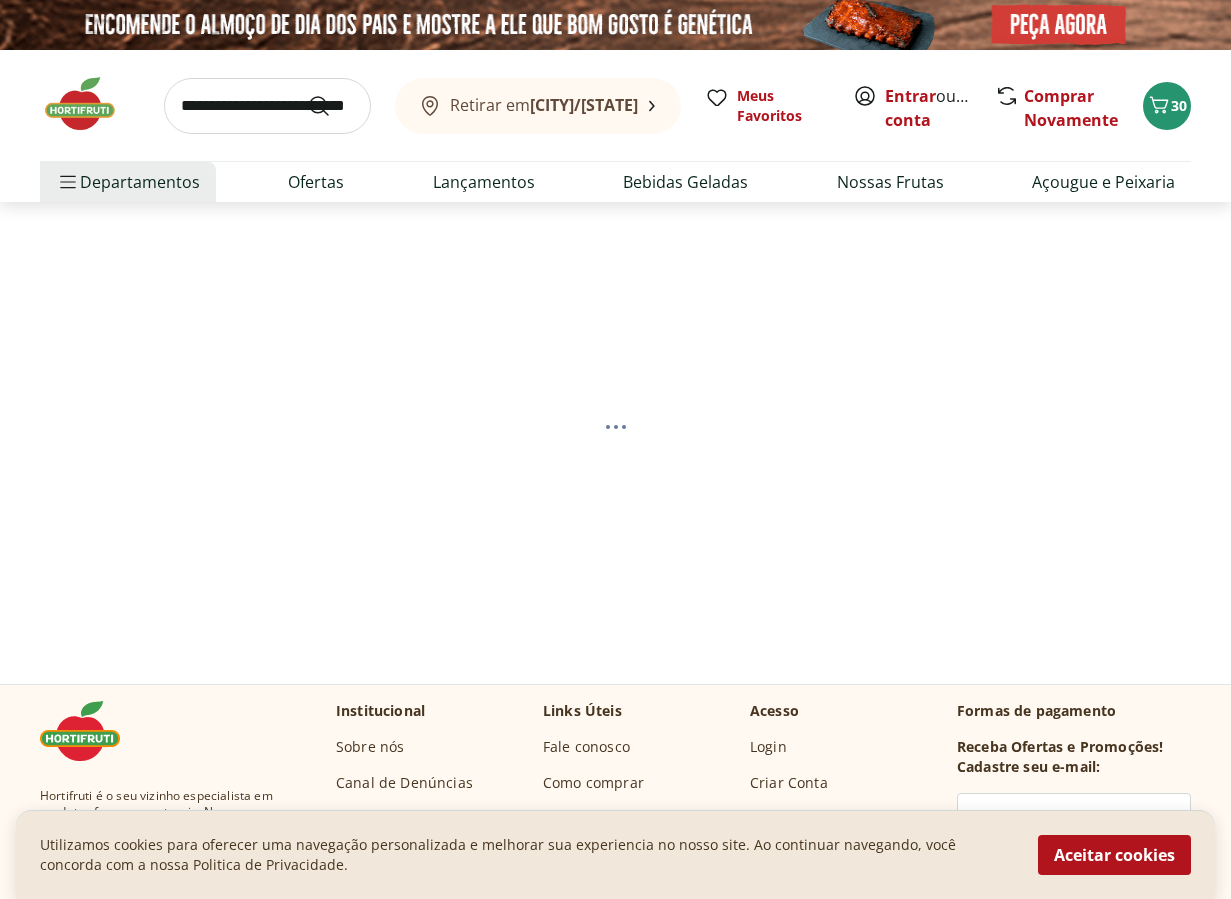 select on "**********" 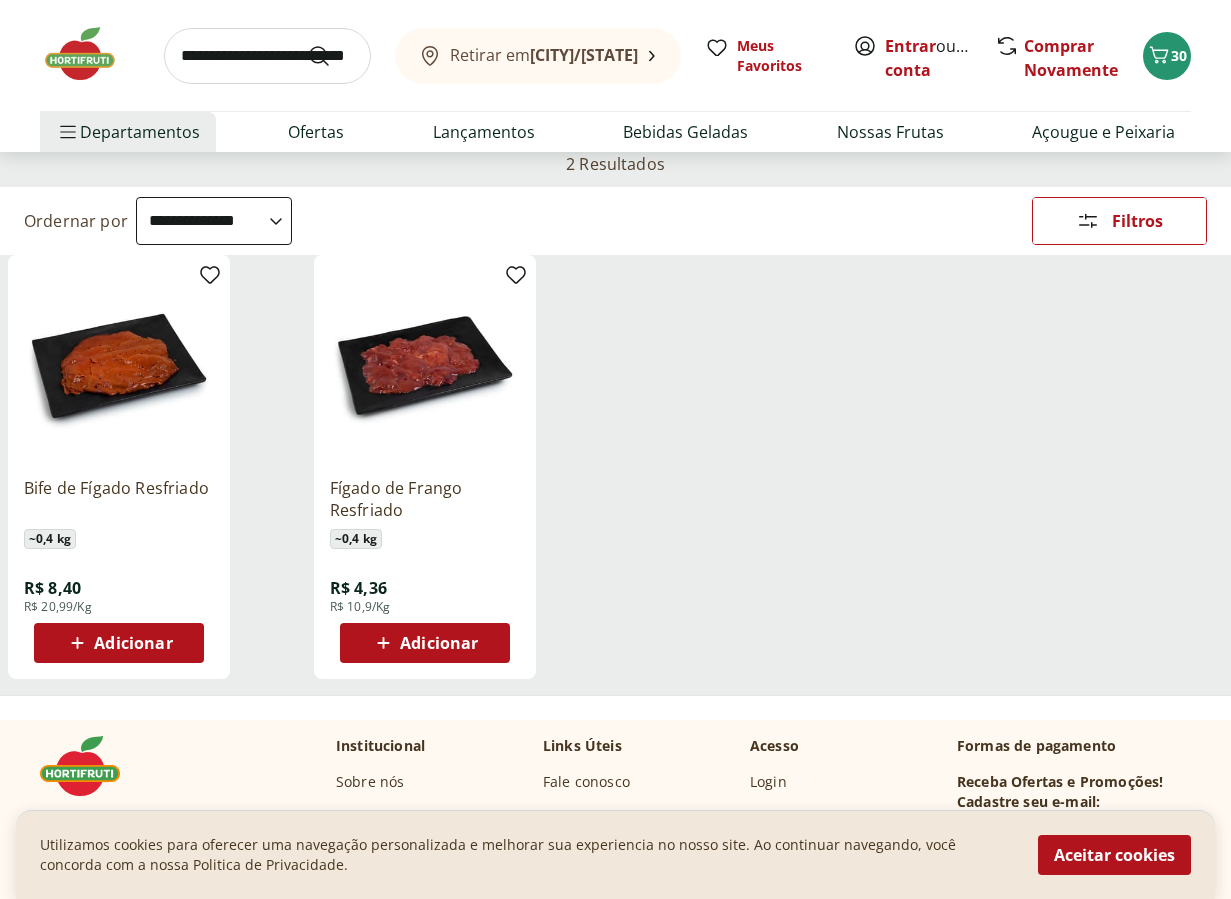 scroll, scrollTop: 151, scrollLeft: 0, axis: vertical 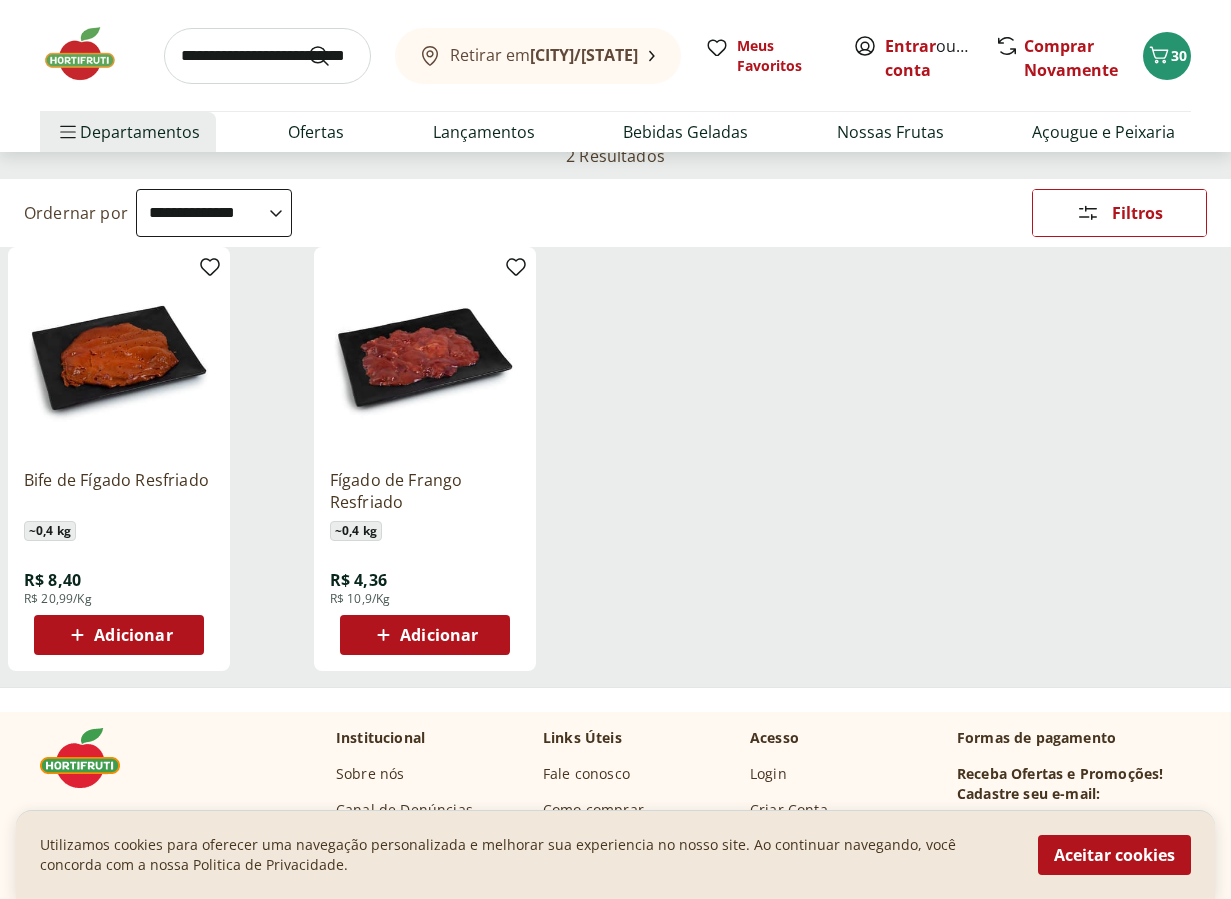 click on "Adicionar" at bounding box center [133, 635] 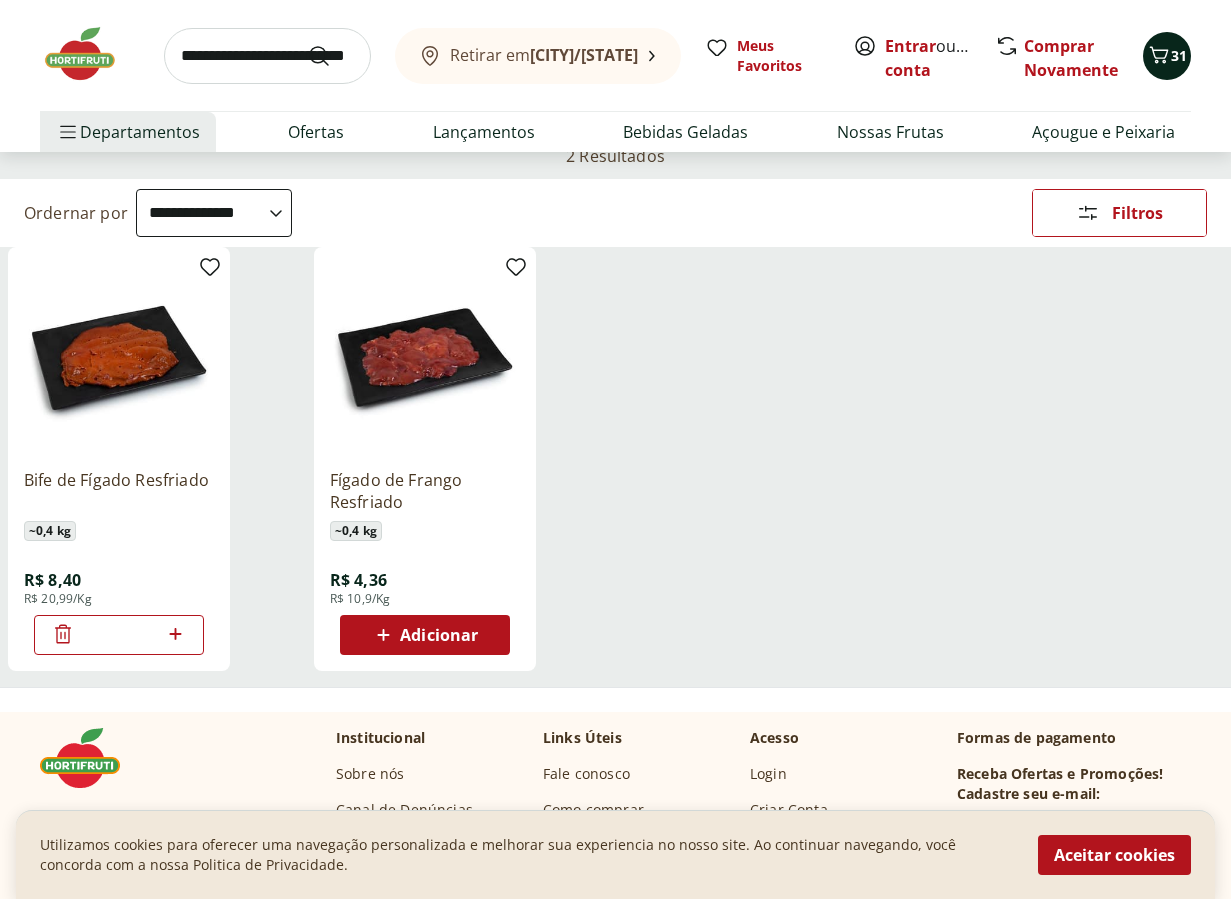click 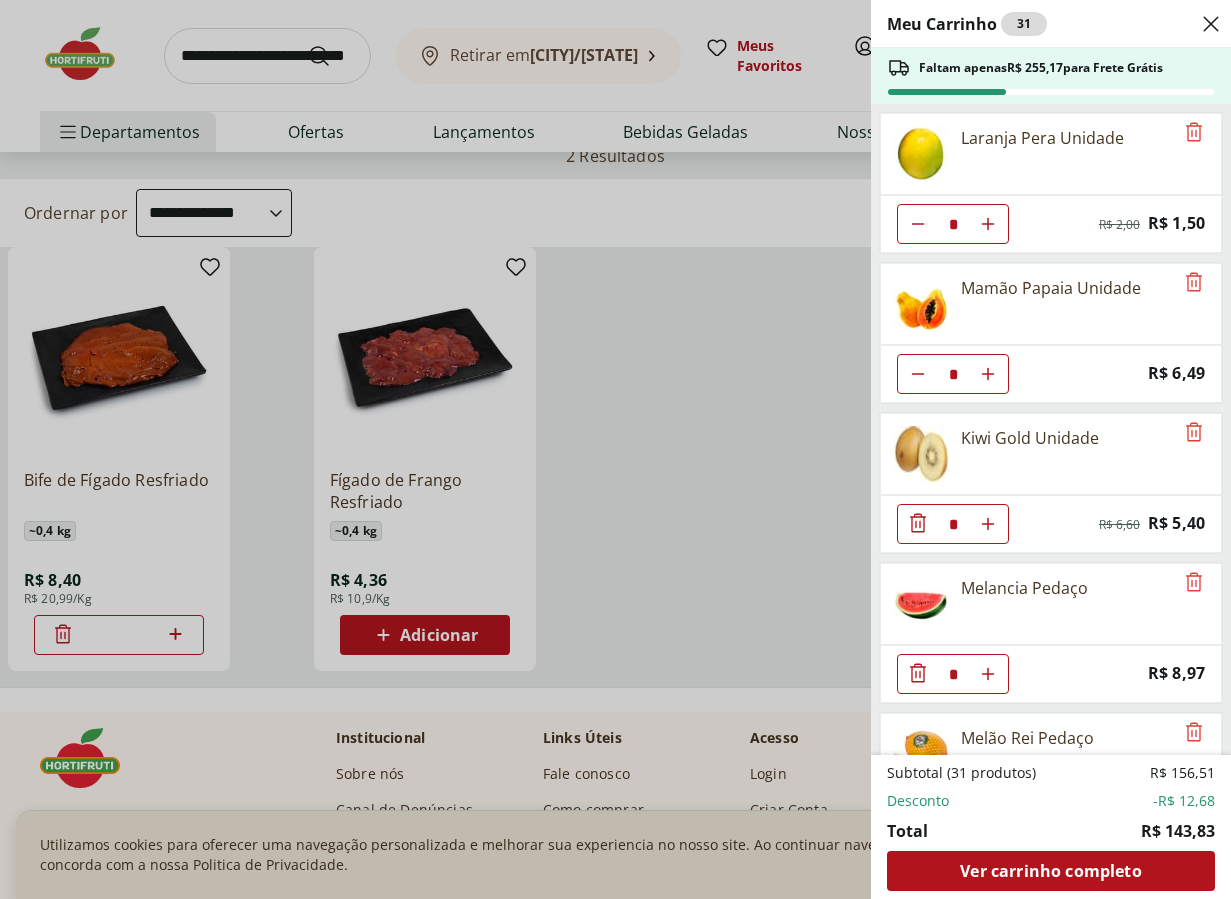 click on "Meu Carrinho 31 Faltam apenas  R$ 255,17  para Frete Grátis Laranja Pera Unidade * Original price: R$ 2,00 Price: R$ 1,50 Mamão Papaia Unidade * Price: R$ 6,49 Kiwi Gold Unidade * Original price: R$ 6,60 Price: R$ 5,40 Melancia Pedaço * Price: R$ 8,97 Melão Rei Pedaço * Price: R$ 20,39 Uva Cotton Candy 500g * Price: R$ 21,99 Poncã Unidade * Price: R$ 1,60 Brócolis Ninja Unidade * Original price: R$ 11,99 Price: R$ 4,99 Couve-Flor Unidade * Price: R$ 6,99 Chuchu Unidade * Price: R$ 1,09 Alho Poró - Unidade * Price: R$ 3,99 Alho Nacional Unidade * Original price: R$ 2,03 Price: R$ 1,79 Espinafre Unidade * Price: R$ 3,99 Bife de Fígado Resfriado * Price: R$ 8,40 Subtotal (31 produtos) R$ 156,51 Desconto -R$ 12,68 Total R$ 143,83 Ver carrinho completo" at bounding box center (615, 449) 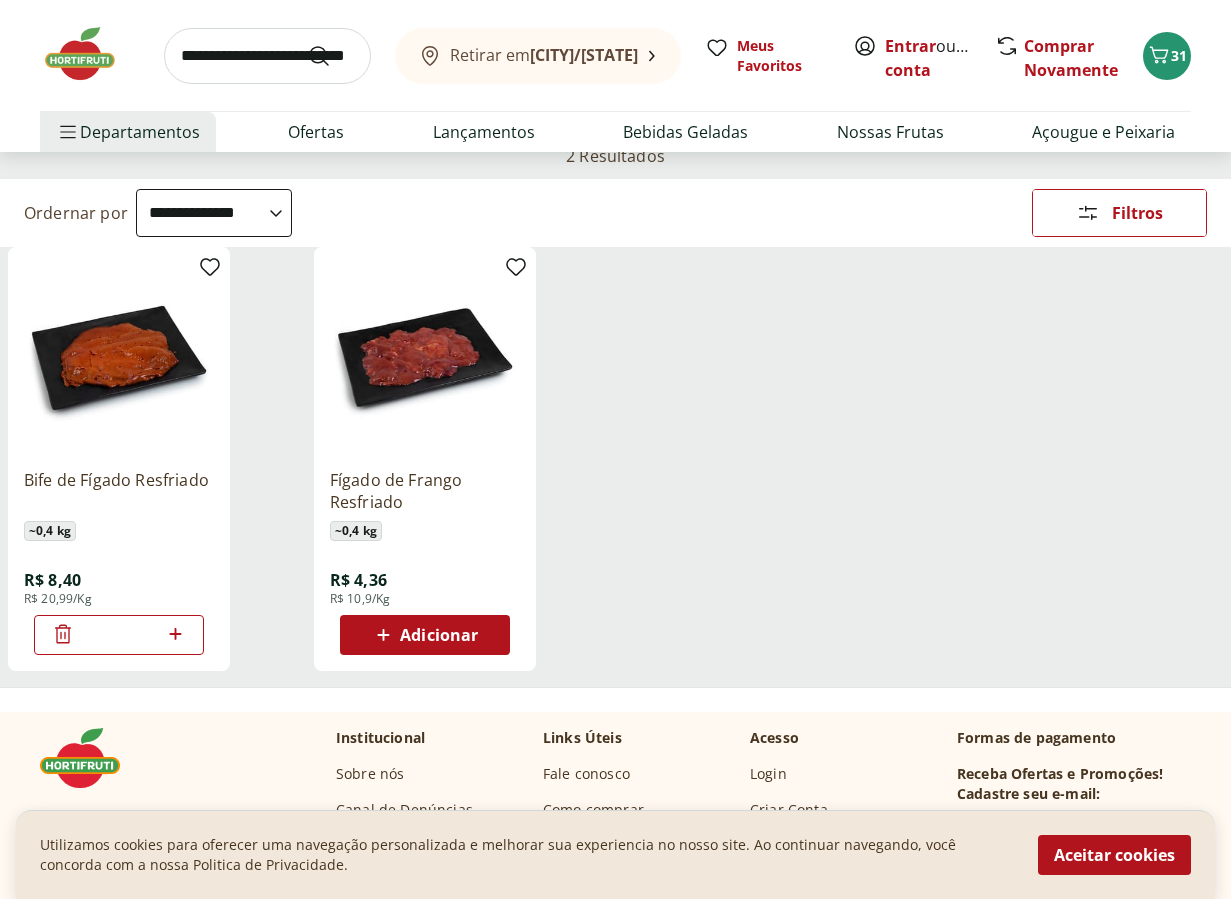 click at bounding box center [267, 56] 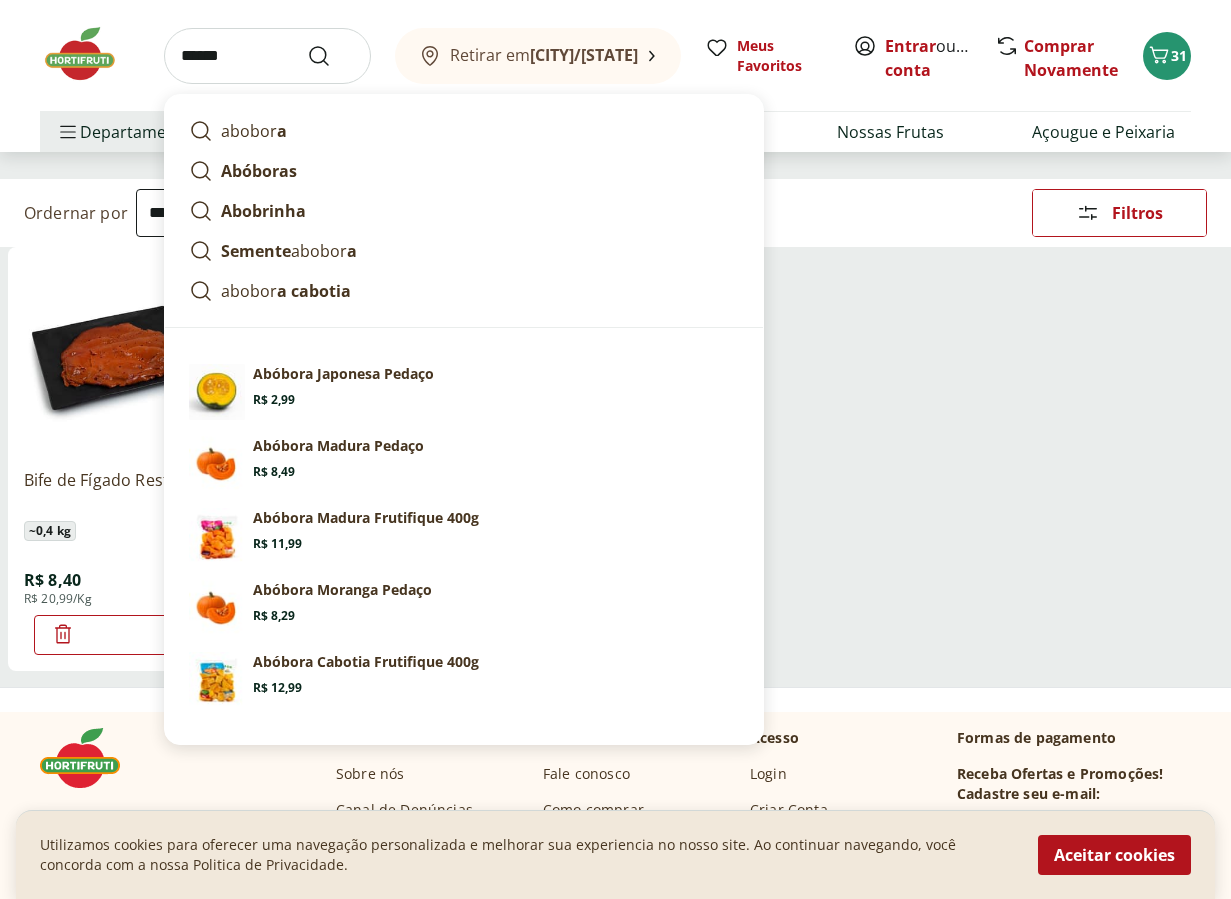 type on "*******" 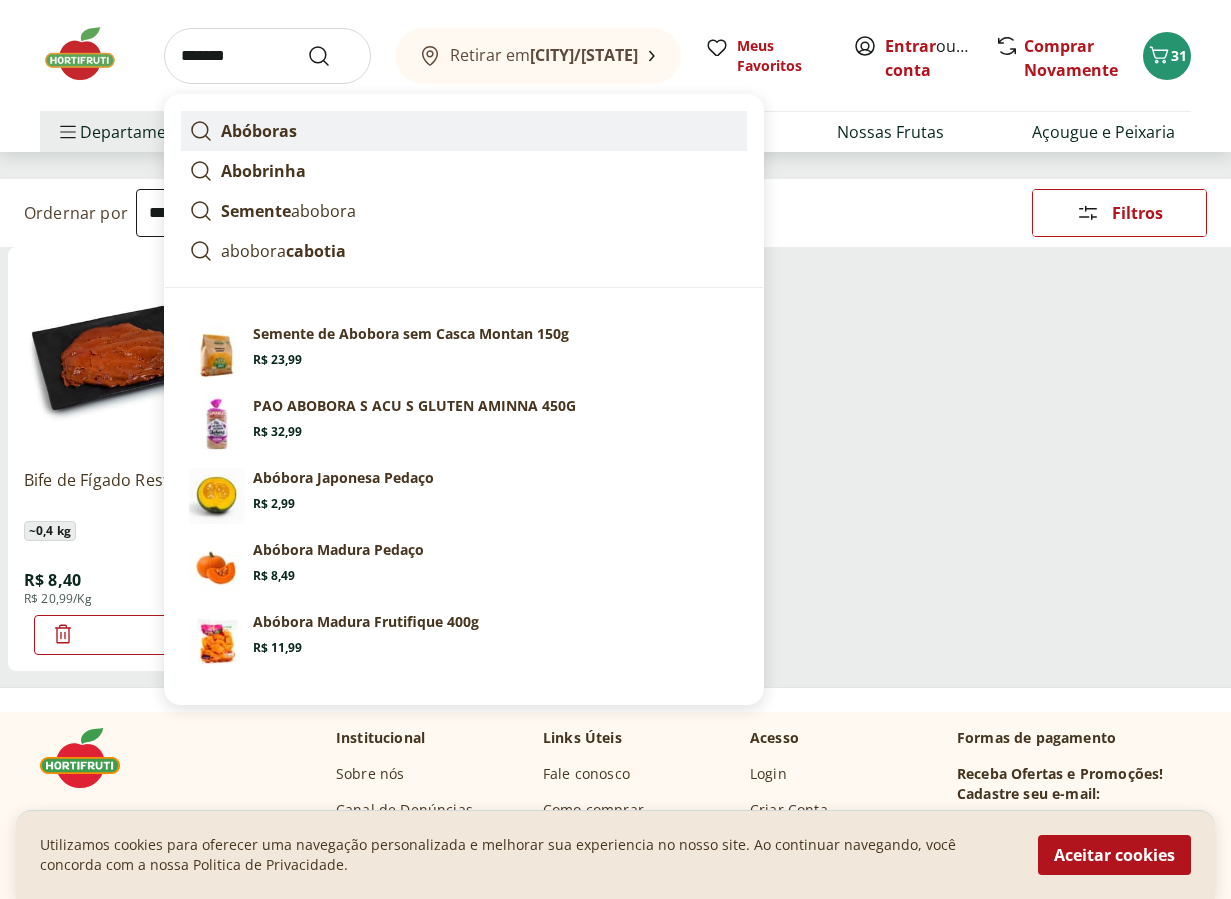 click at bounding box center [331, 56] 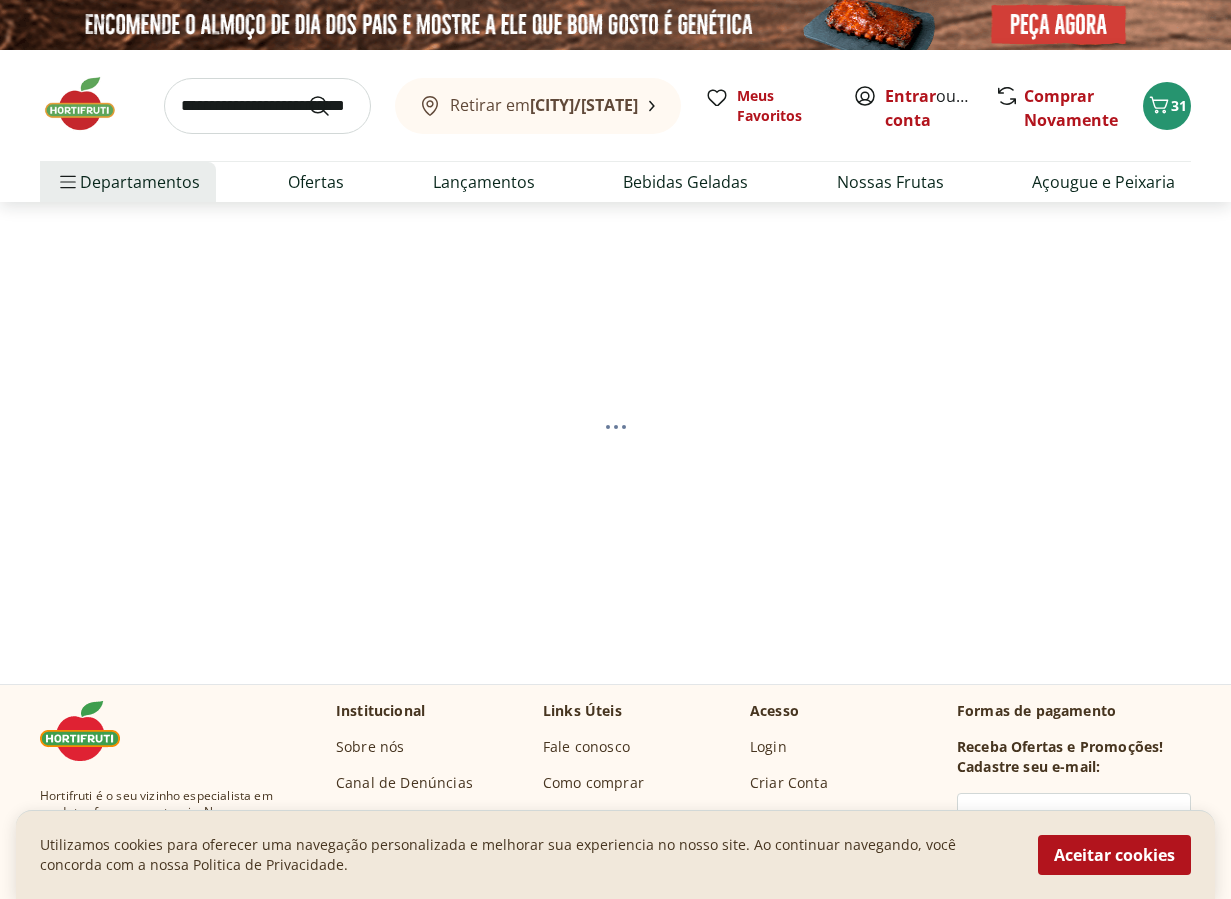 select on "**********" 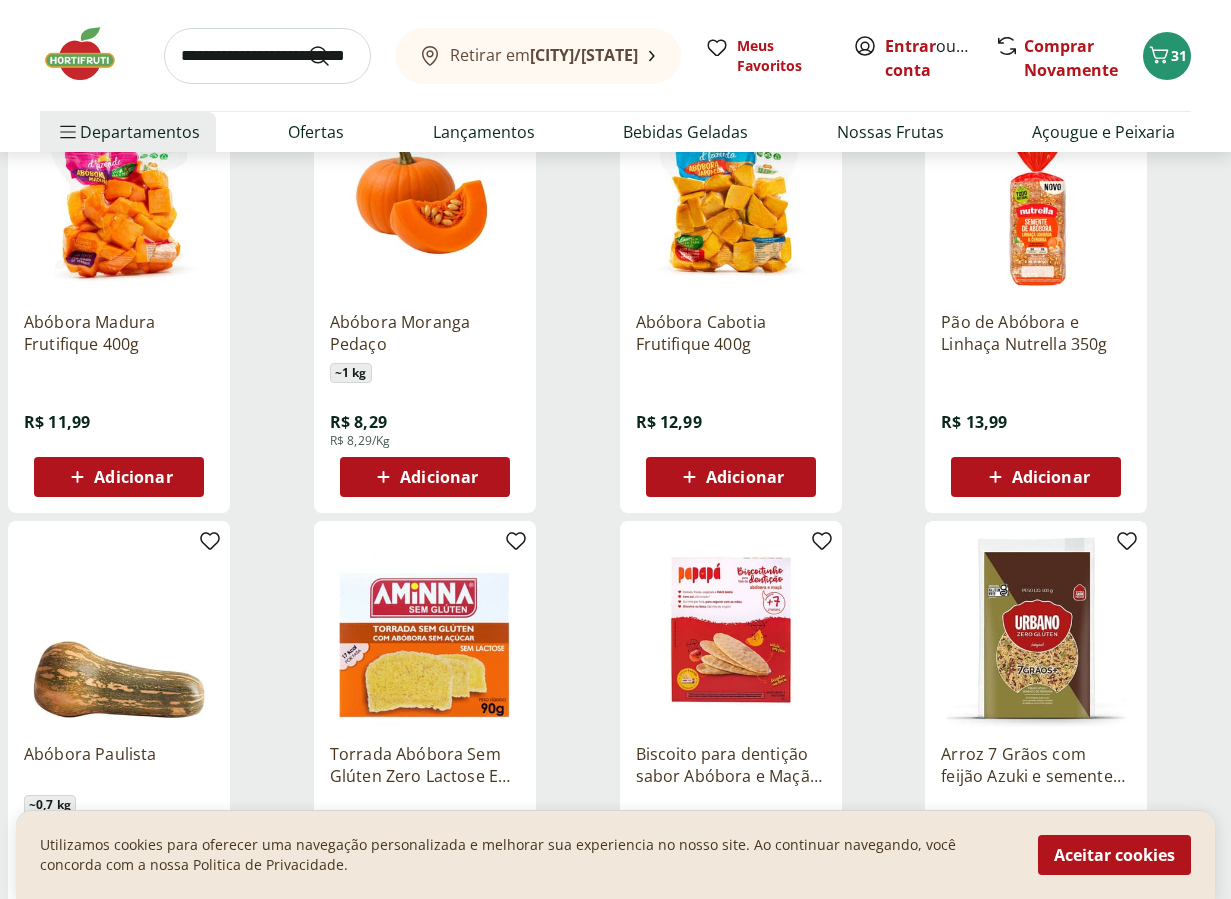 scroll, scrollTop: 641, scrollLeft: 0, axis: vertical 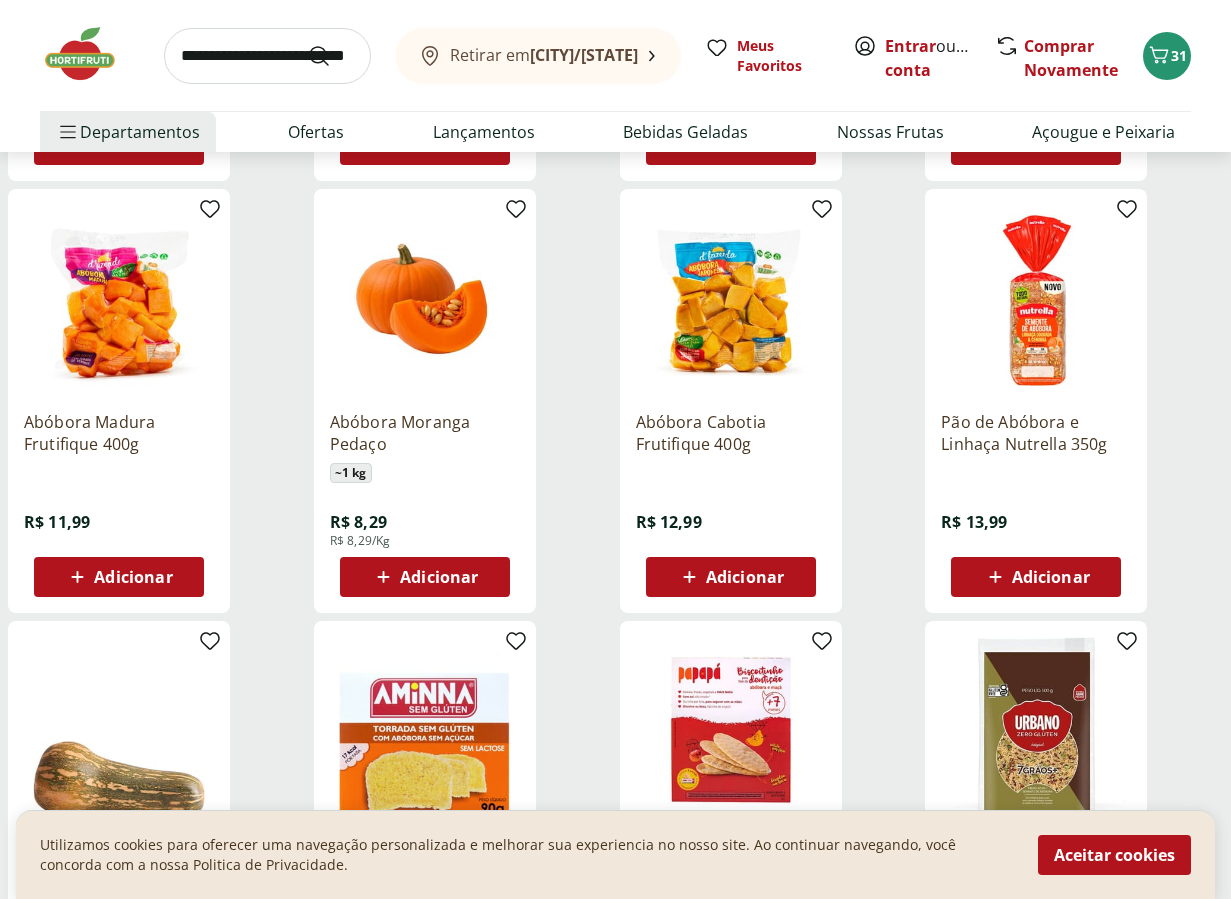 click at bounding box center [267, 56] 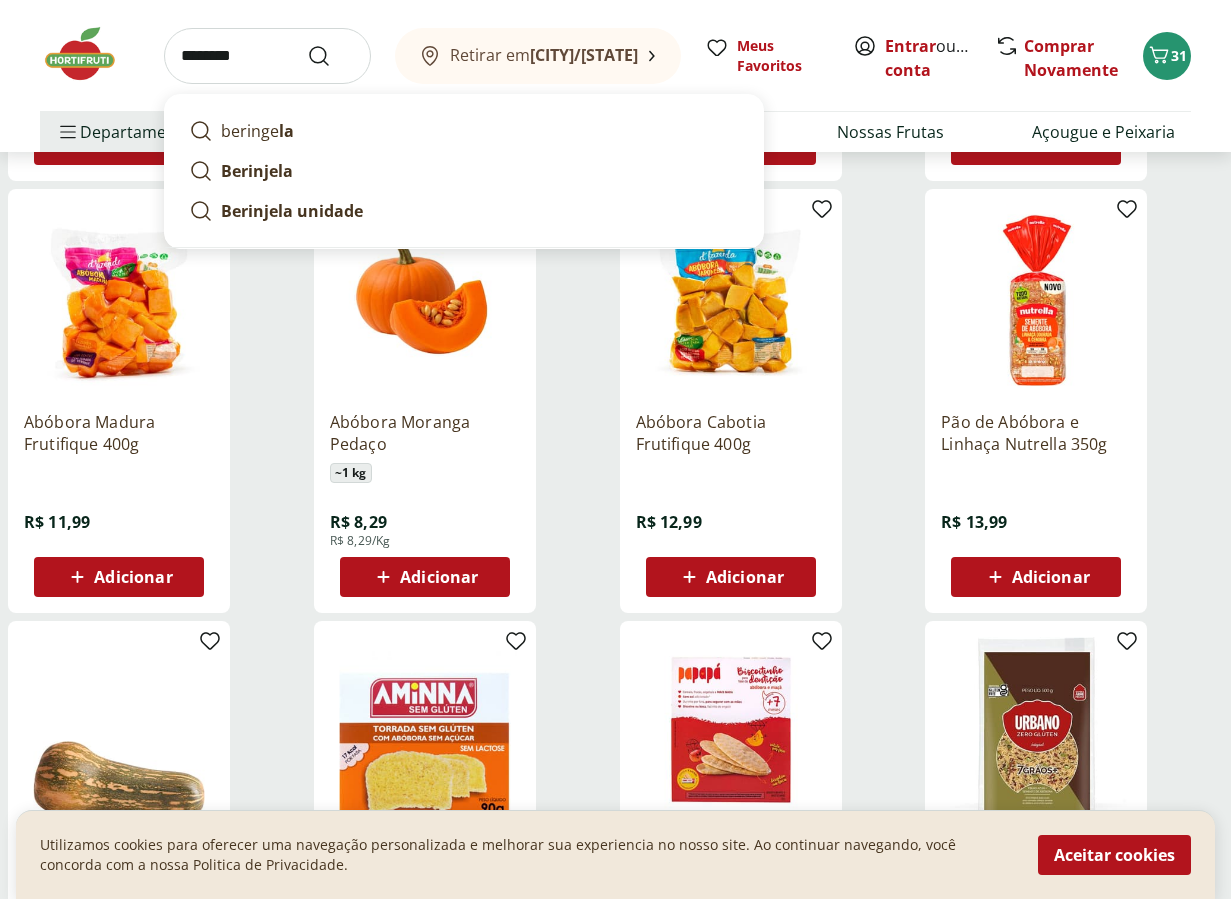 type on "*********" 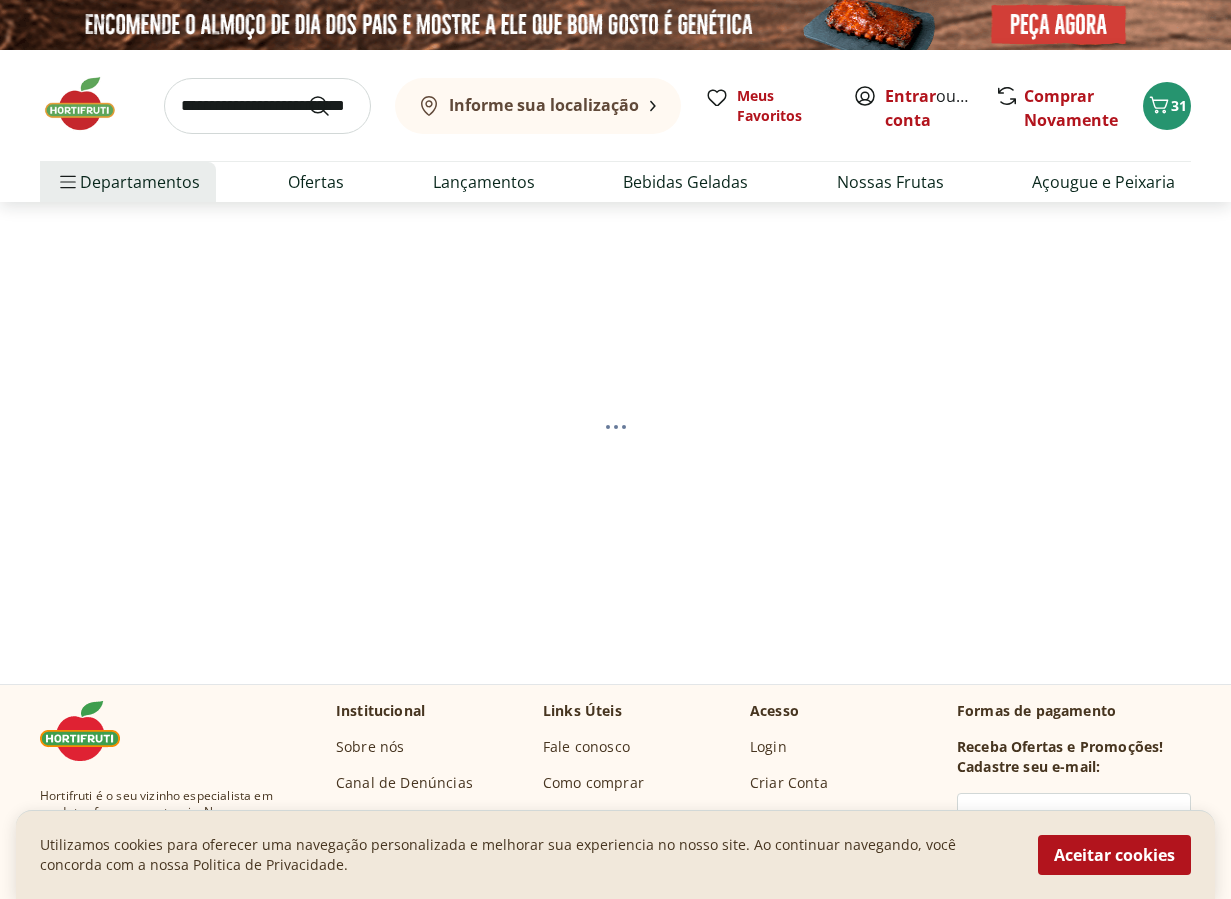 scroll, scrollTop: 0, scrollLeft: 0, axis: both 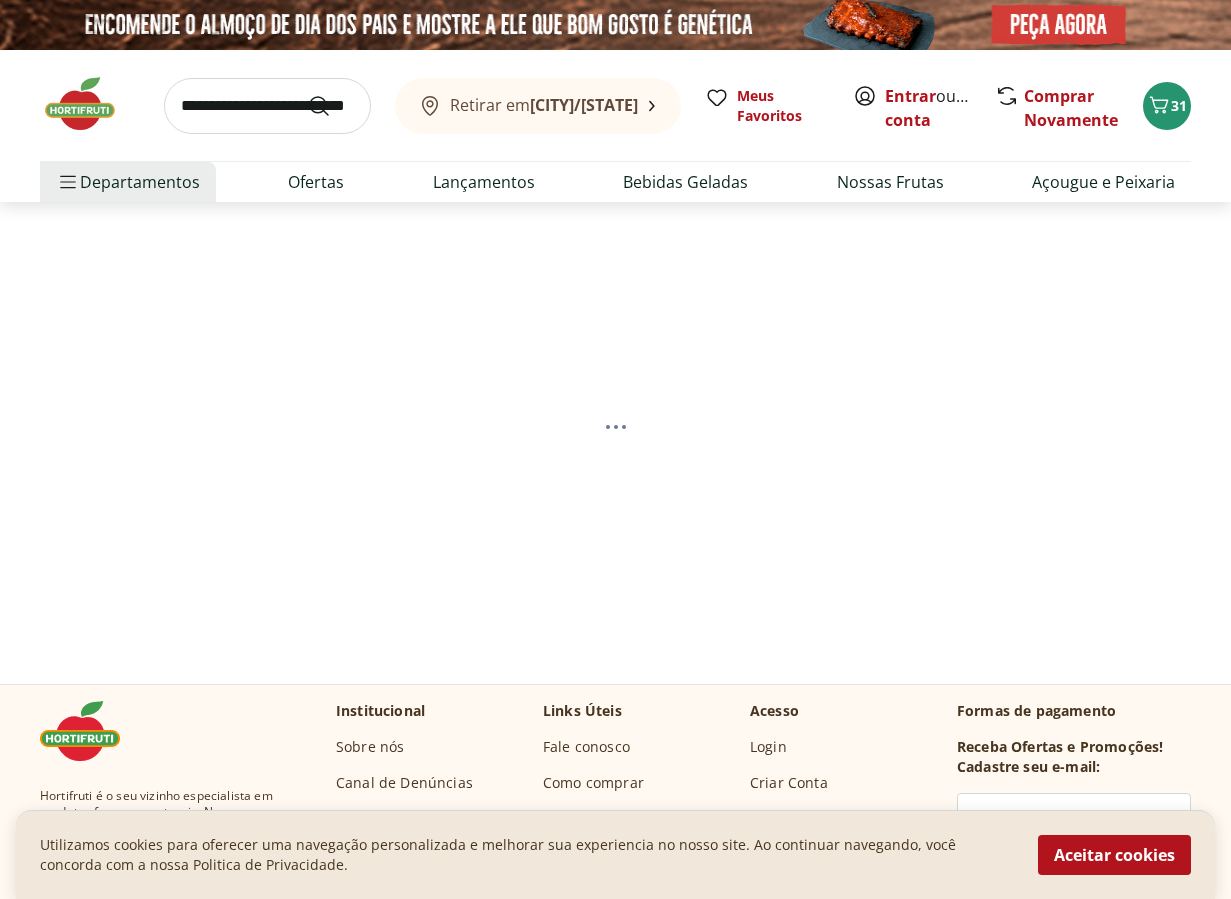 select on "**********" 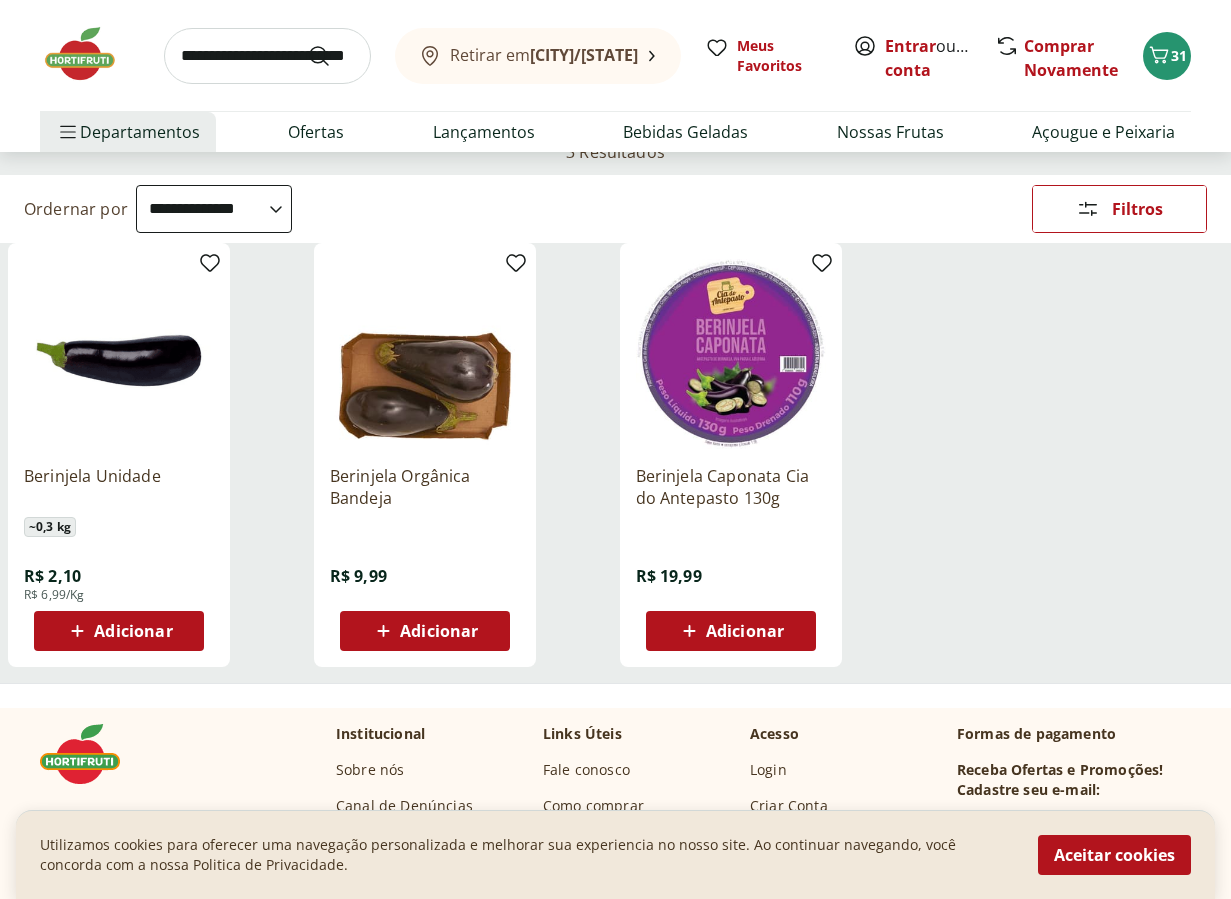 scroll, scrollTop: 192, scrollLeft: 0, axis: vertical 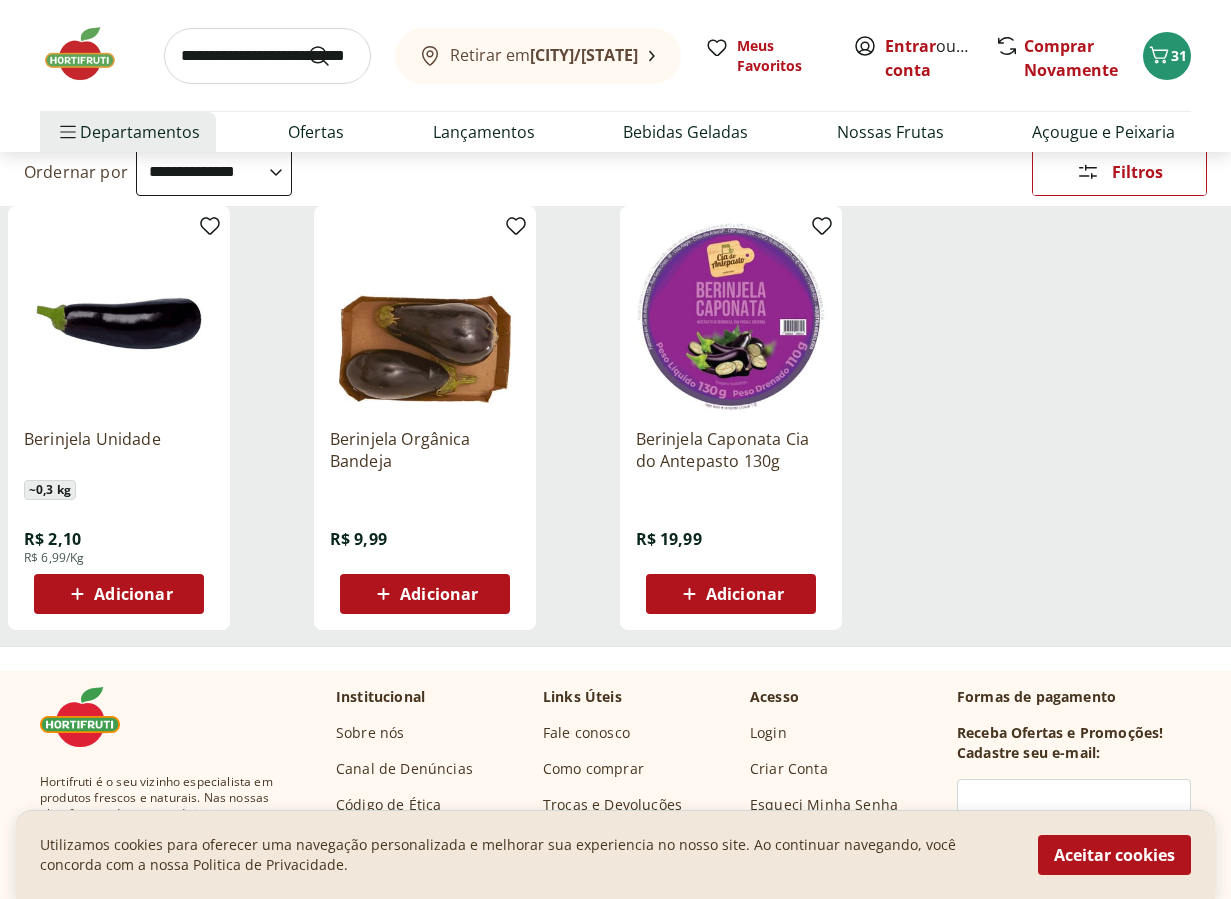 click on "Adicionar" at bounding box center (133, 594) 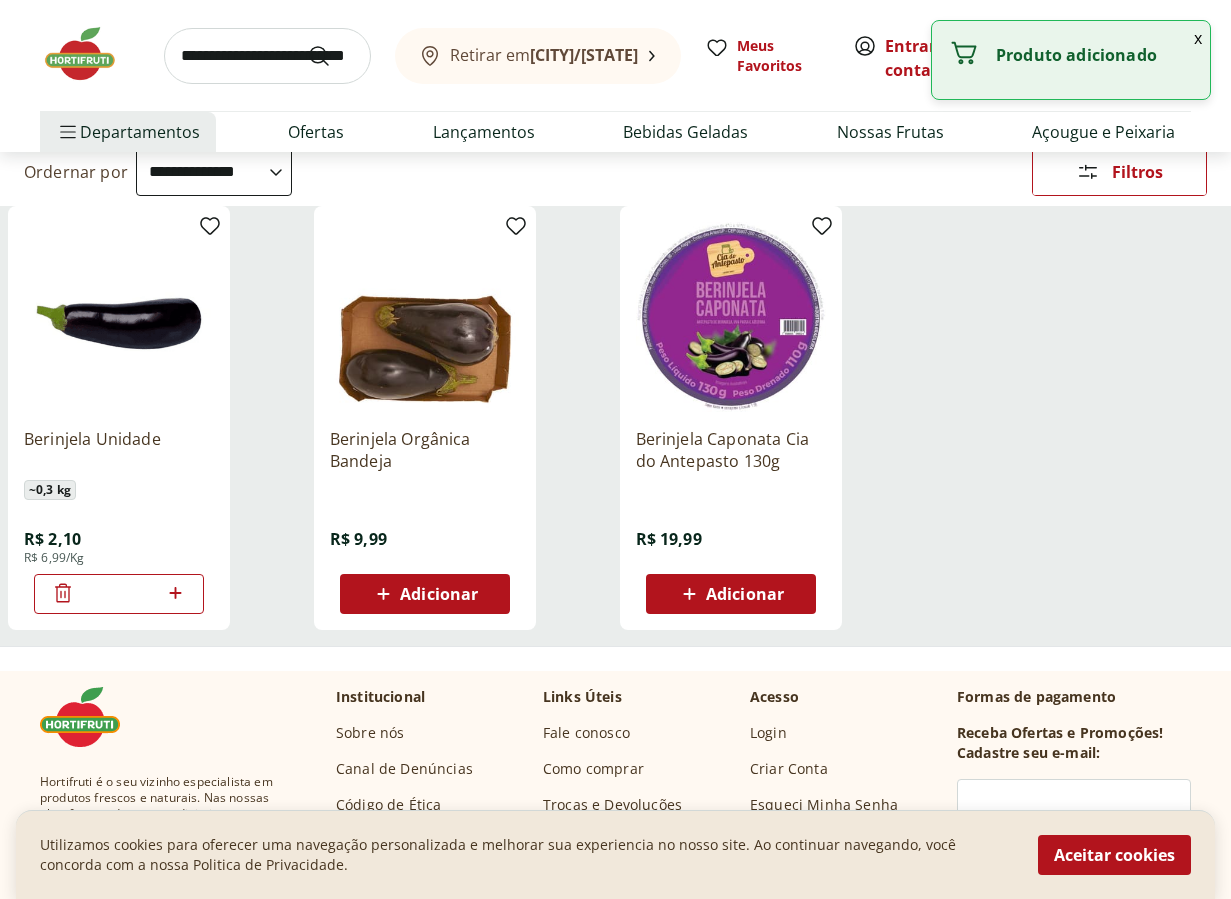 click at bounding box center [267, 56] 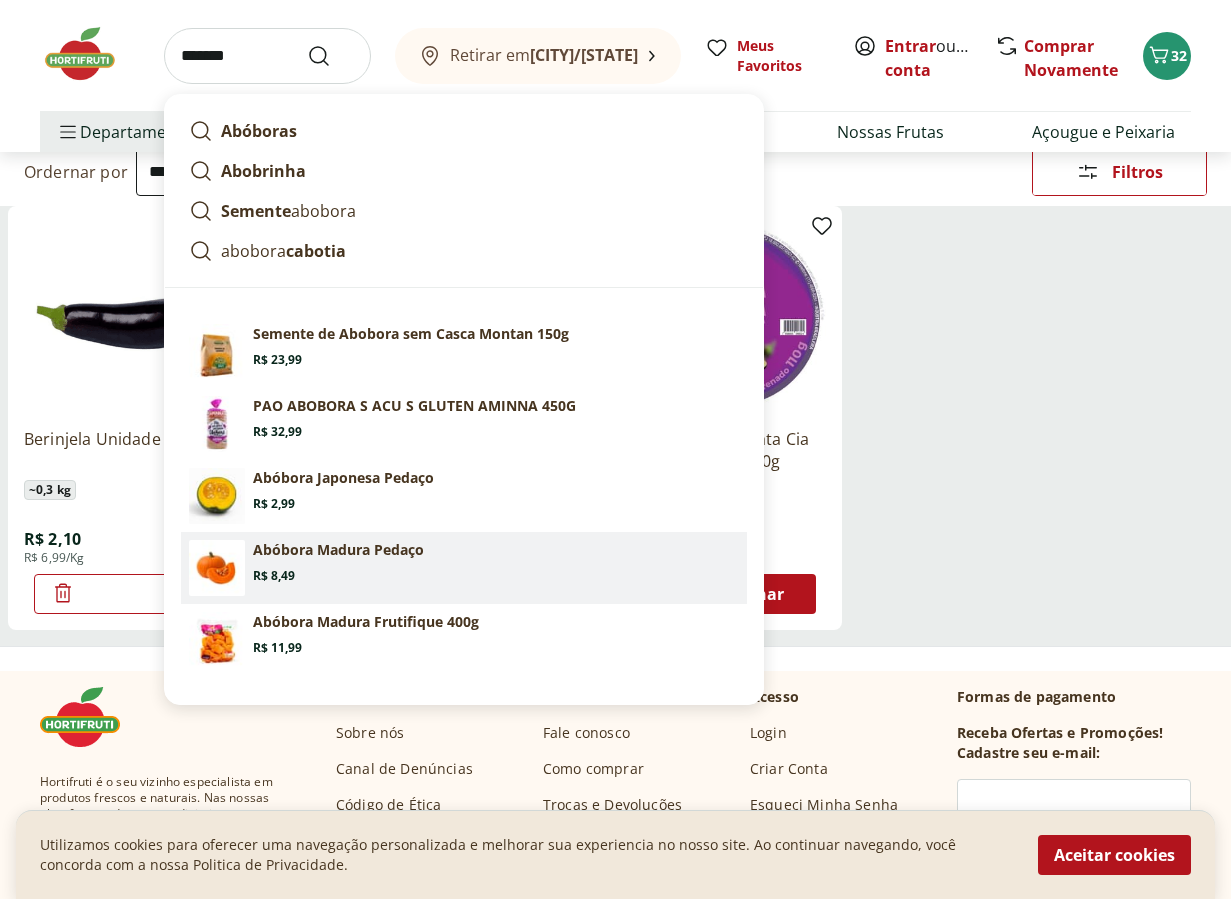 click on "Abóbora Madura Pedaço" at bounding box center [338, 550] 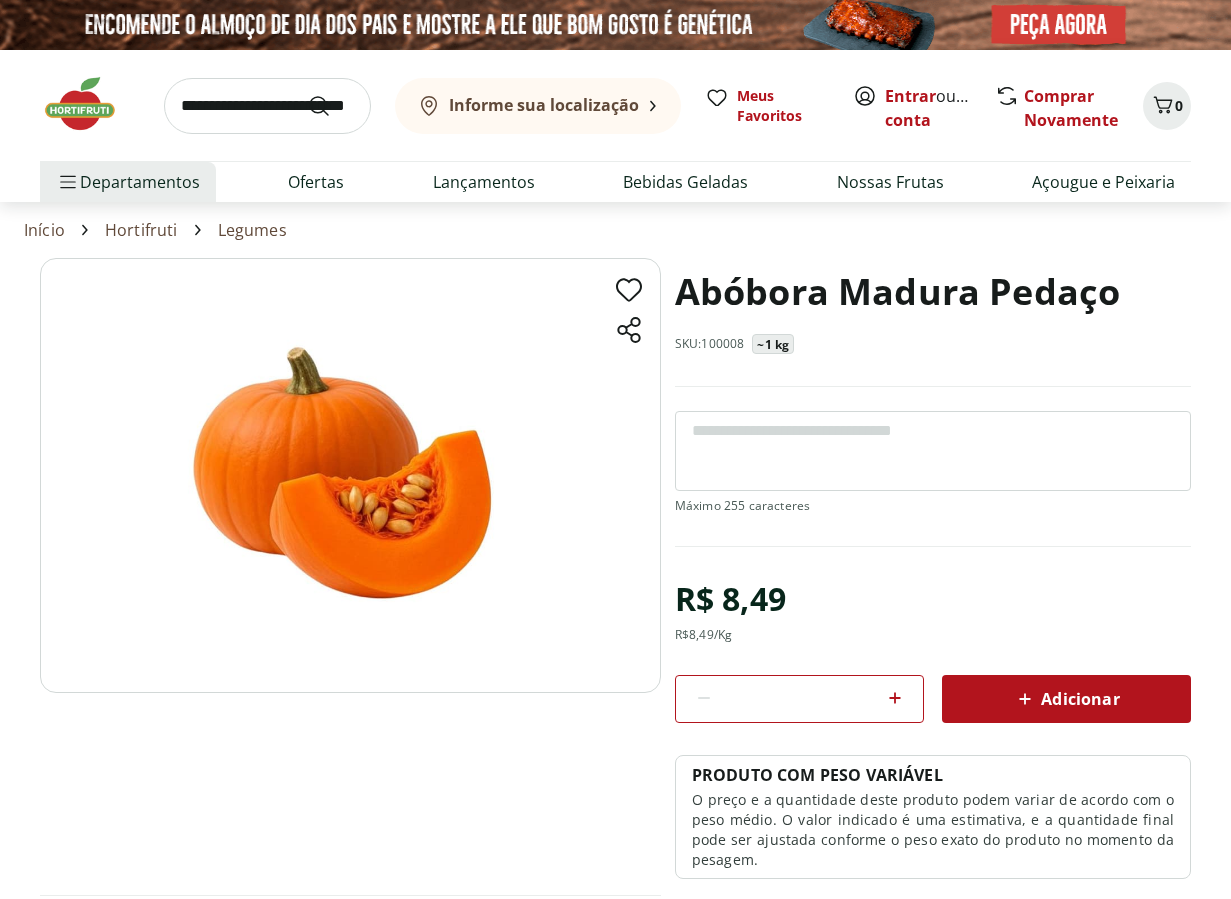 scroll, scrollTop: 0, scrollLeft: 0, axis: both 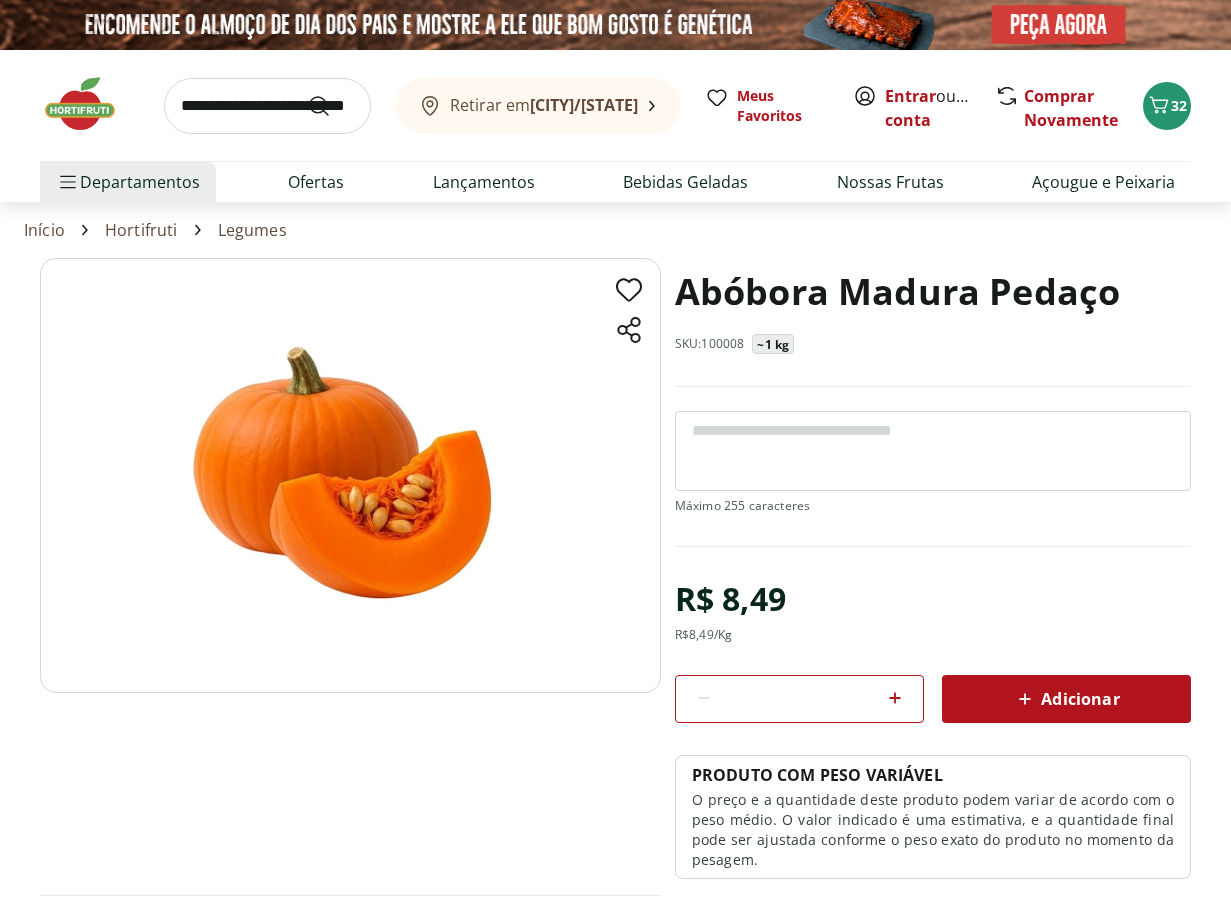 click on "Adicionar" at bounding box center [1066, 699] 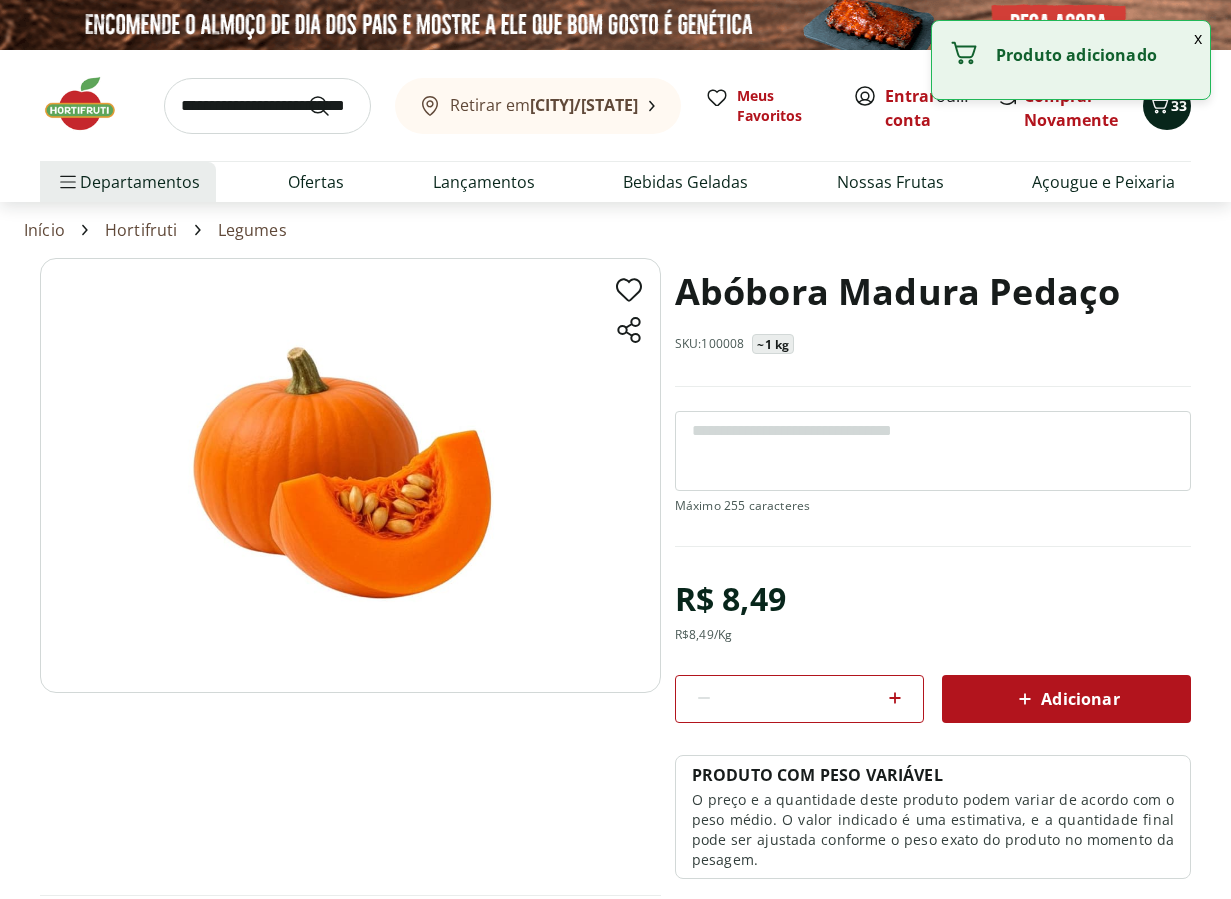 click on "33" at bounding box center (1167, 106) 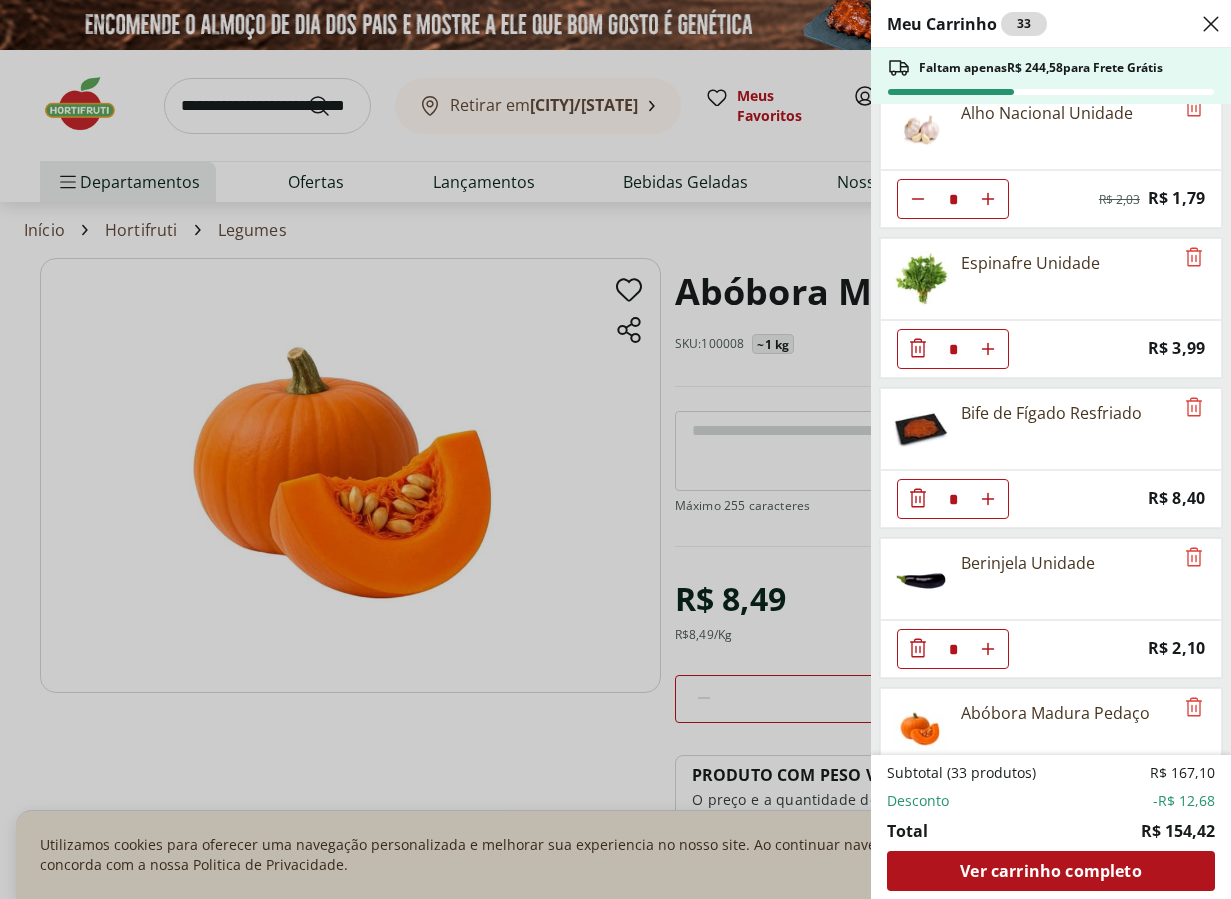 scroll, scrollTop: 1757, scrollLeft: 0, axis: vertical 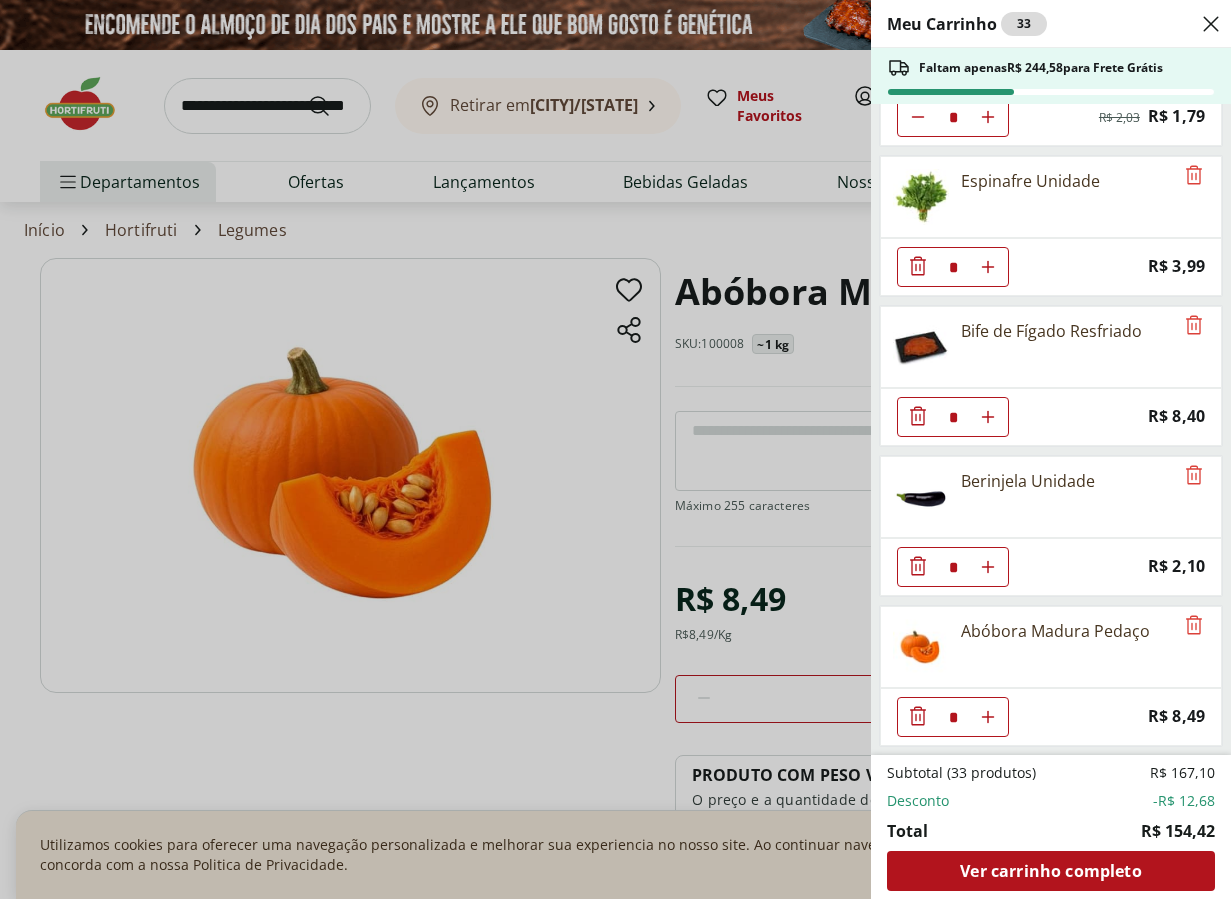 click on "Meu Carrinho 33 Faltam apenas  R$ 244,58  para Frete Grátis Laranja Pera Unidade * Original price: R$ 2,00 Price: R$ 1,50 Mamão Papaia Unidade * Price: R$ 6,49 Kiwi Gold Unidade * Original price: R$ 6,60 Price: R$ 5,40 Melancia Pedaço * Price: R$ 8,97 Melão Rei Pedaço * Price: R$ 20,39 Uva Cotton Candy 500g * Price: R$ 21,99 Poncã Unidade * Price: R$ 1,60 Brócolis Ninja Unidade * Original price: R$ 11,99 Price: R$ 4,99 Couve-Flor Unidade * Price: R$ 6,99 Chuchu Unidade * Price: R$ 1,09 Alho Poró - Unidade * Price: R$ 3,99 Alho Nacional Unidade * Original price: R$ 2,03 Price: R$ 1,79 Espinafre Unidade * Price: R$ 3,99 Bife de Fígado Resfriado * Price: R$ 8,40 Berinjela Unidade * Price: R$ 2,10 Abóbora Madura Pedaço * Price: R$ 8,49 Subtotal (33 produtos) R$ 167,10 Desconto -R$ 12,68 Total R$ 154,42 Ver carrinho completo" at bounding box center [615, 449] 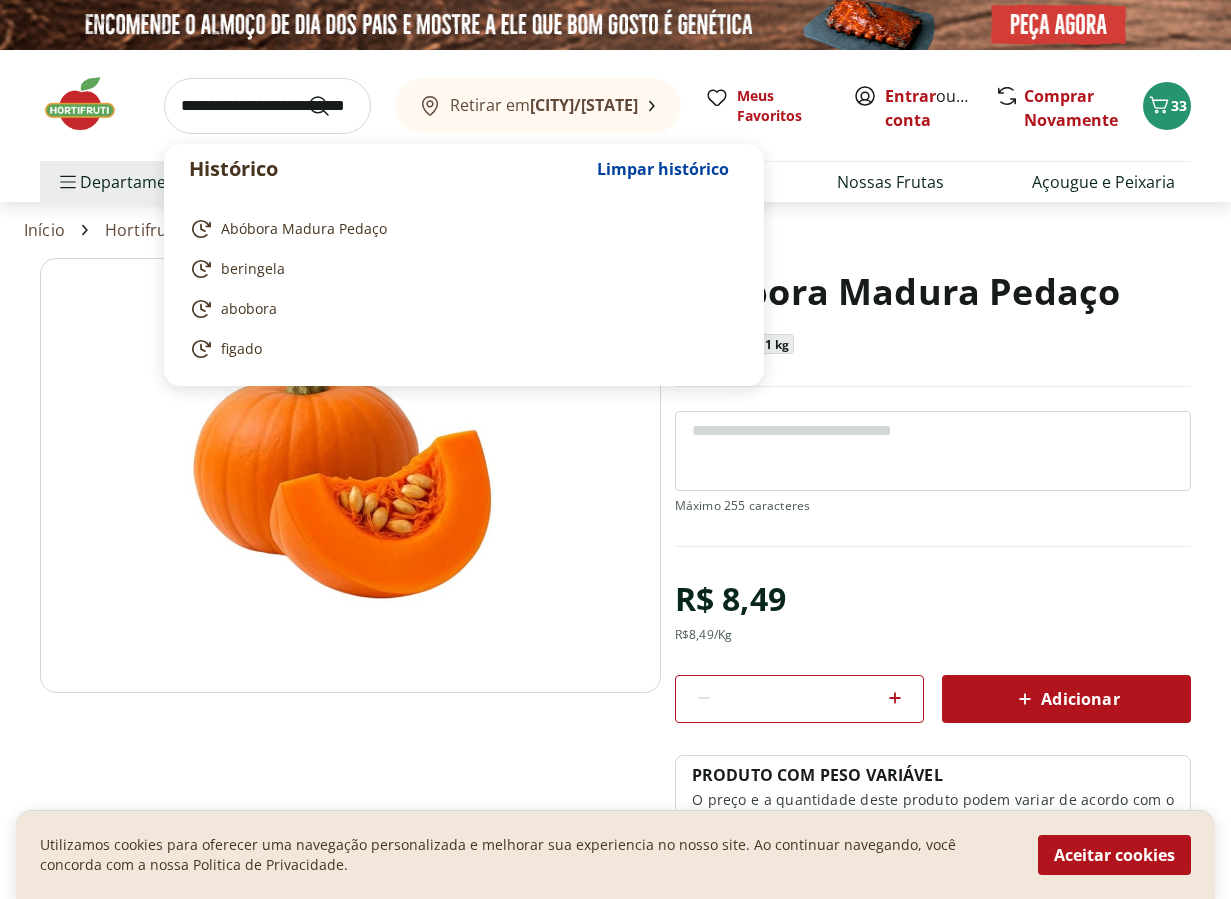 click at bounding box center (267, 106) 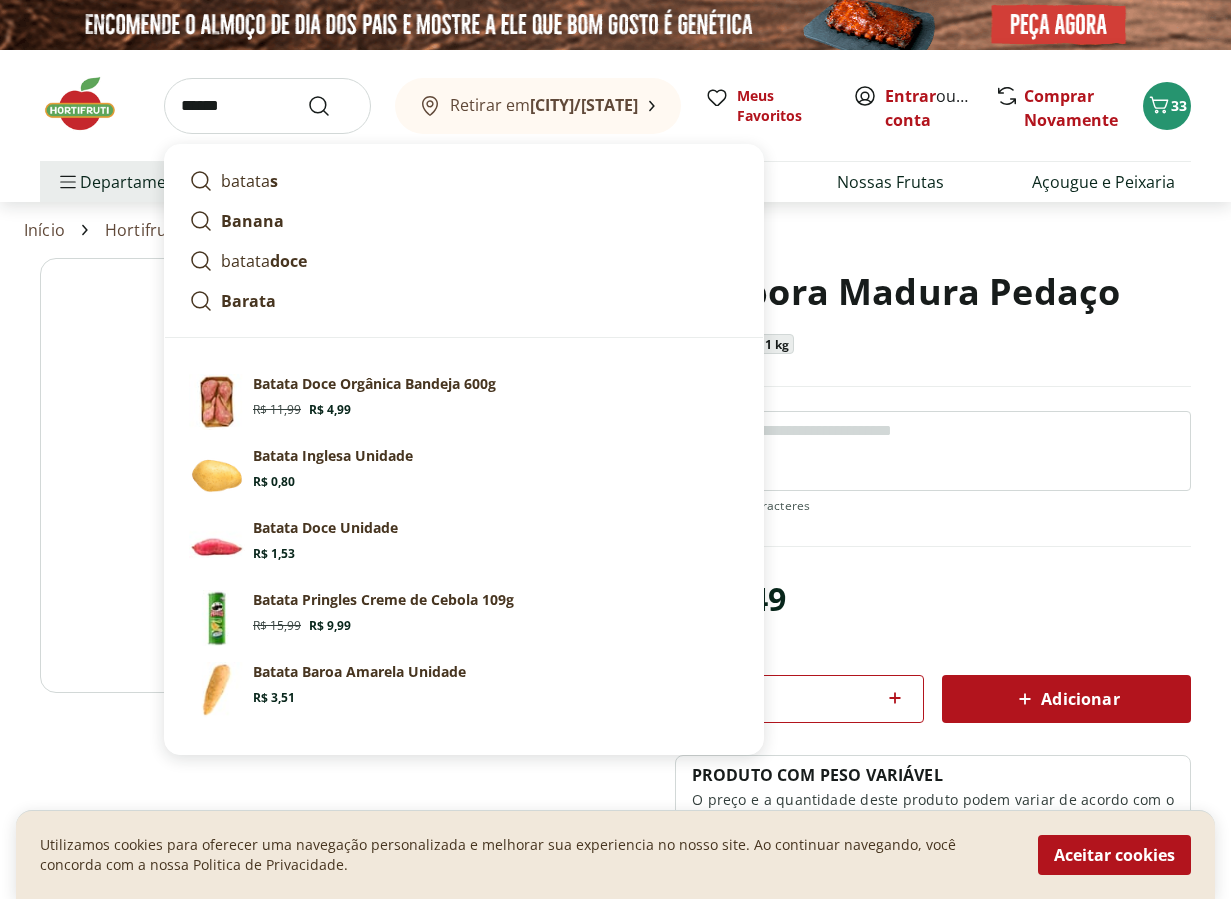 type on "******" 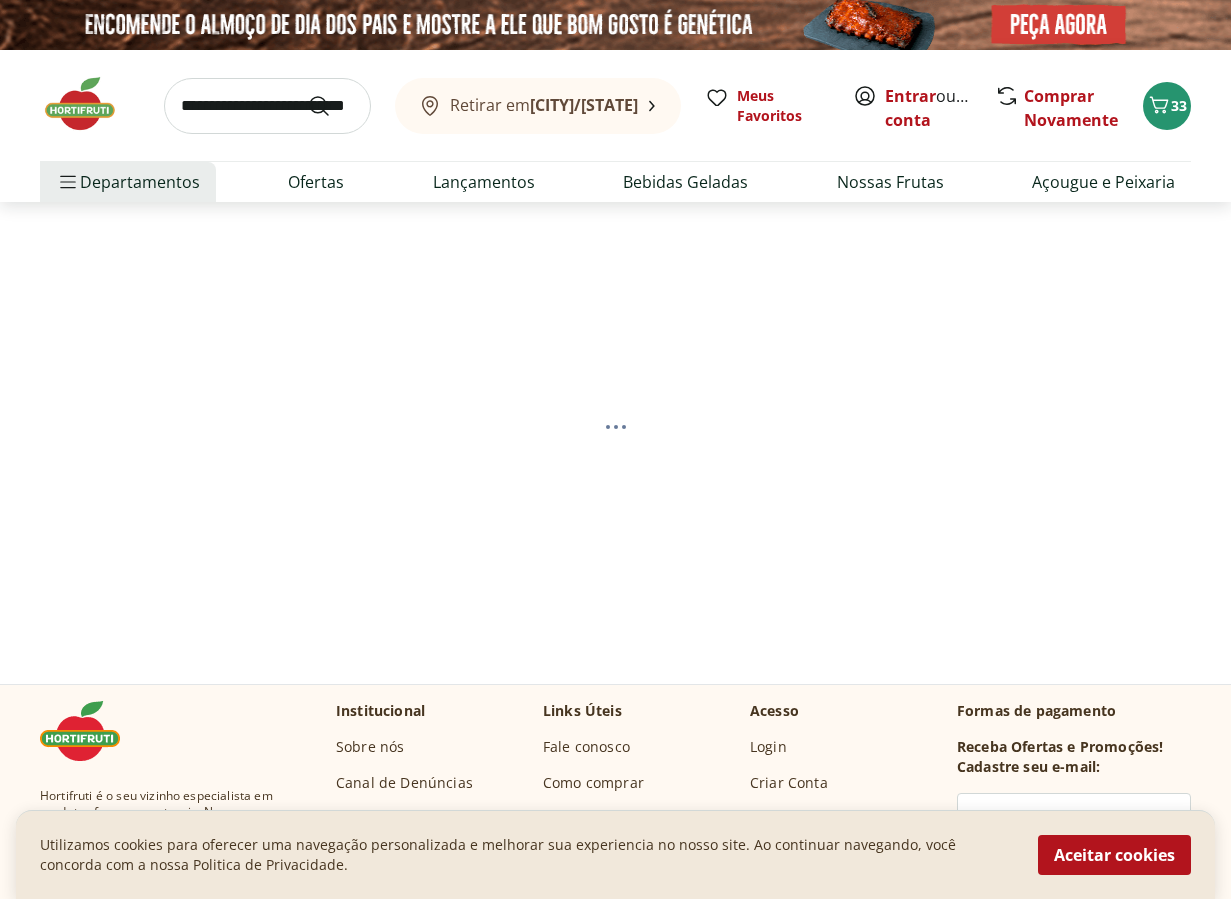 select on "**********" 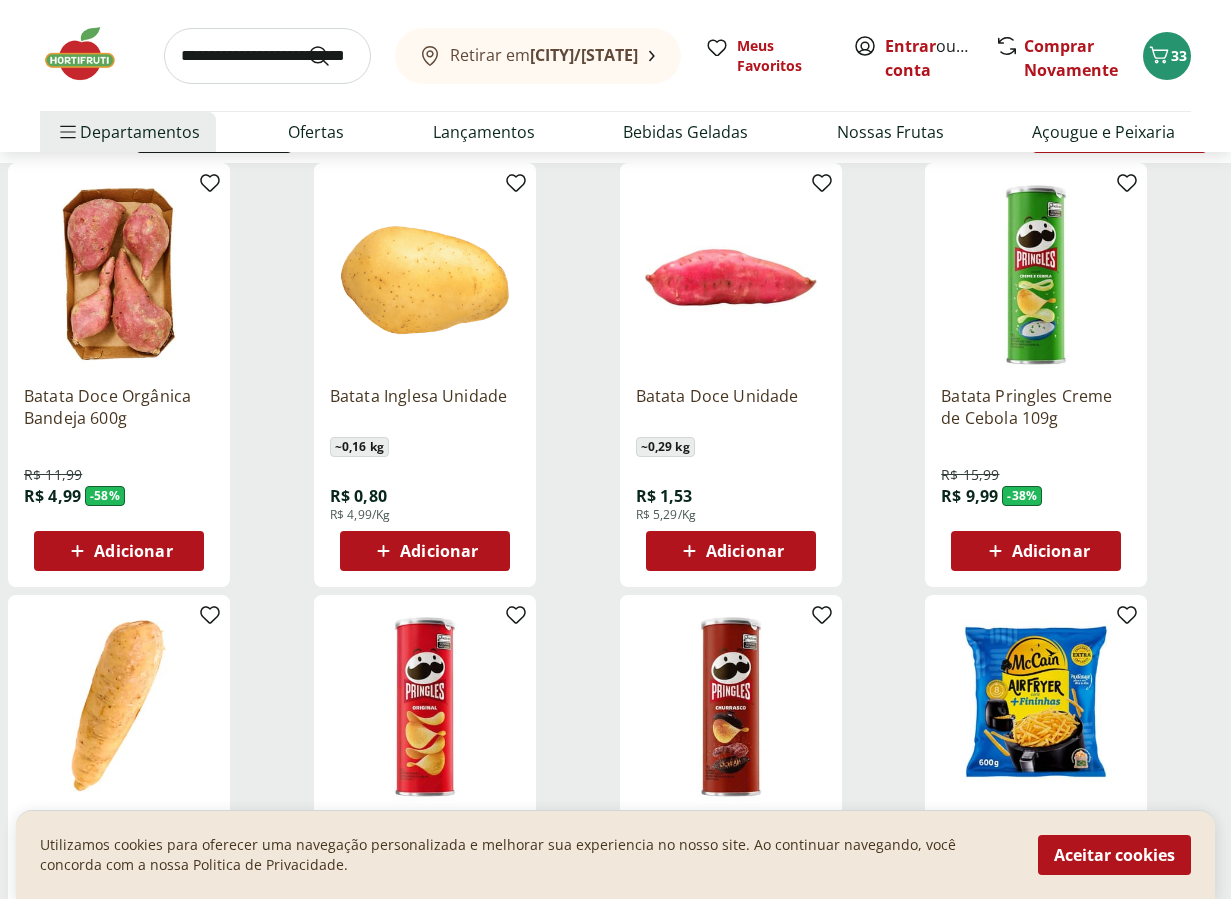 scroll, scrollTop: 237, scrollLeft: 0, axis: vertical 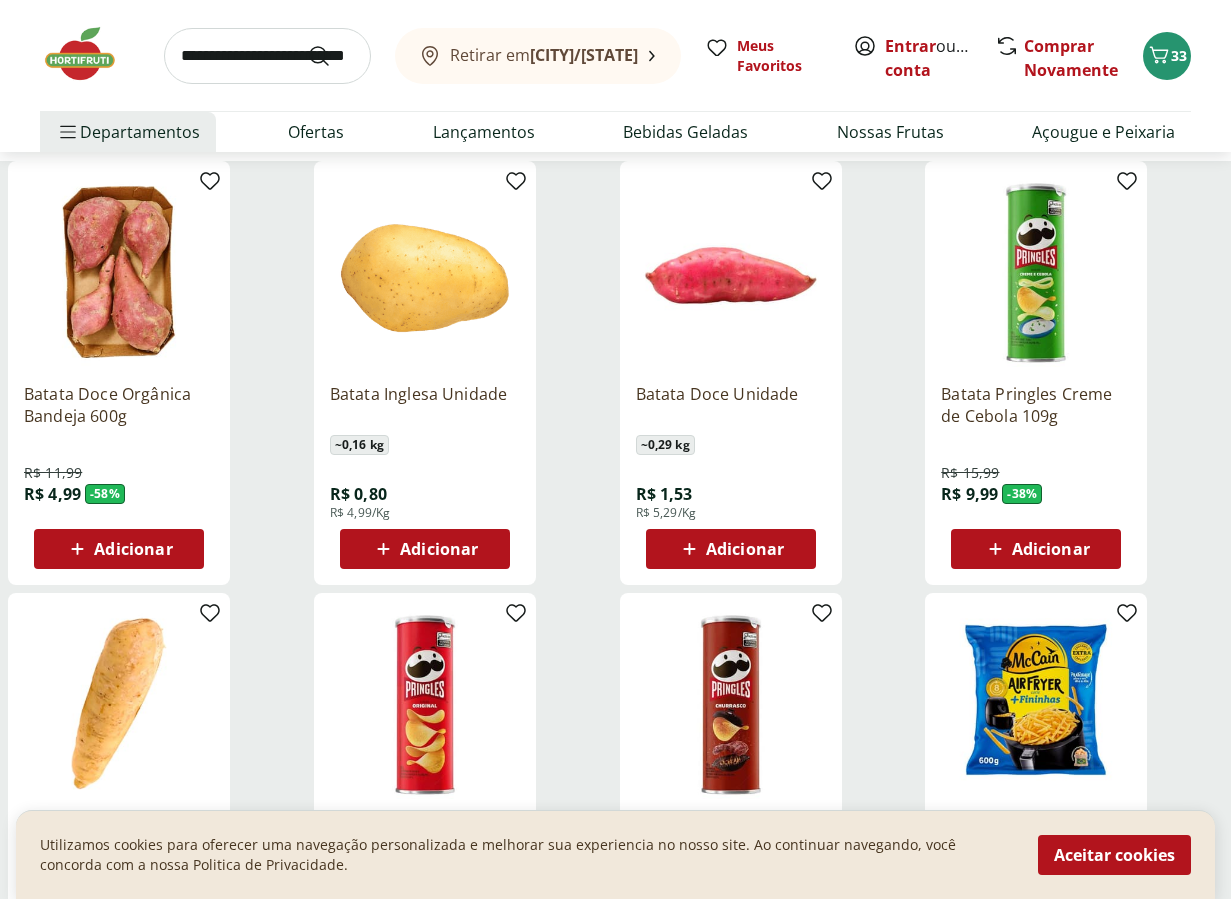 click on "Adicionar" at bounding box center [439, 549] 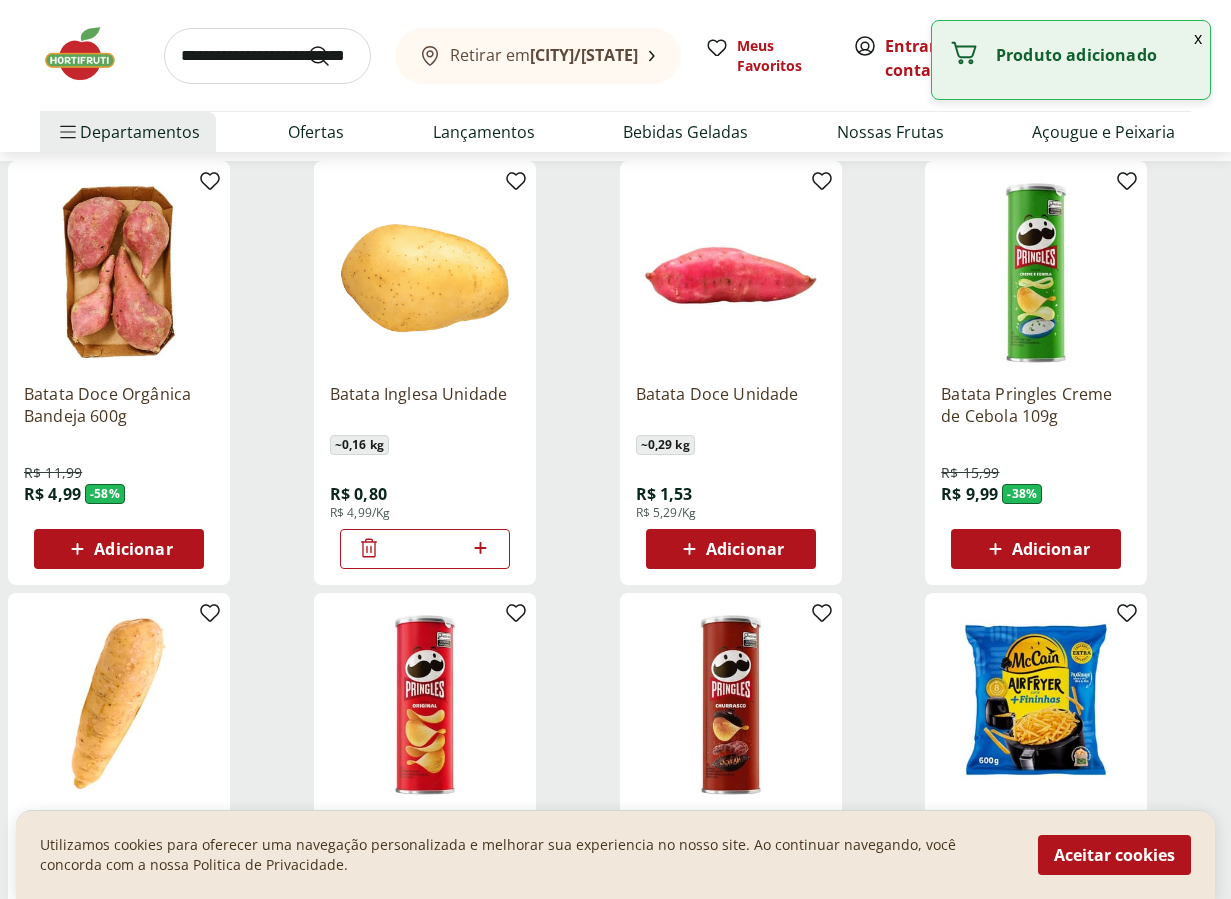 click 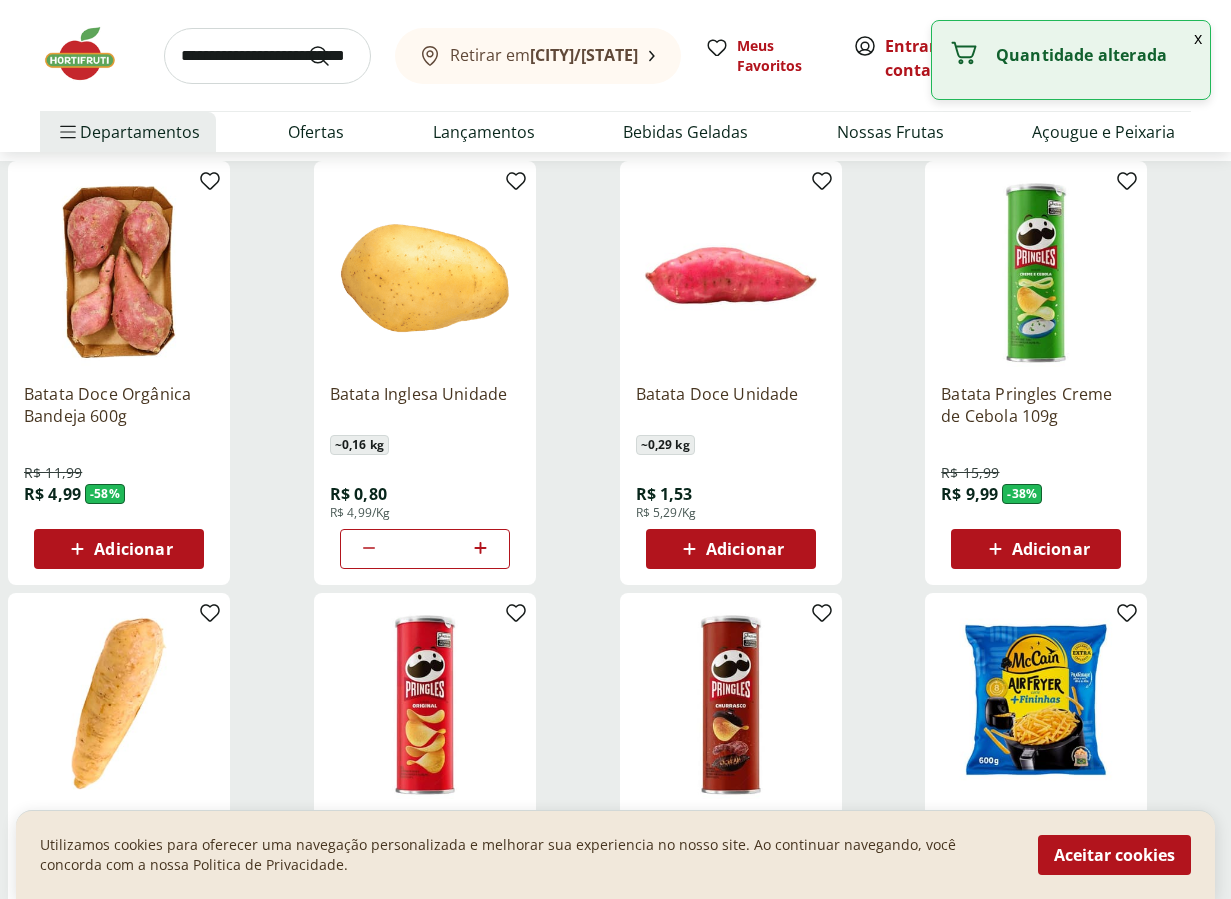 click 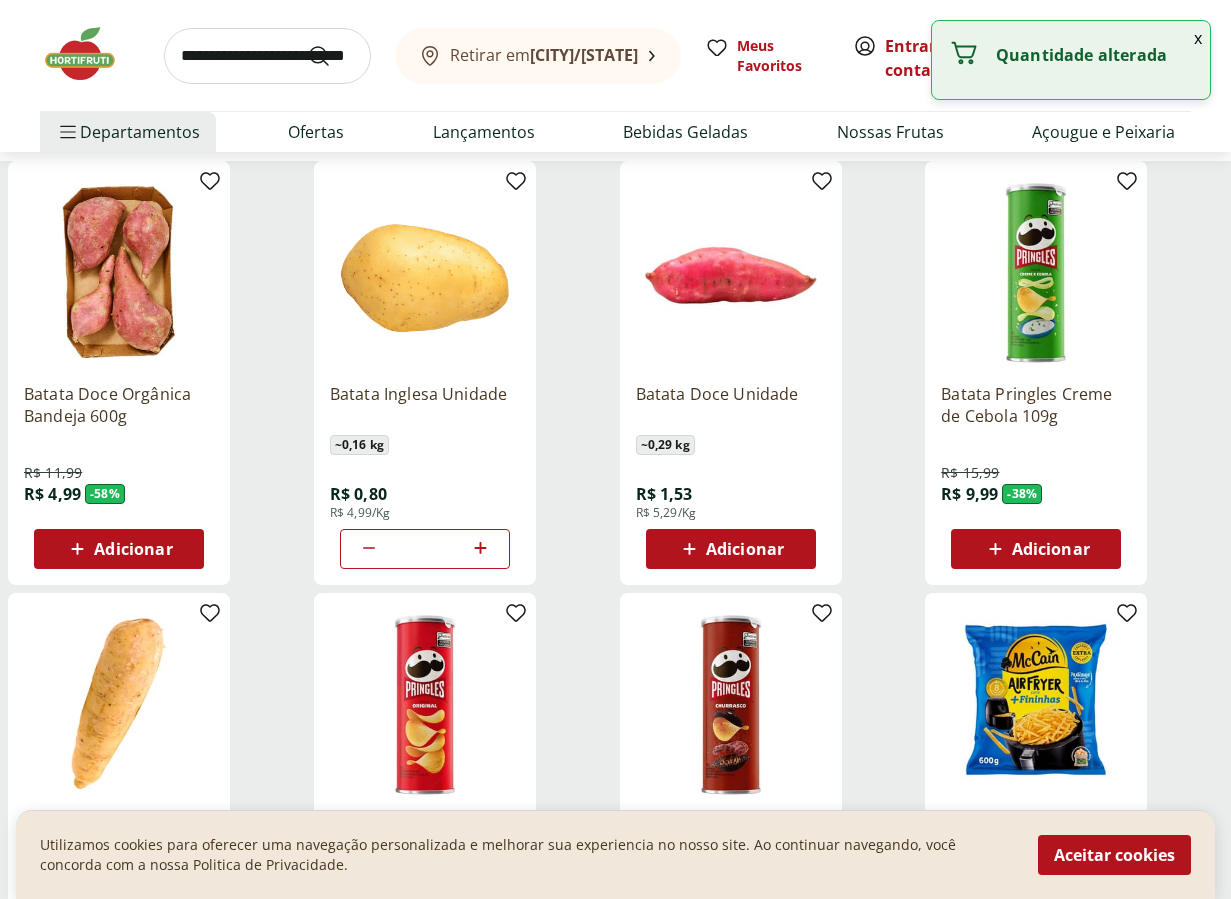 click 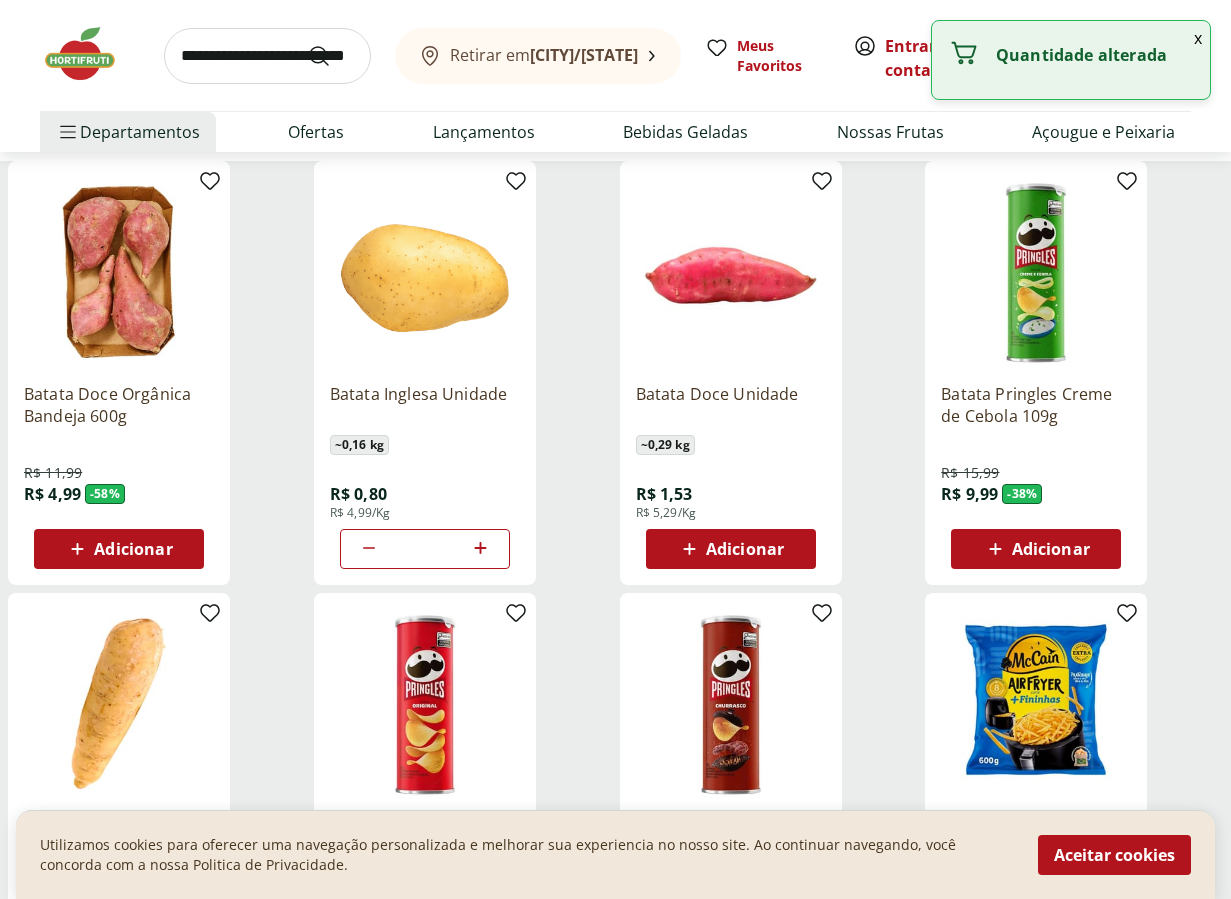 click 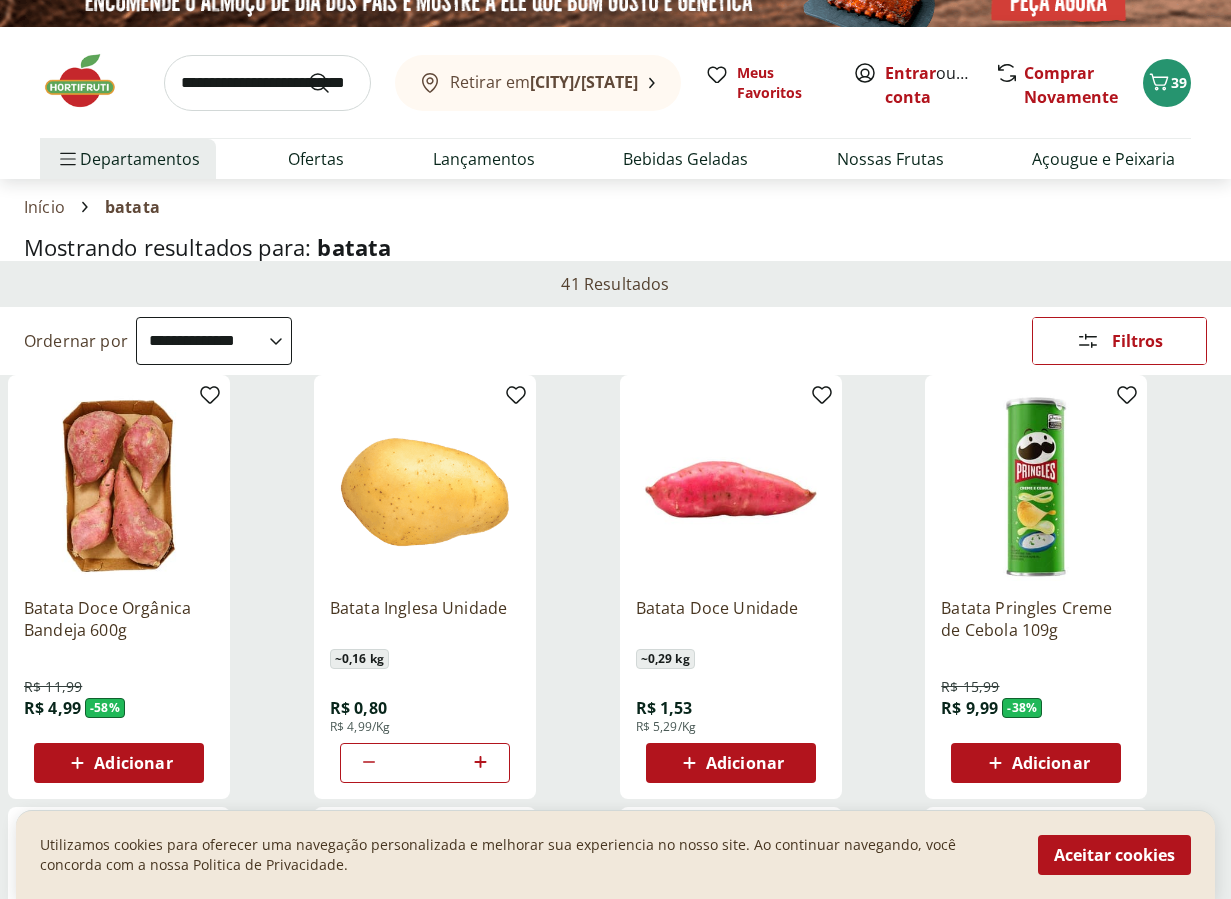 scroll, scrollTop: 0, scrollLeft: 0, axis: both 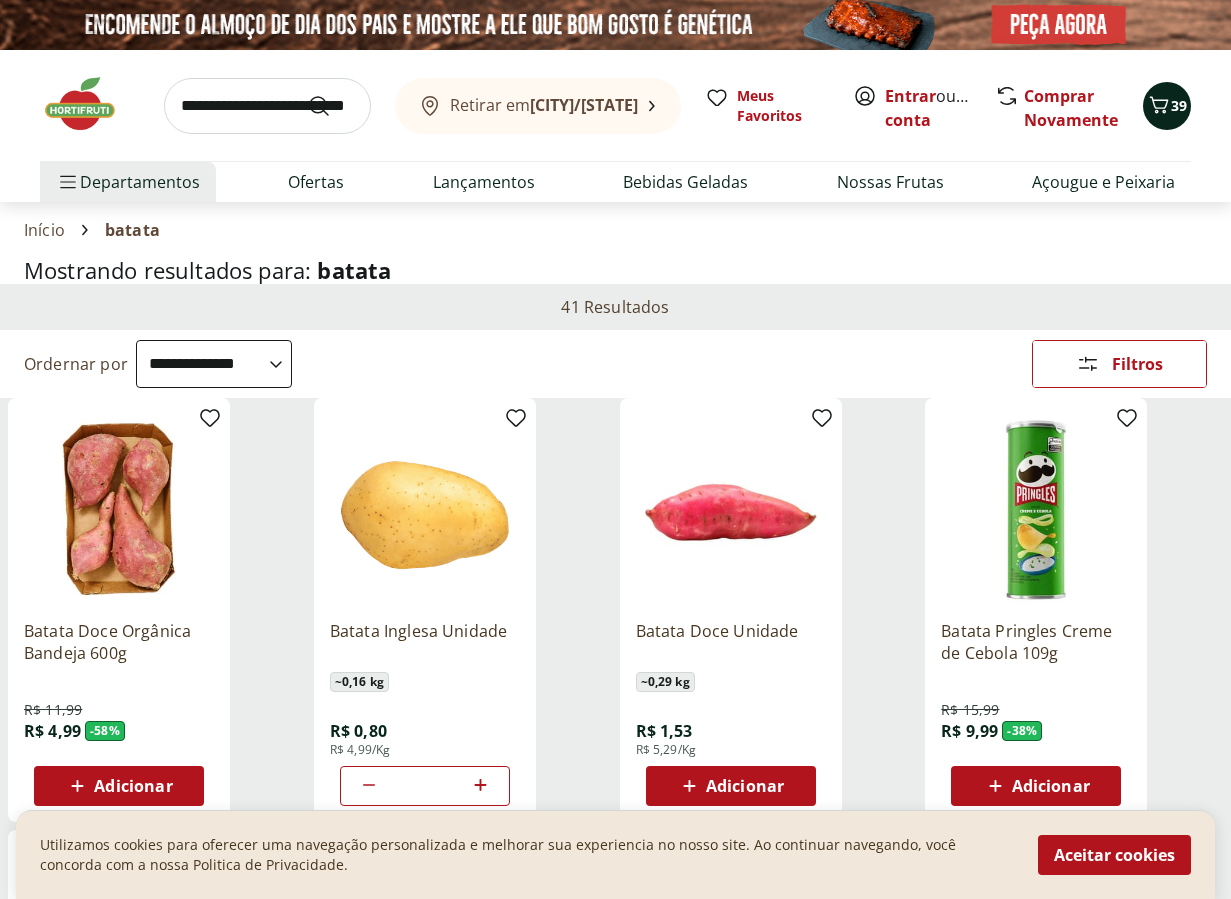 click on "39" at bounding box center [1167, 106] 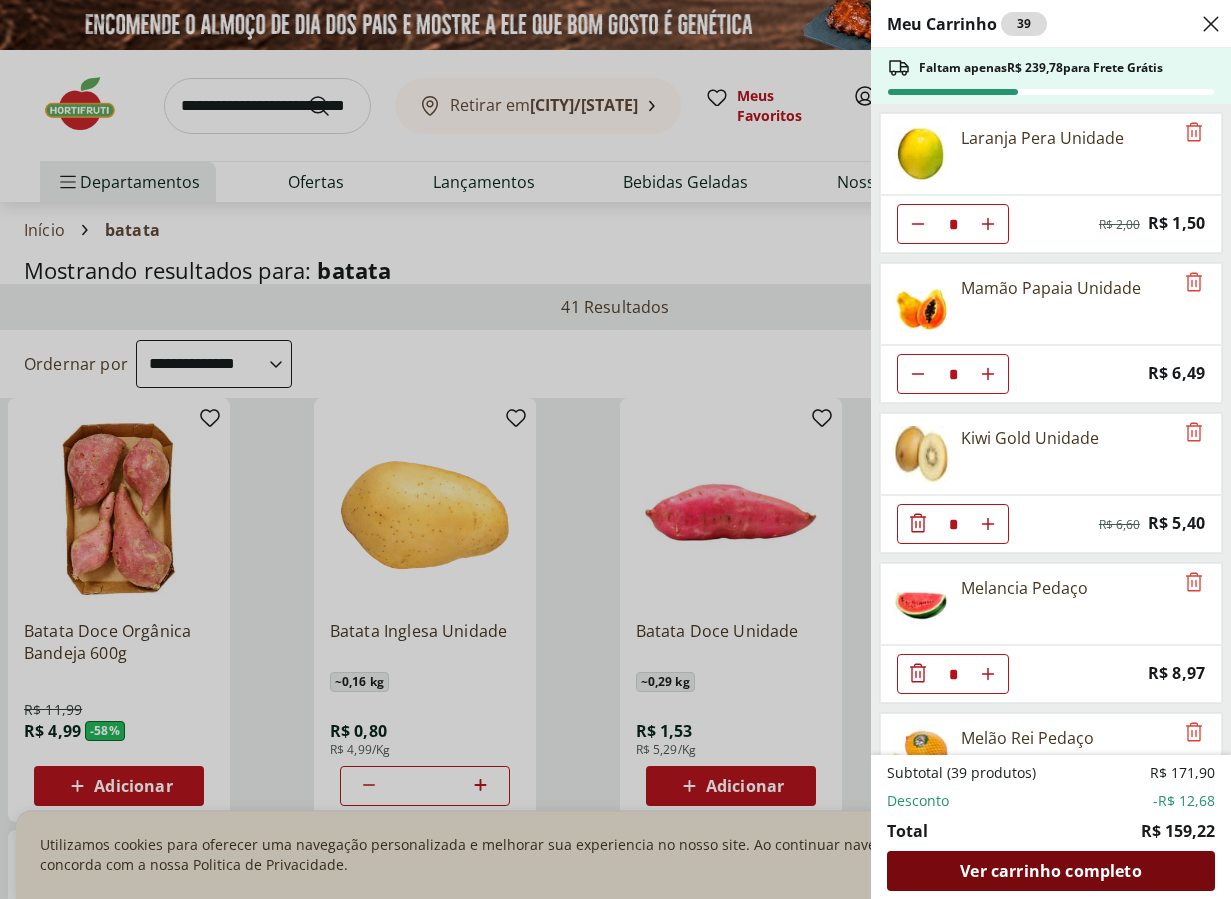 click on "Ver carrinho completo" at bounding box center [1050, 871] 